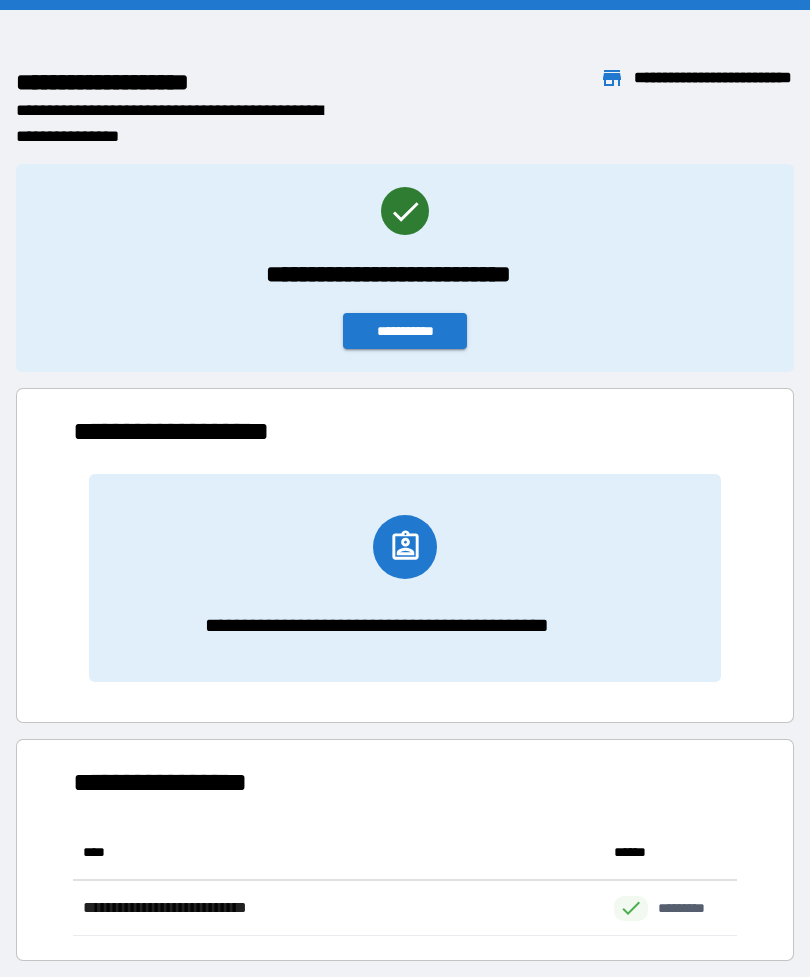 scroll, scrollTop: 0, scrollLeft: 0, axis: both 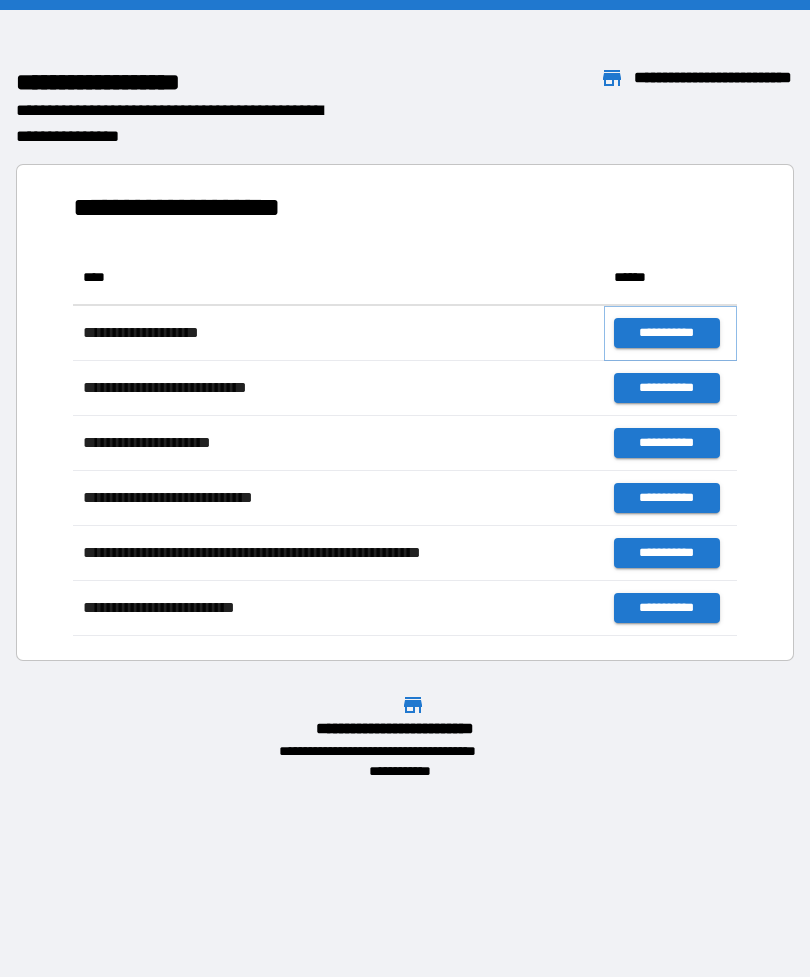click on "**********" at bounding box center (666, 333) 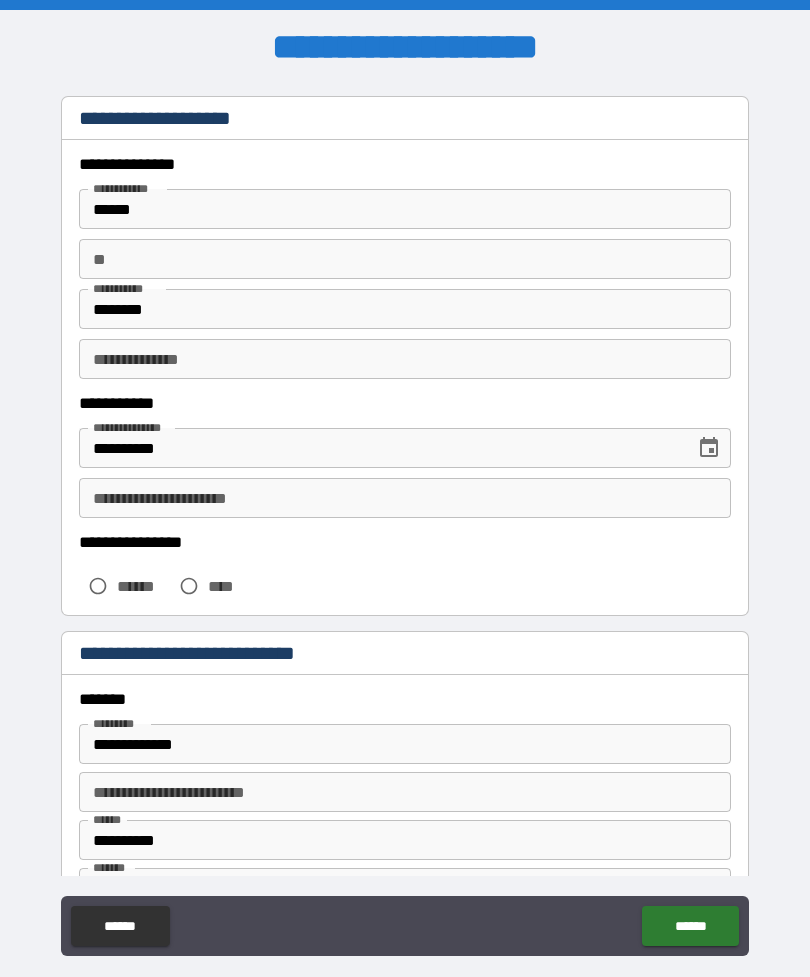 scroll, scrollTop: 38, scrollLeft: 0, axis: vertical 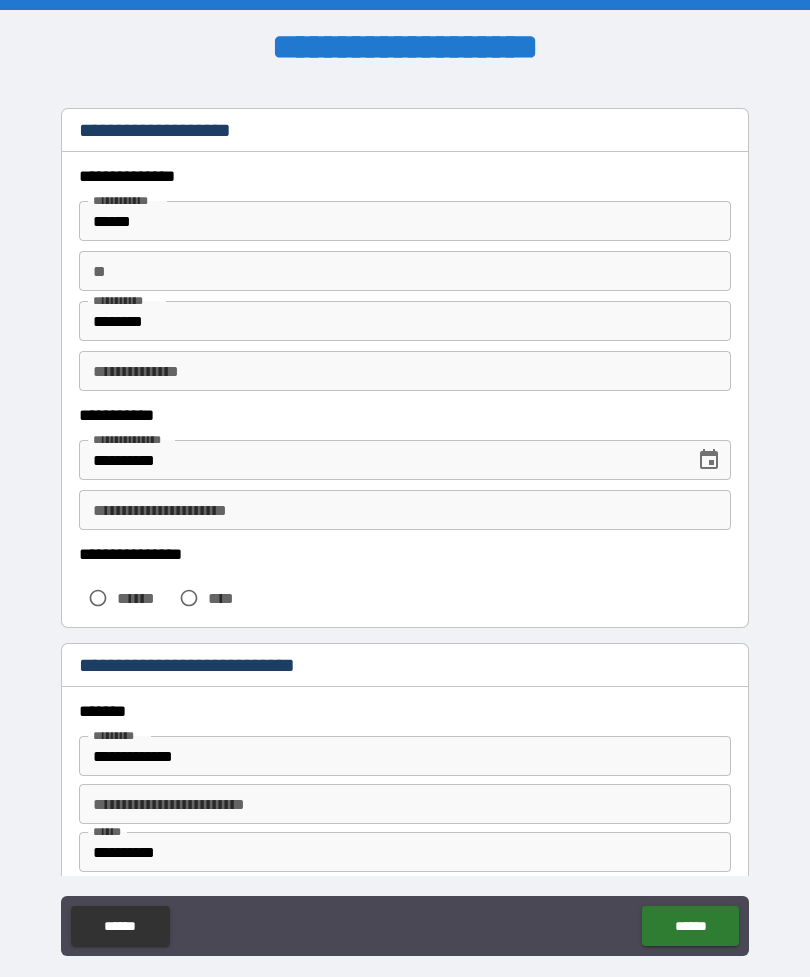 click on "******" at bounding box center [405, 221] 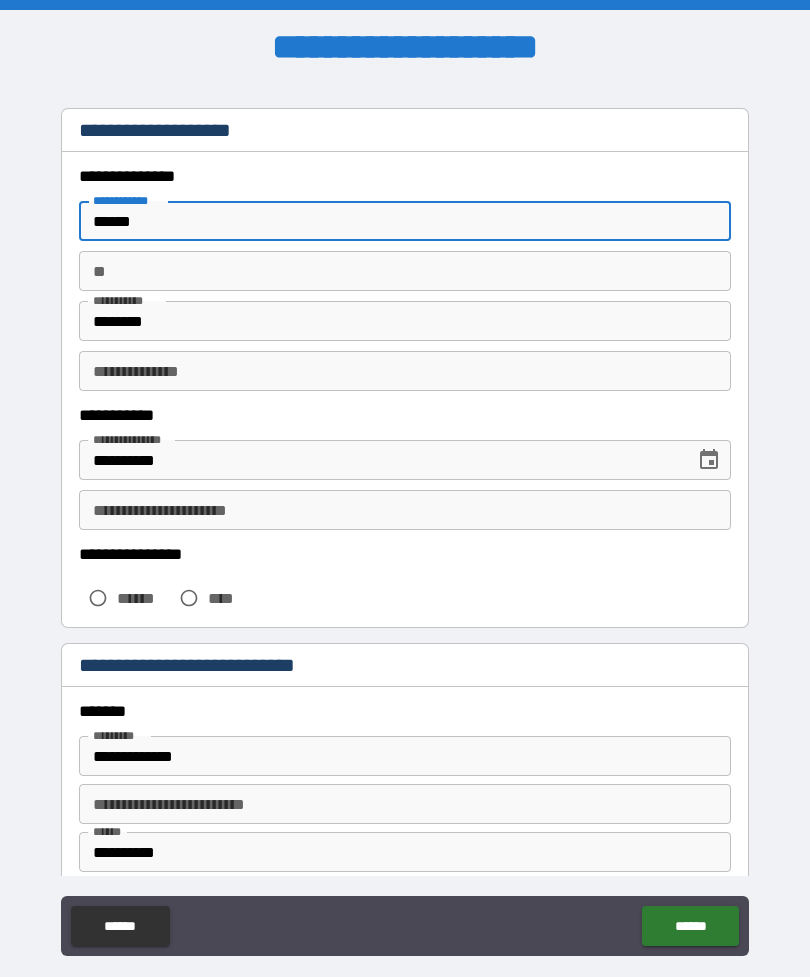 type on "******" 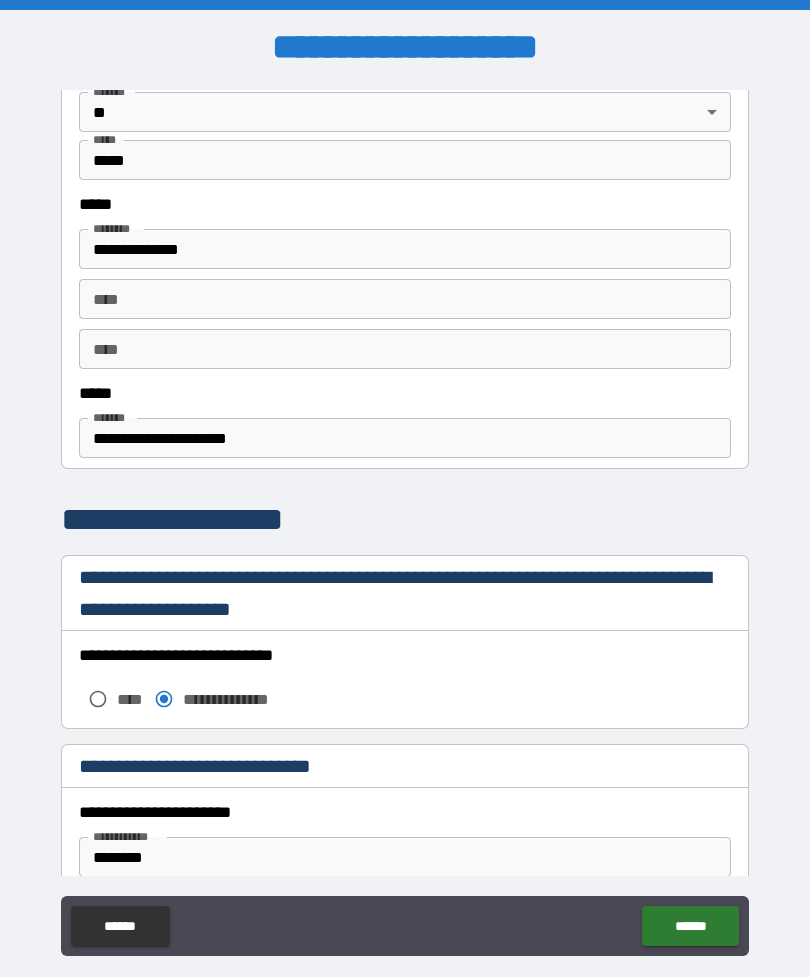 scroll, scrollTop: 833, scrollLeft: 0, axis: vertical 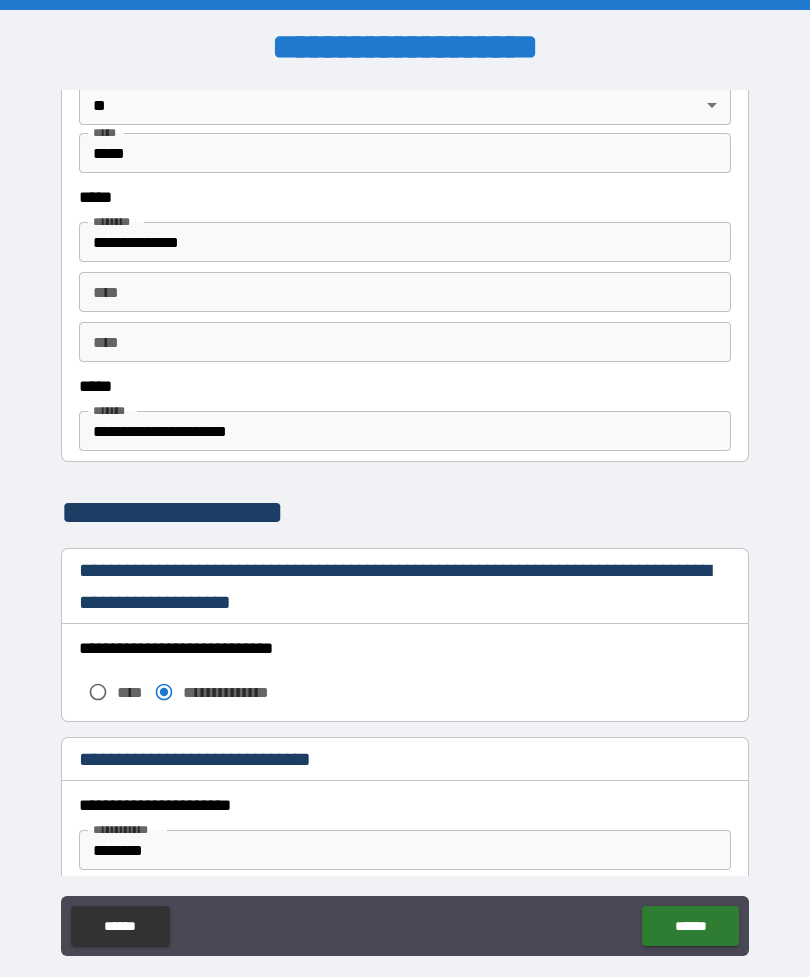 click on "**********" at bounding box center [405, 431] 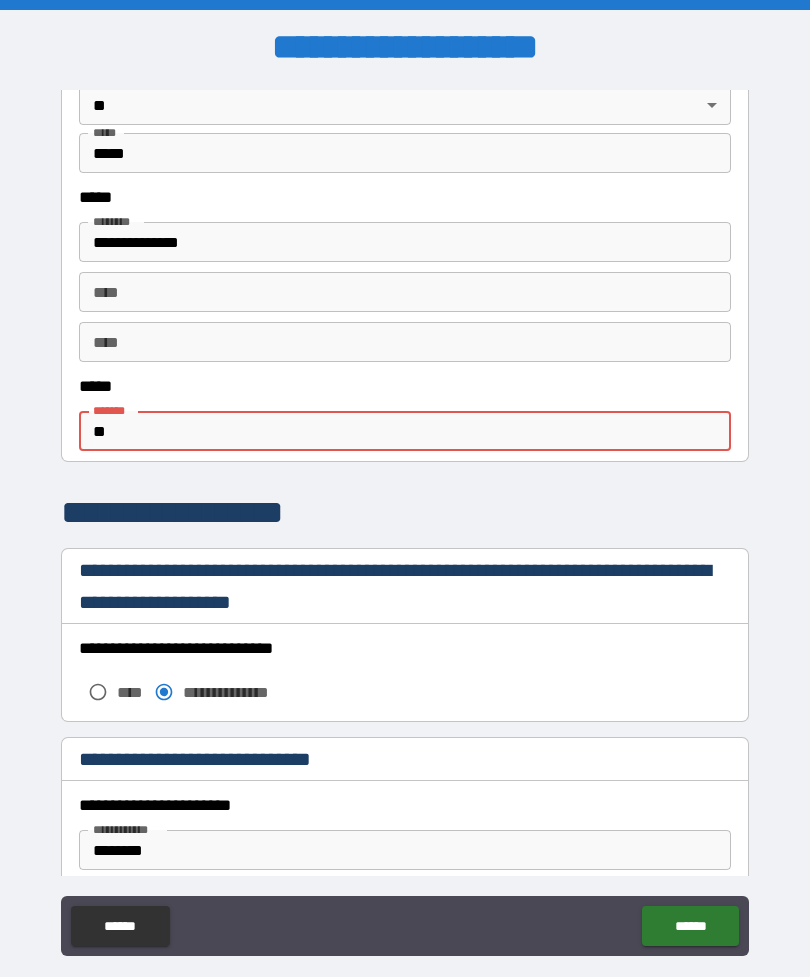 type on "*" 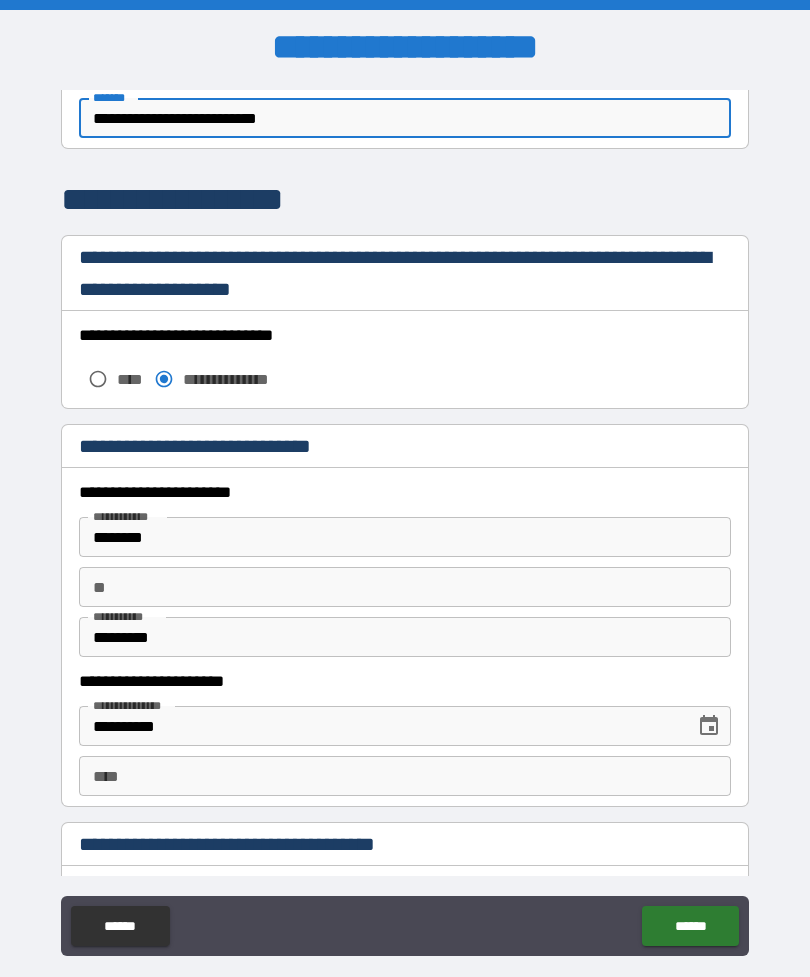 scroll, scrollTop: 1148, scrollLeft: 0, axis: vertical 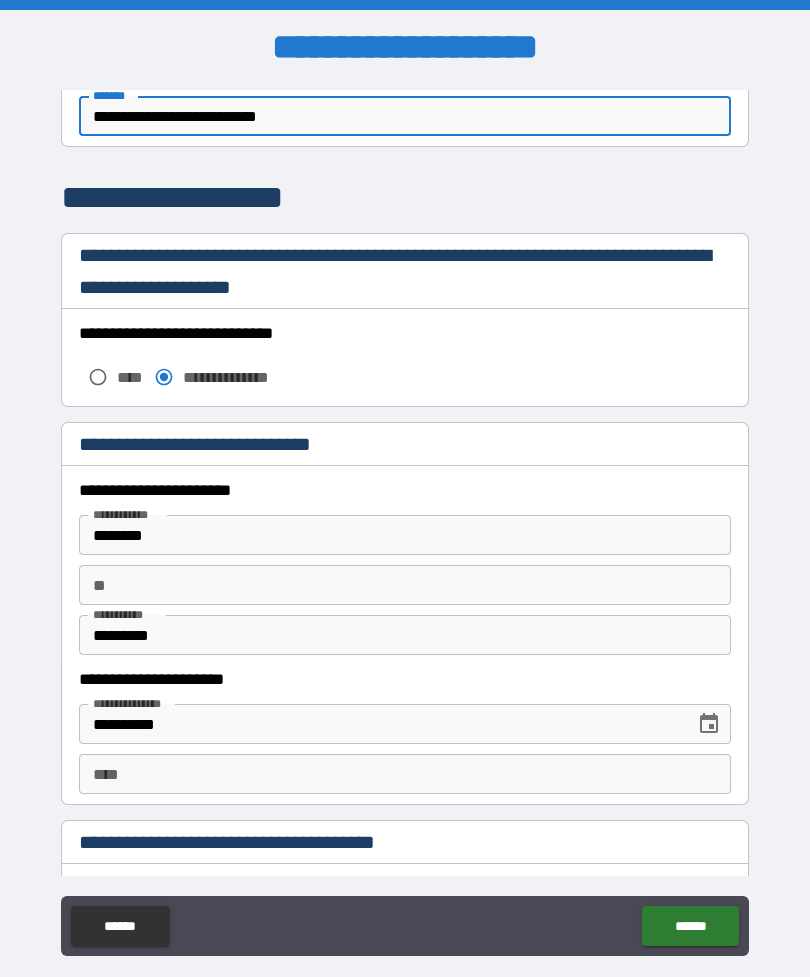 type on "**********" 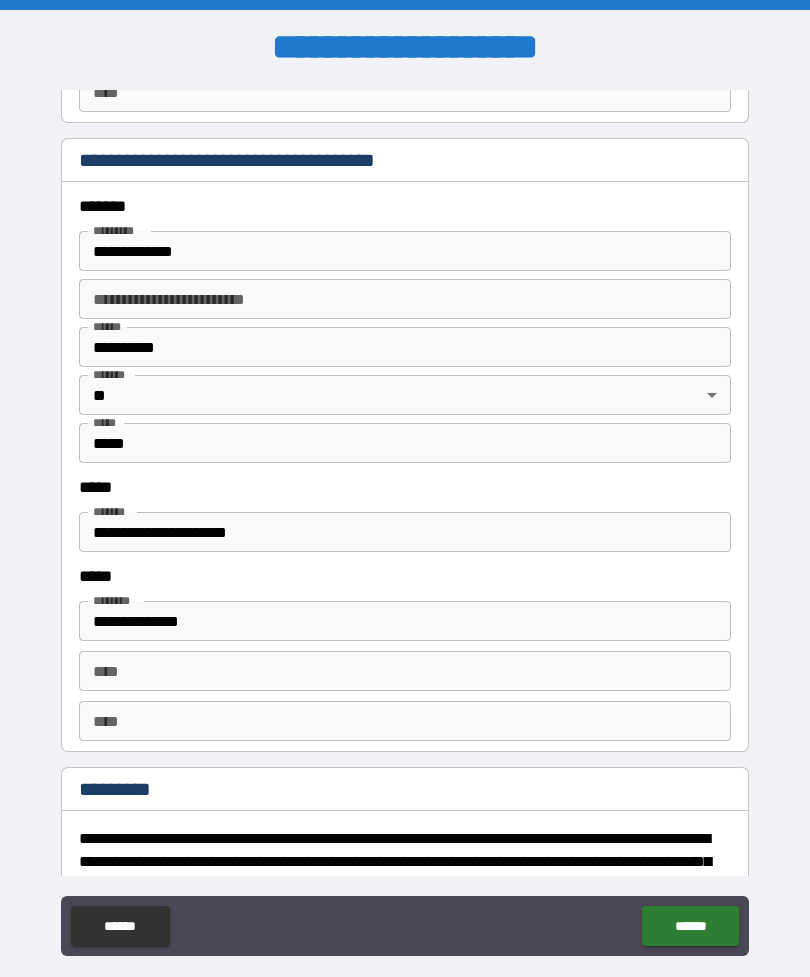 scroll, scrollTop: 1834, scrollLeft: 0, axis: vertical 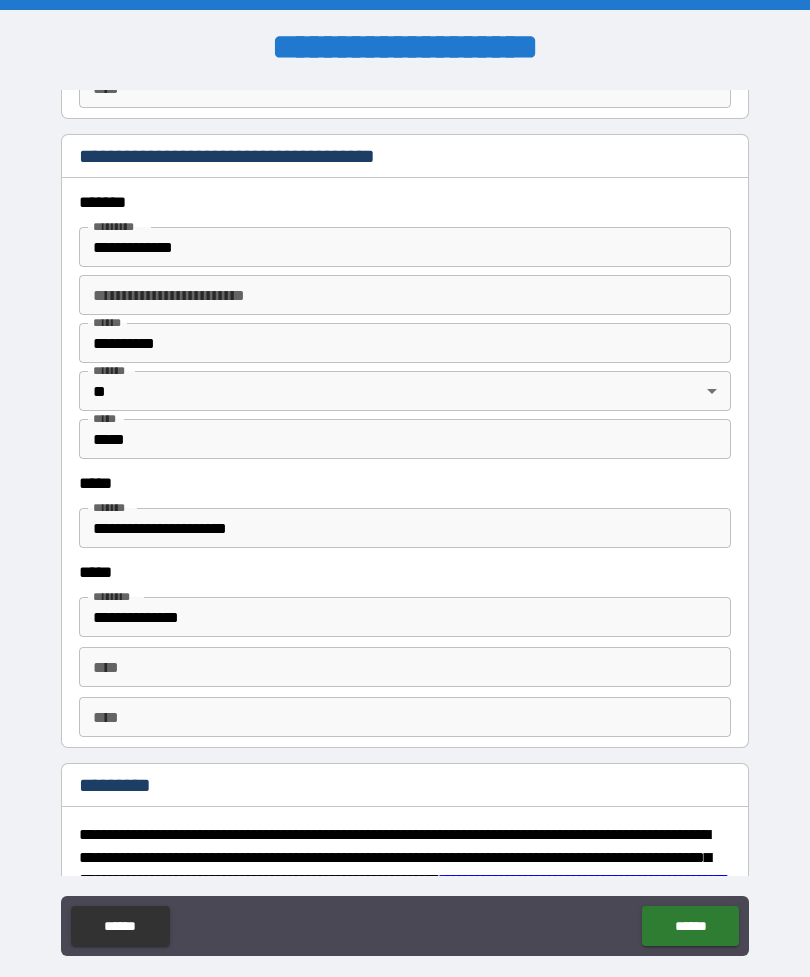 click on "**********" at bounding box center (405, 528) 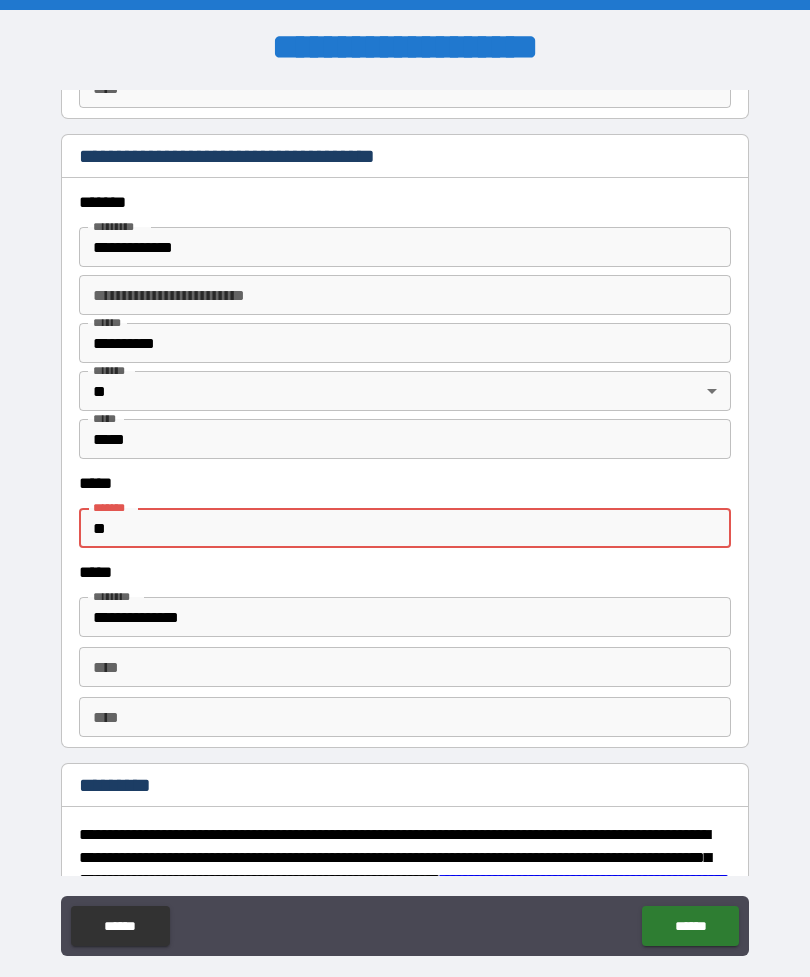 type on "*" 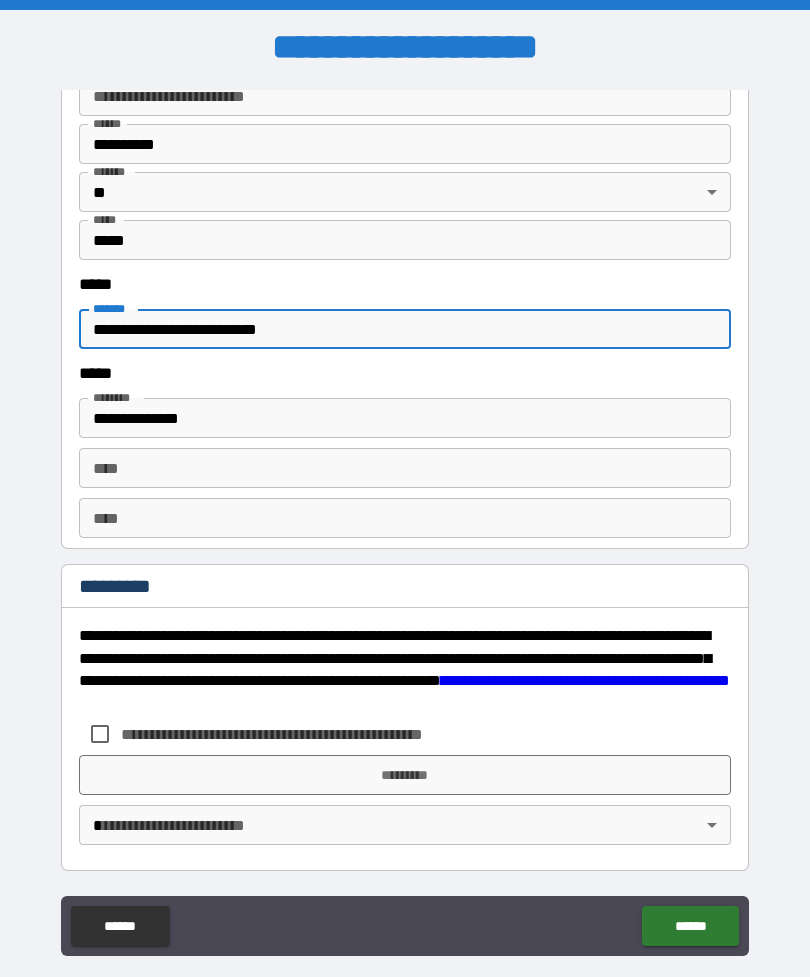 scroll, scrollTop: 2033, scrollLeft: 0, axis: vertical 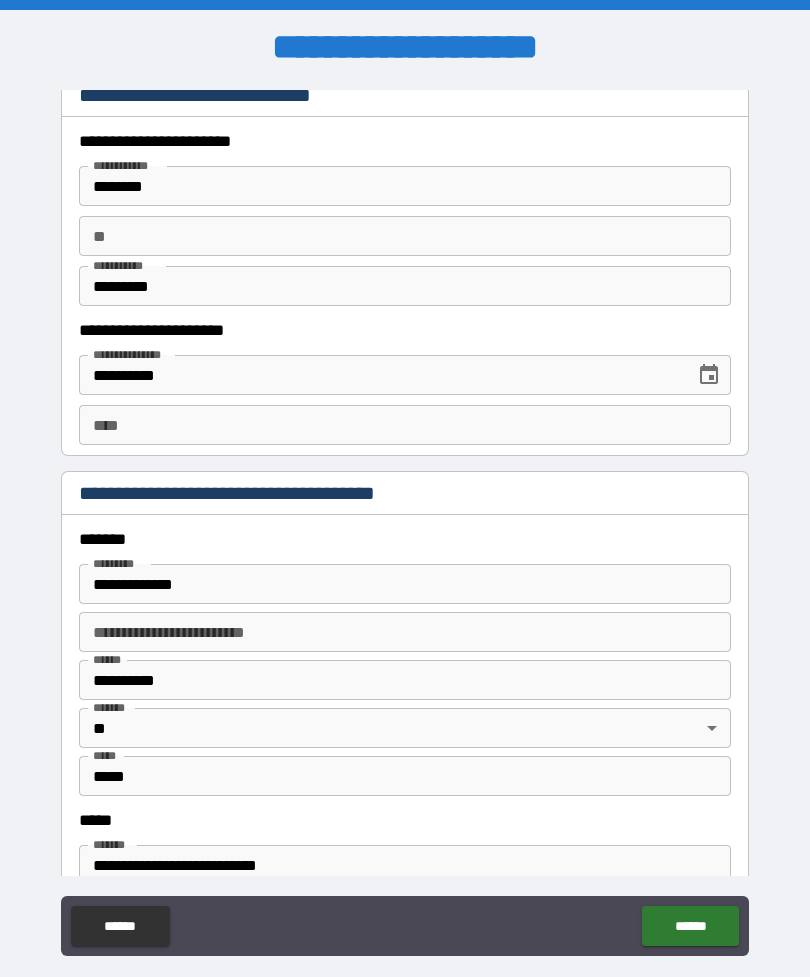 click on "**********" at bounding box center [380, 375] 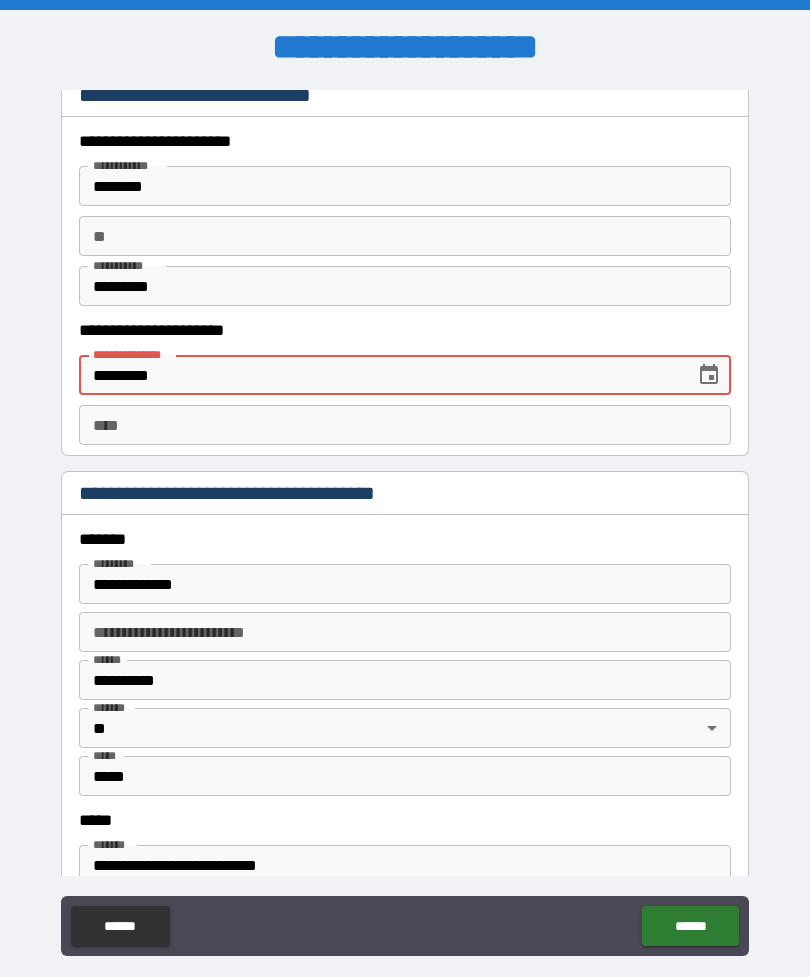 type on "**********" 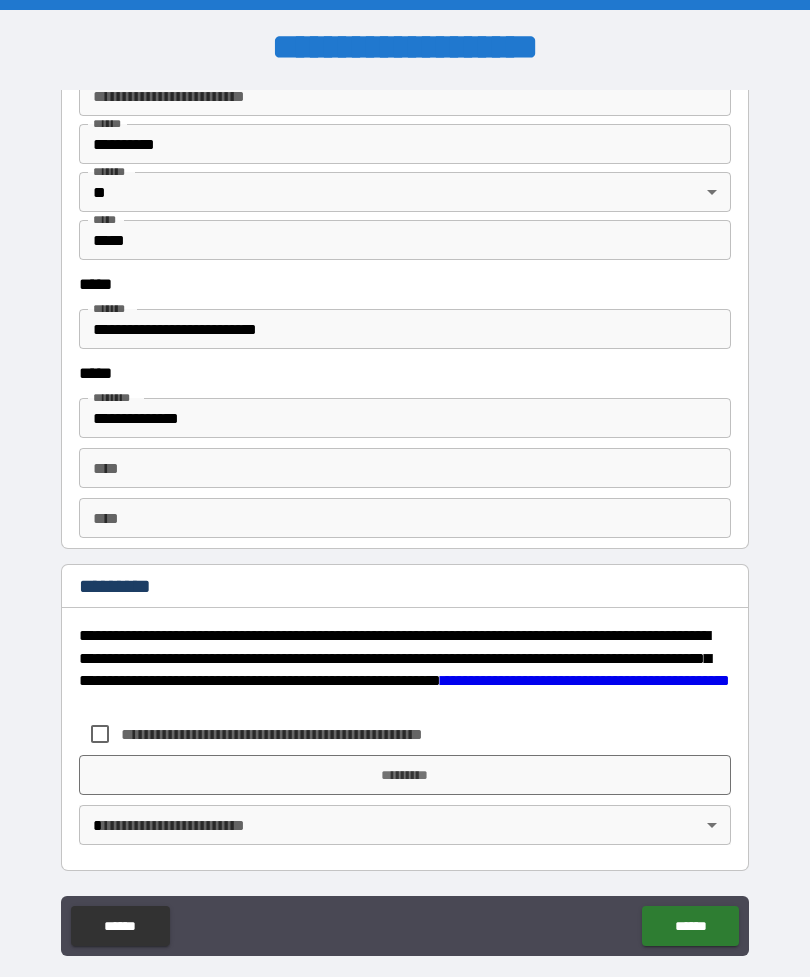 scroll, scrollTop: 2033, scrollLeft: 0, axis: vertical 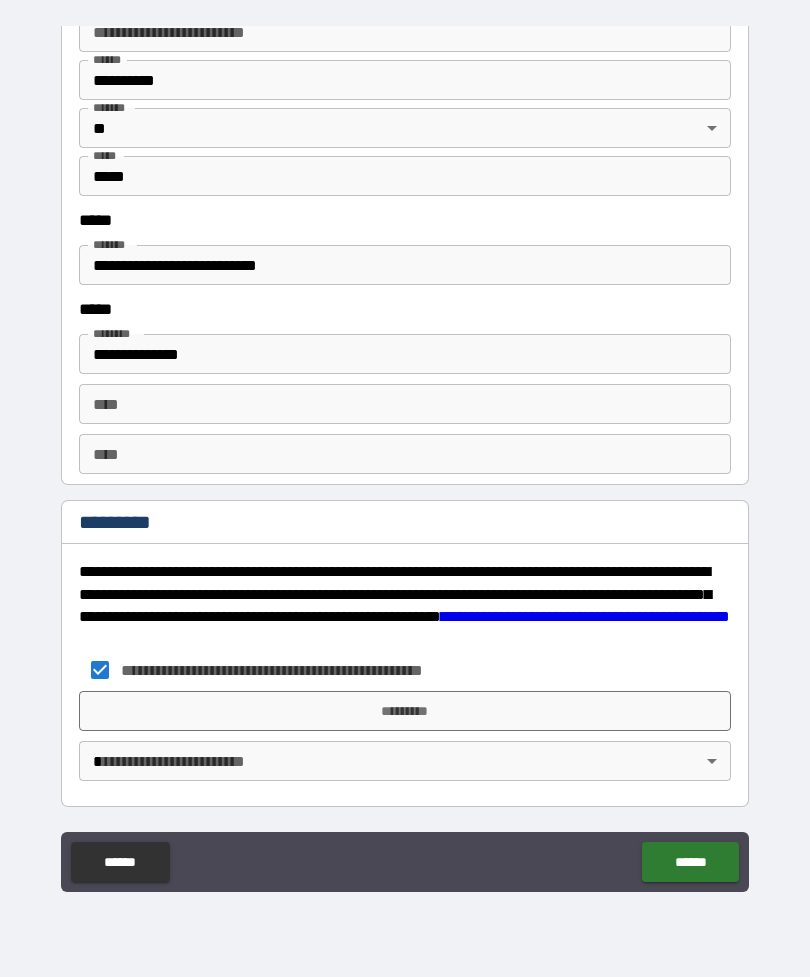 click on "**********" at bounding box center (405, 456) 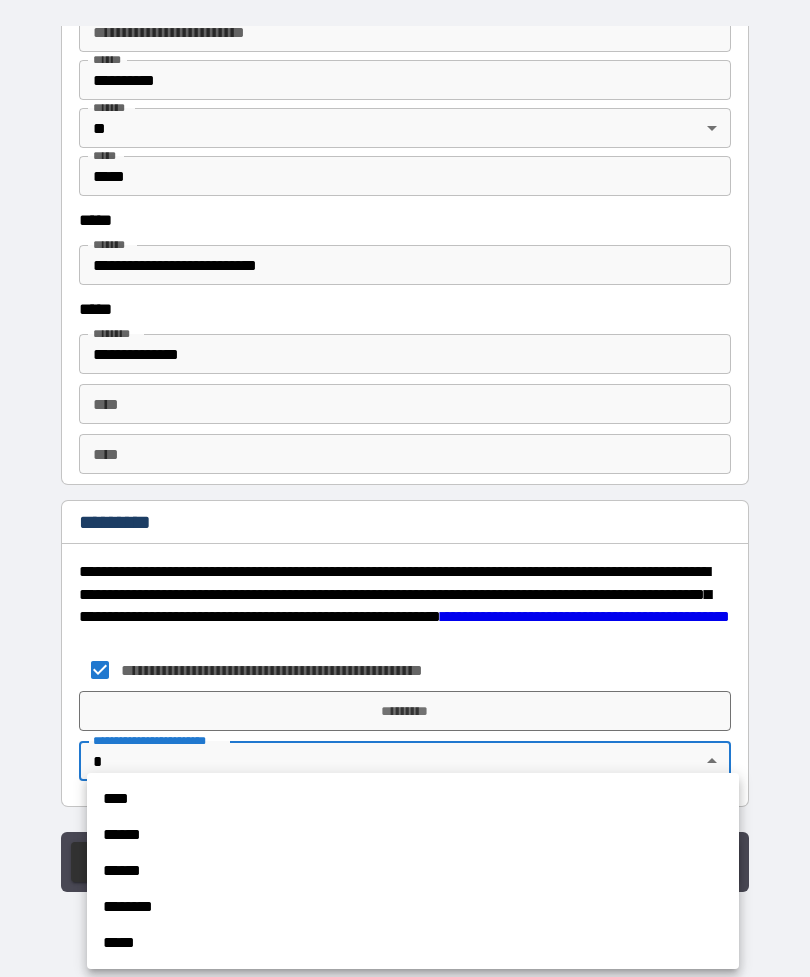 click on "******" at bounding box center [413, 835] 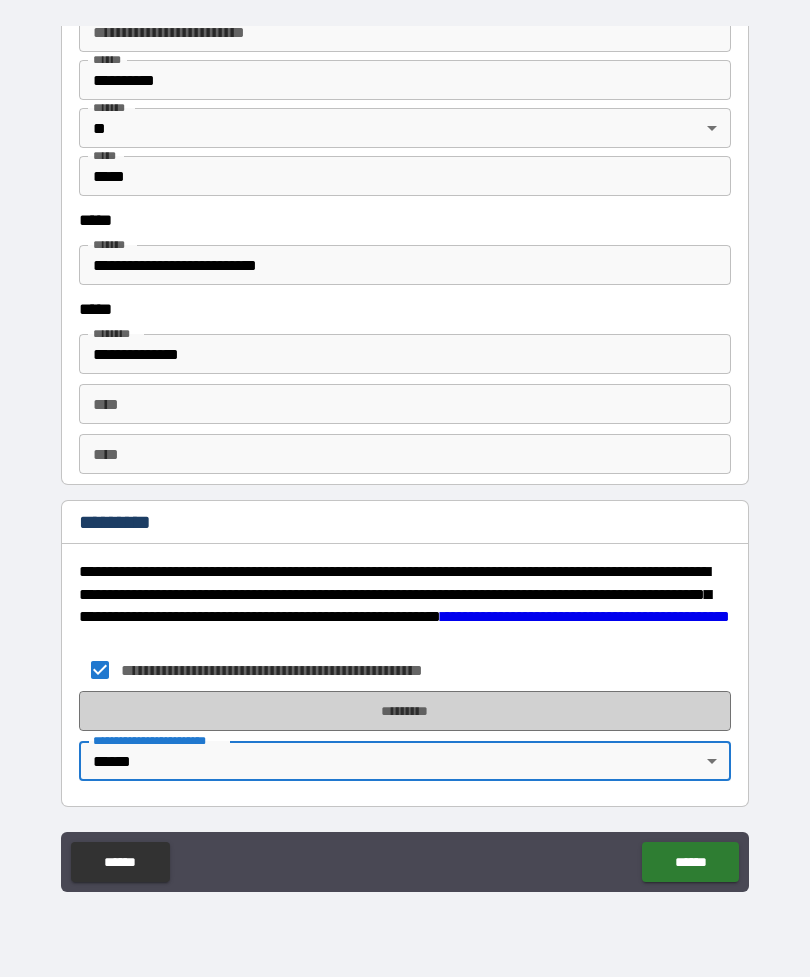 click on "*********" at bounding box center [405, 711] 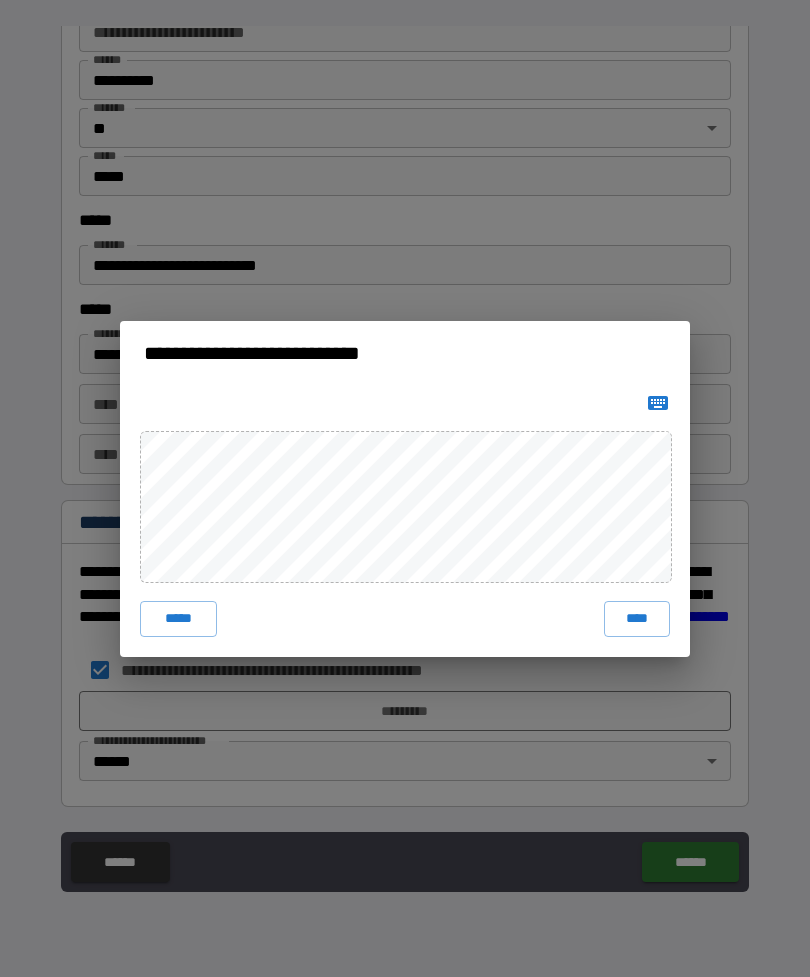 click on "****" at bounding box center (637, 619) 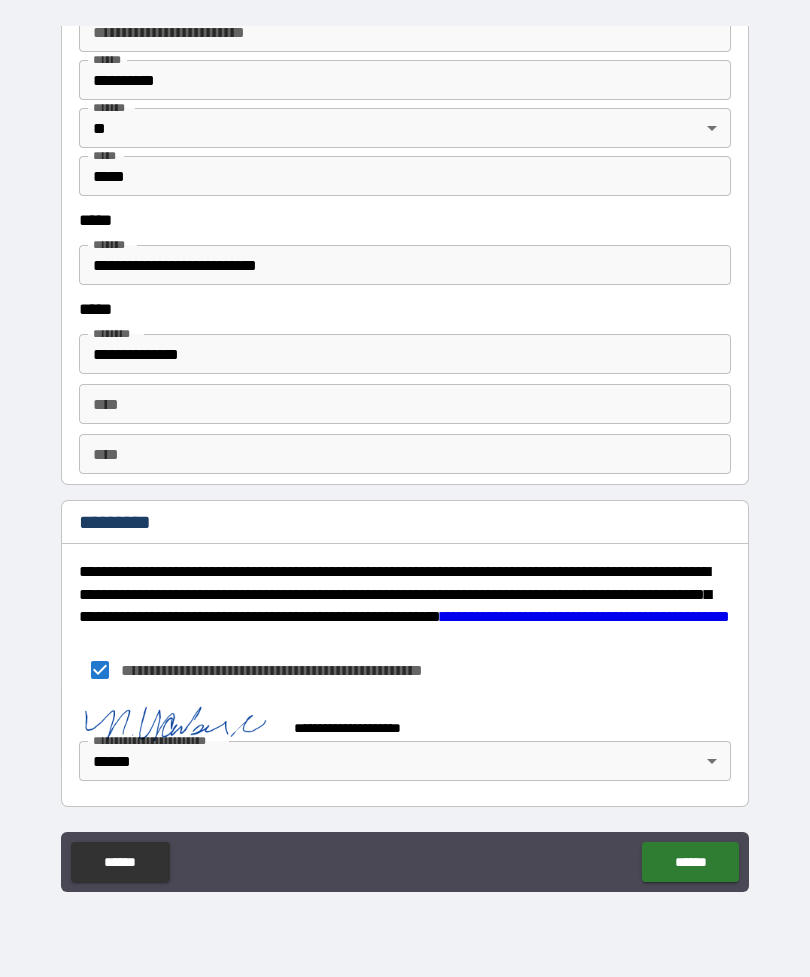scroll, scrollTop: 2023, scrollLeft: 0, axis: vertical 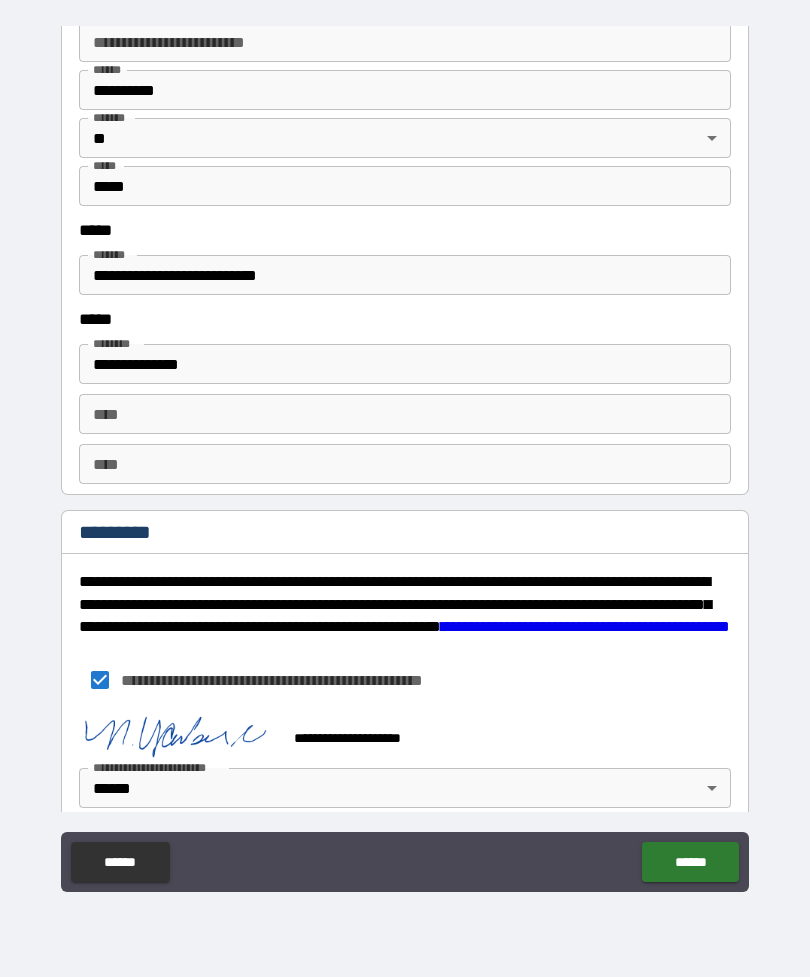 click on "******" at bounding box center (690, 862) 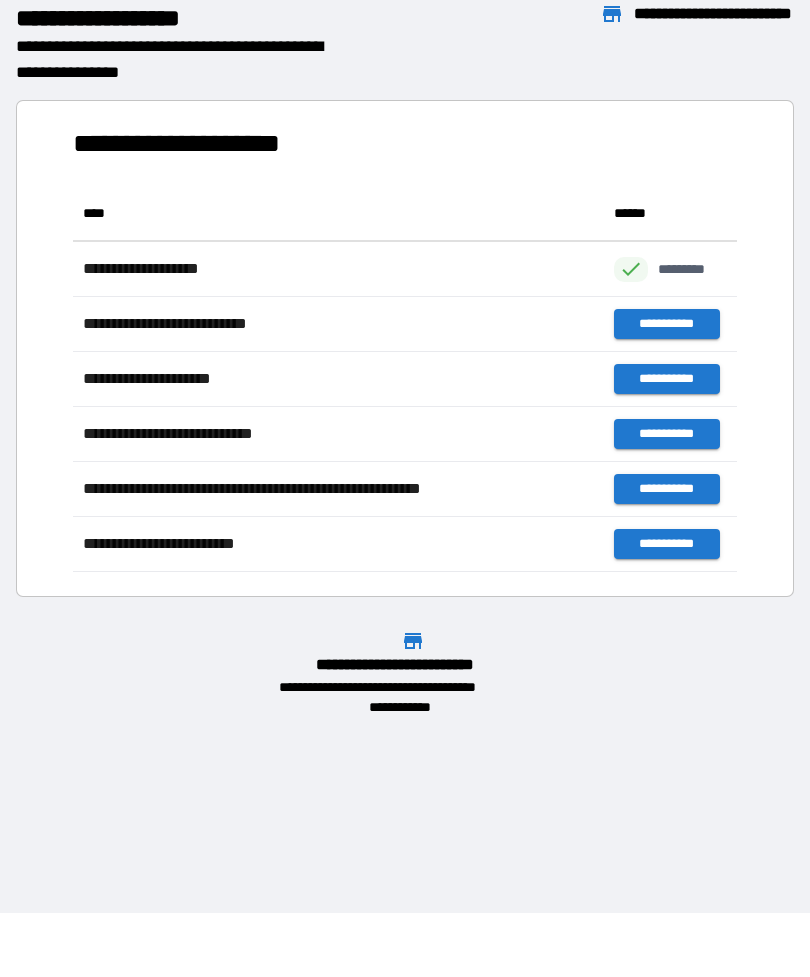 scroll, scrollTop: 1, scrollLeft: 1, axis: both 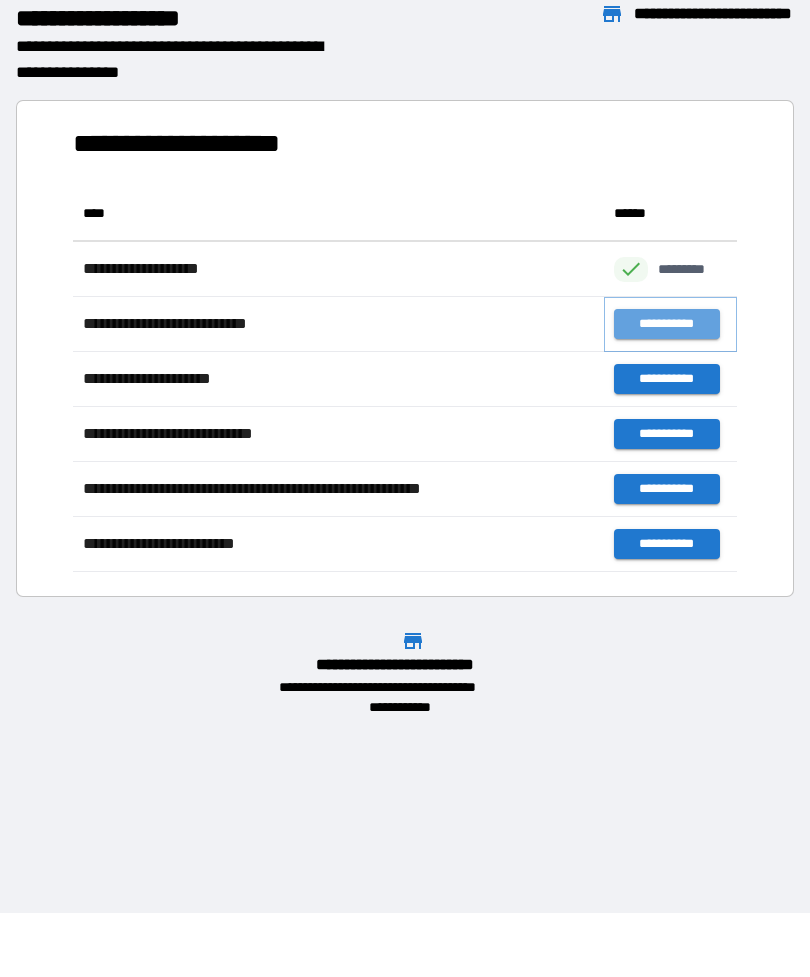 click on "**********" at bounding box center [666, 324] 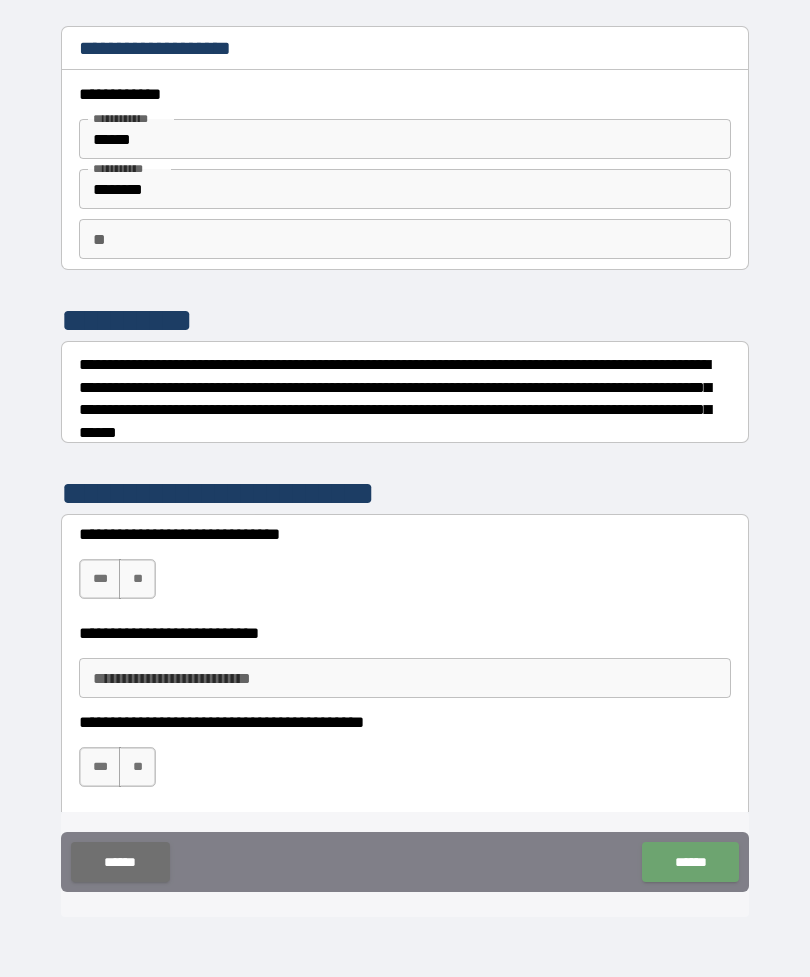 click on "******" at bounding box center [120, 862] 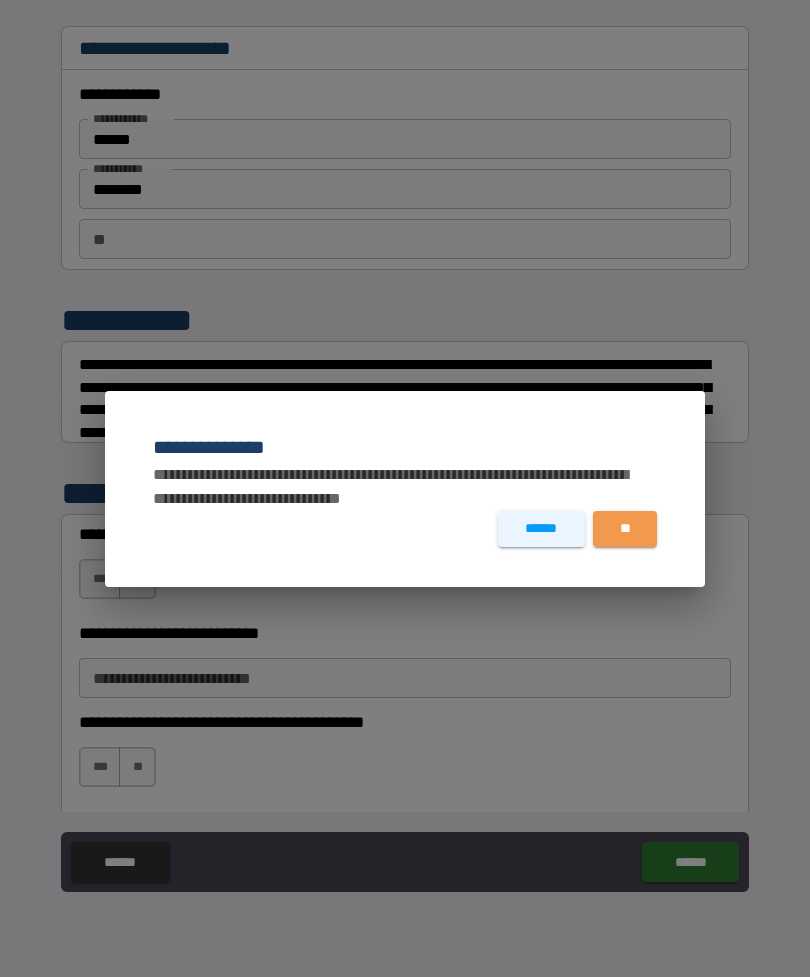click on "**" at bounding box center (625, 529) 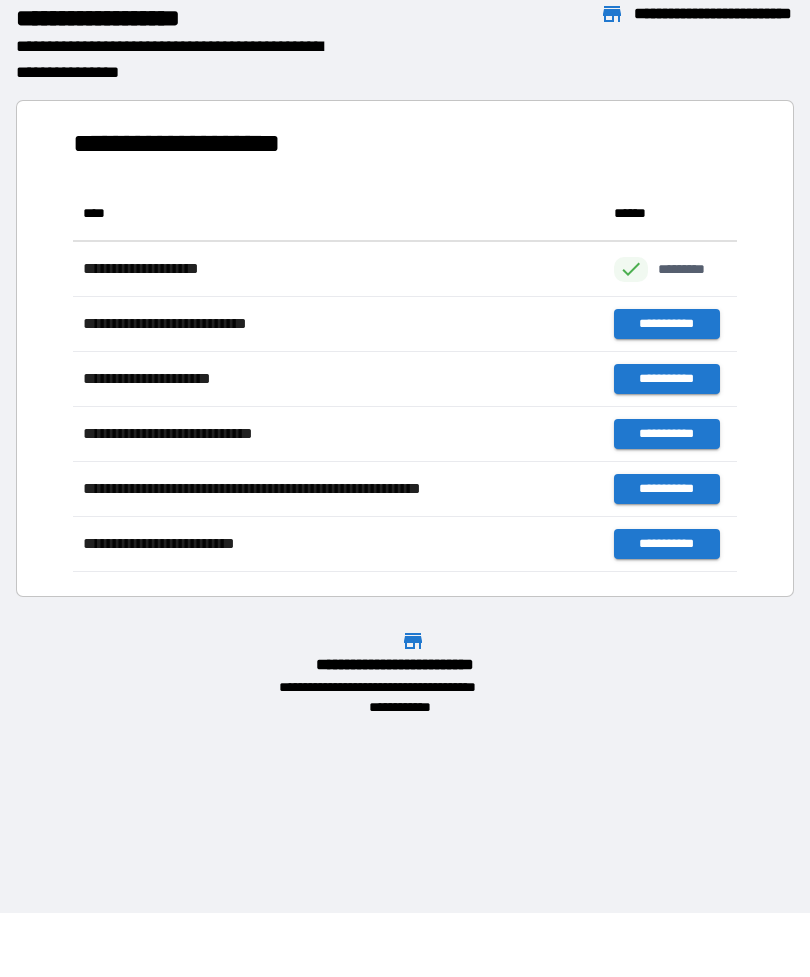 scroll, scrollTop: 1, scrollLeft: 1, axis: both 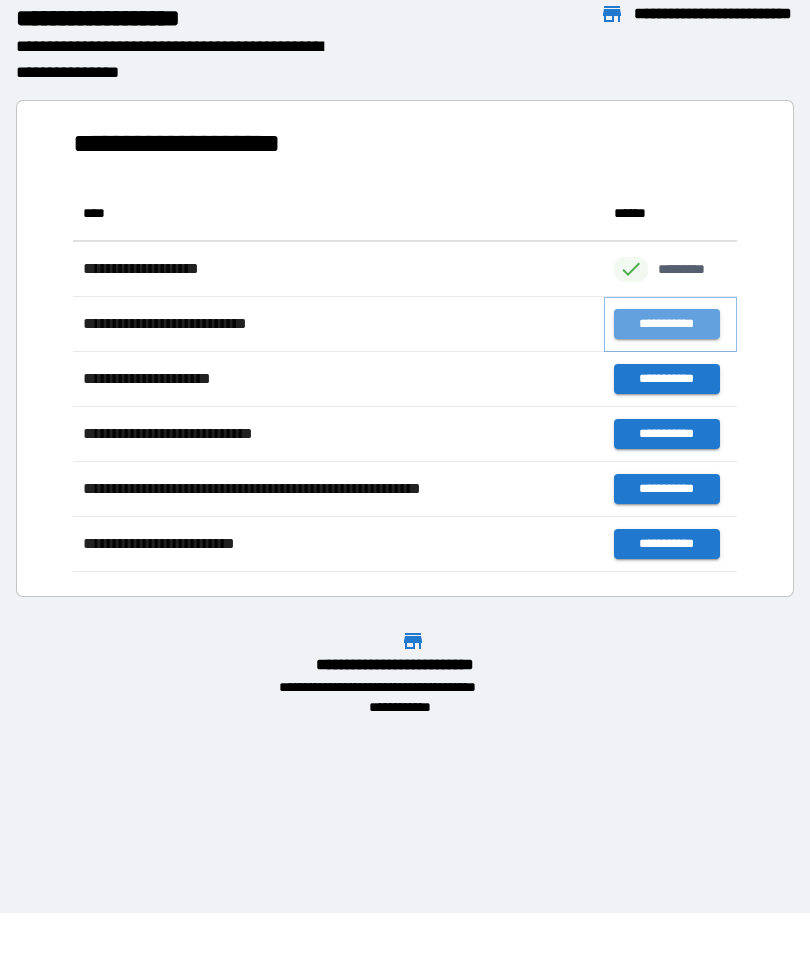 click on "**********" at bounding box center (666, 324) 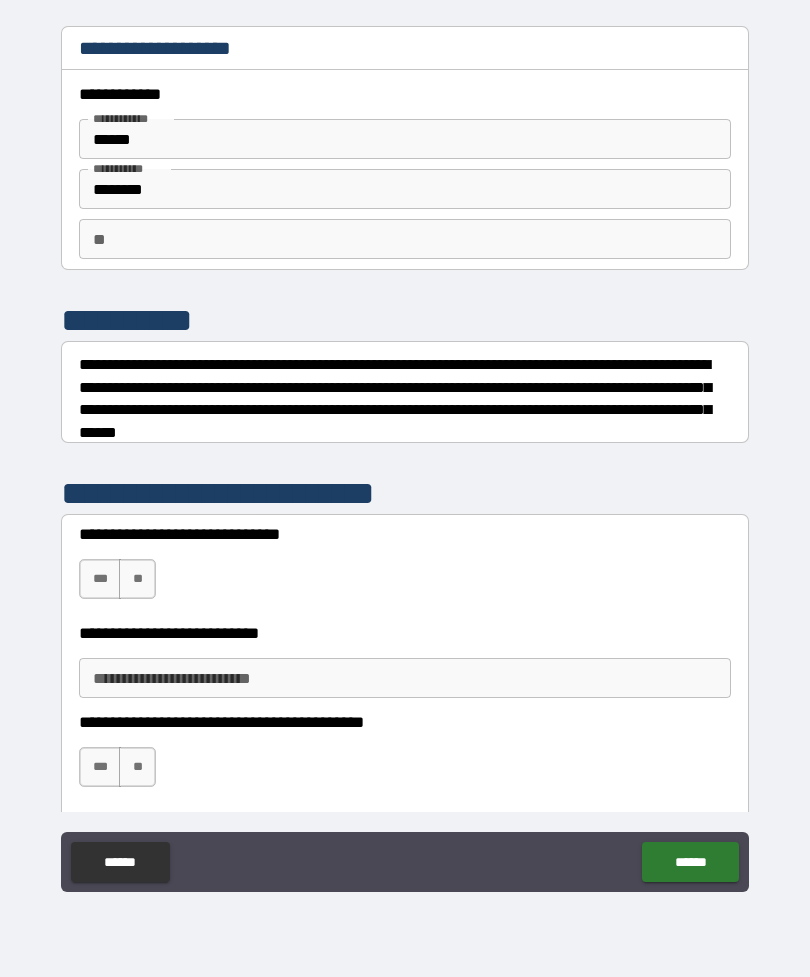 click on "***" at bounding box center [100, 579] 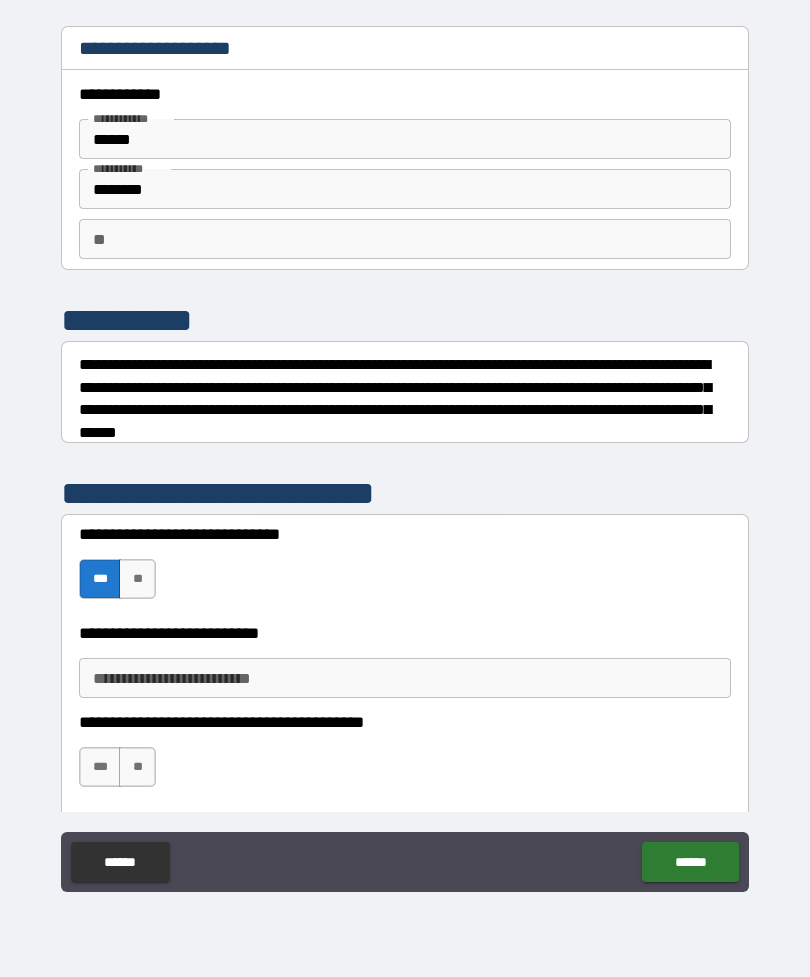 click on "**" at bounding box center [137, 767] 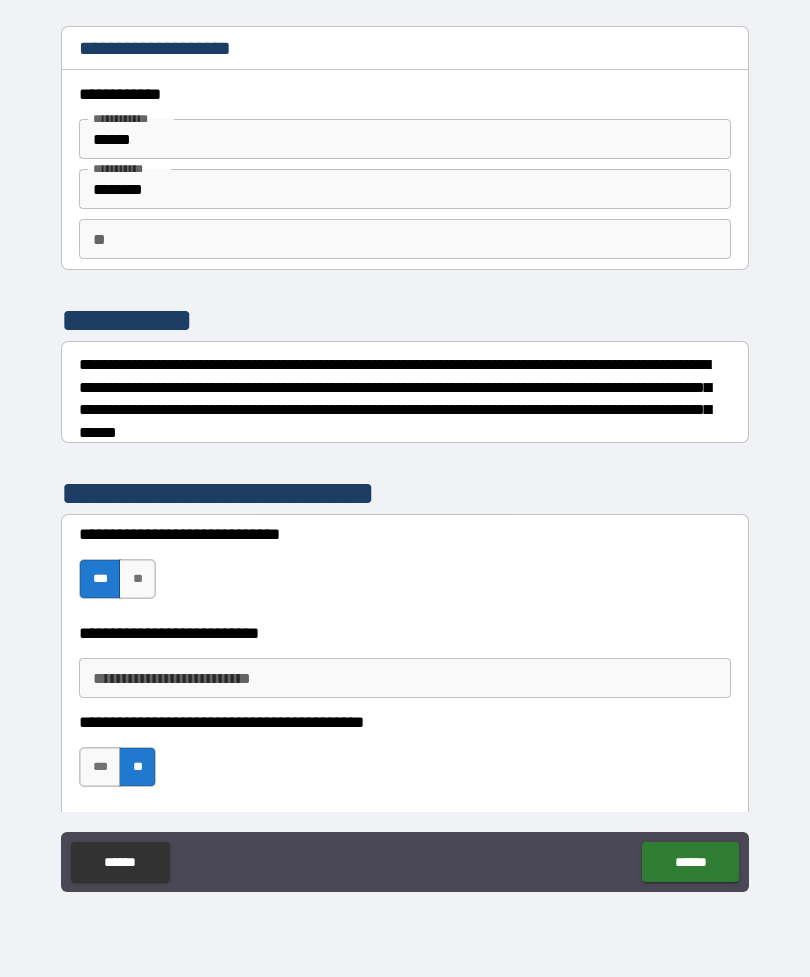 click on "******" at bounding box center [690, 862] 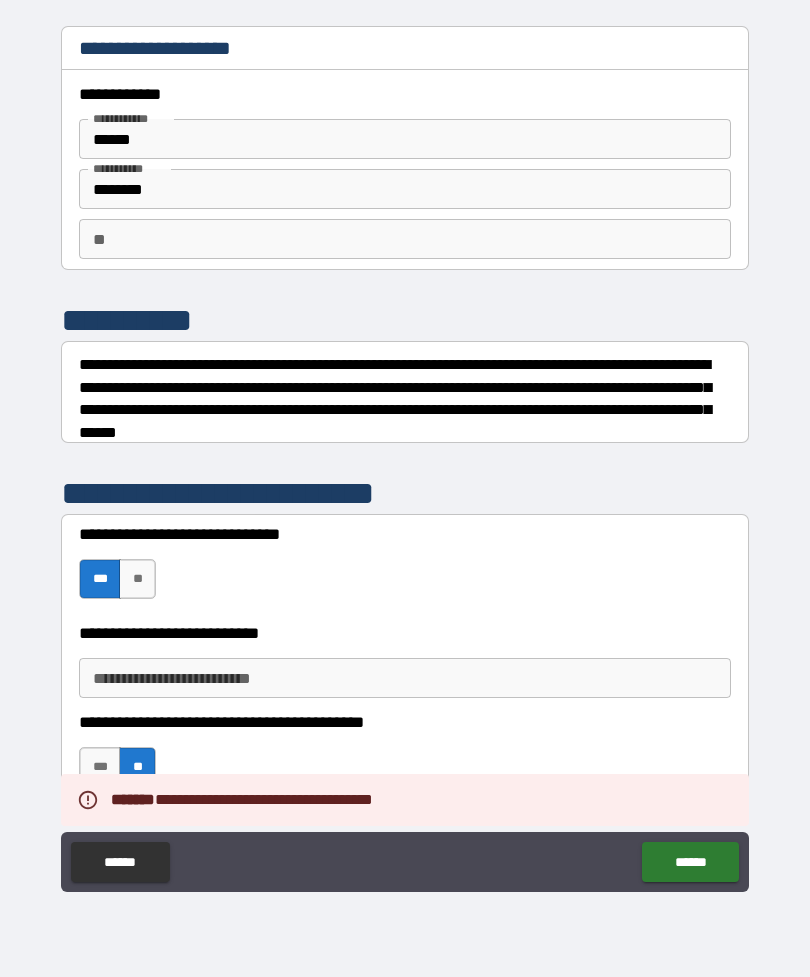 click on "**********" at bounding box center (405, 678) 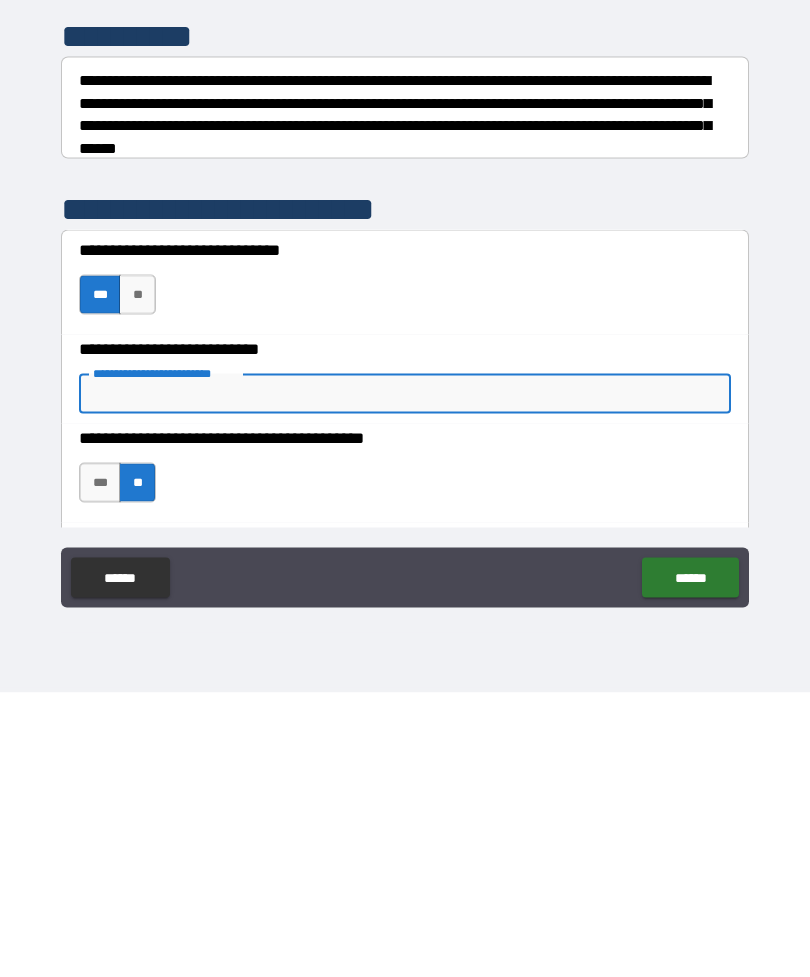 click on "**********" at bounding box center (405, 678) 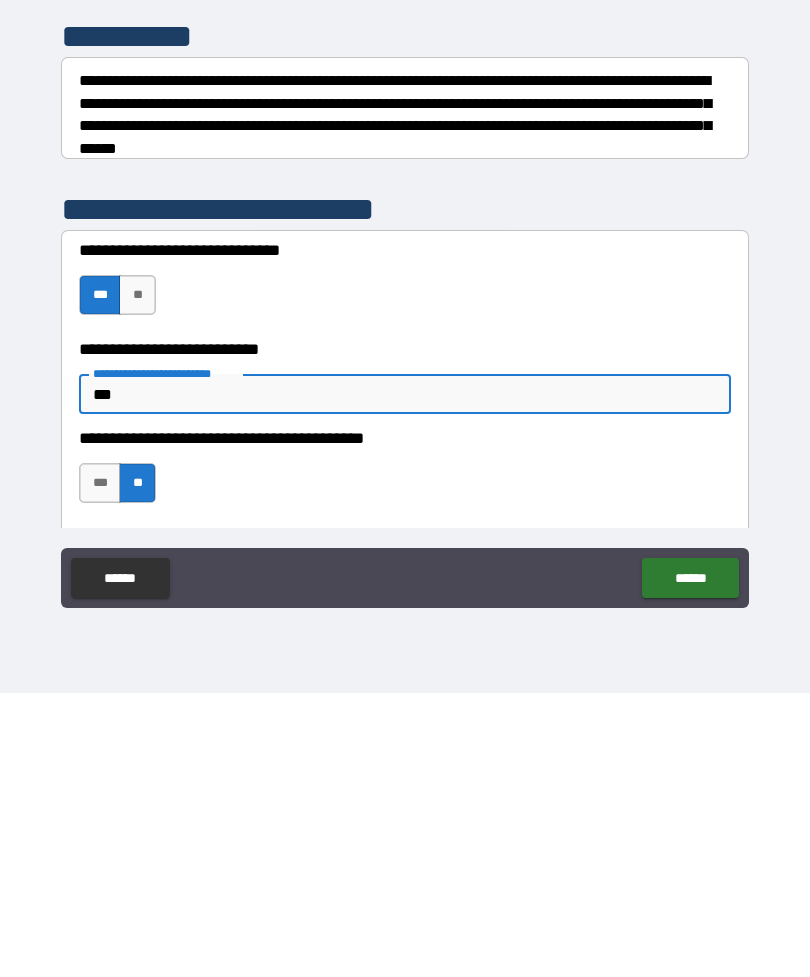 type on "***" 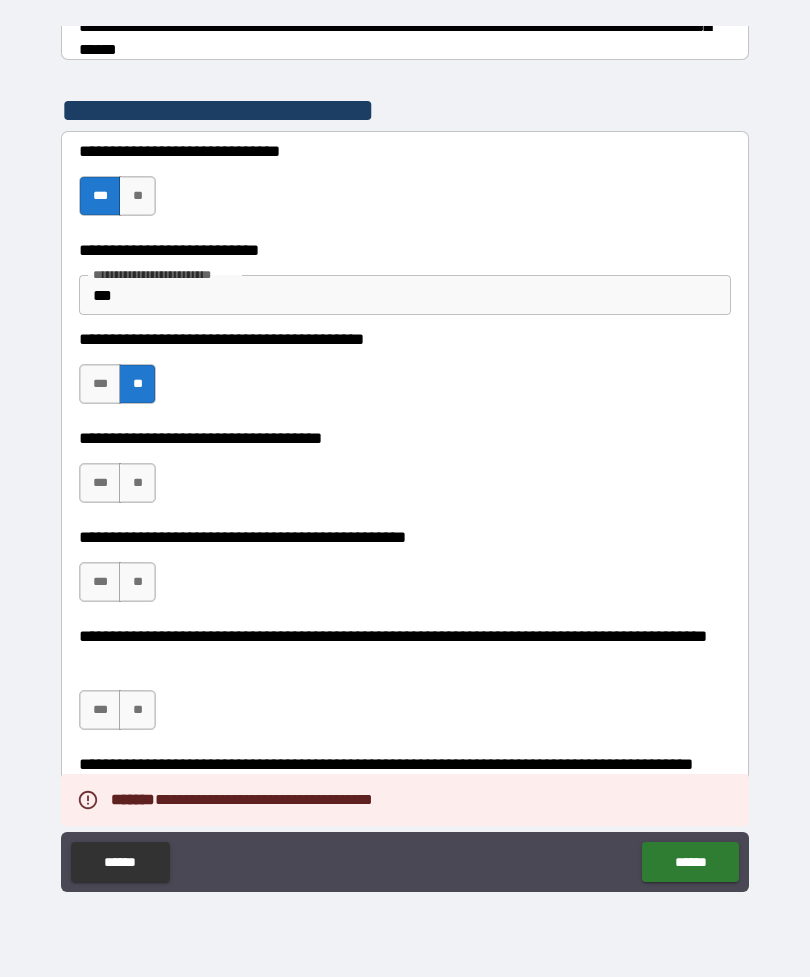 scroll, scrollTop: 390, scrollLeft: 0, axis: vertical 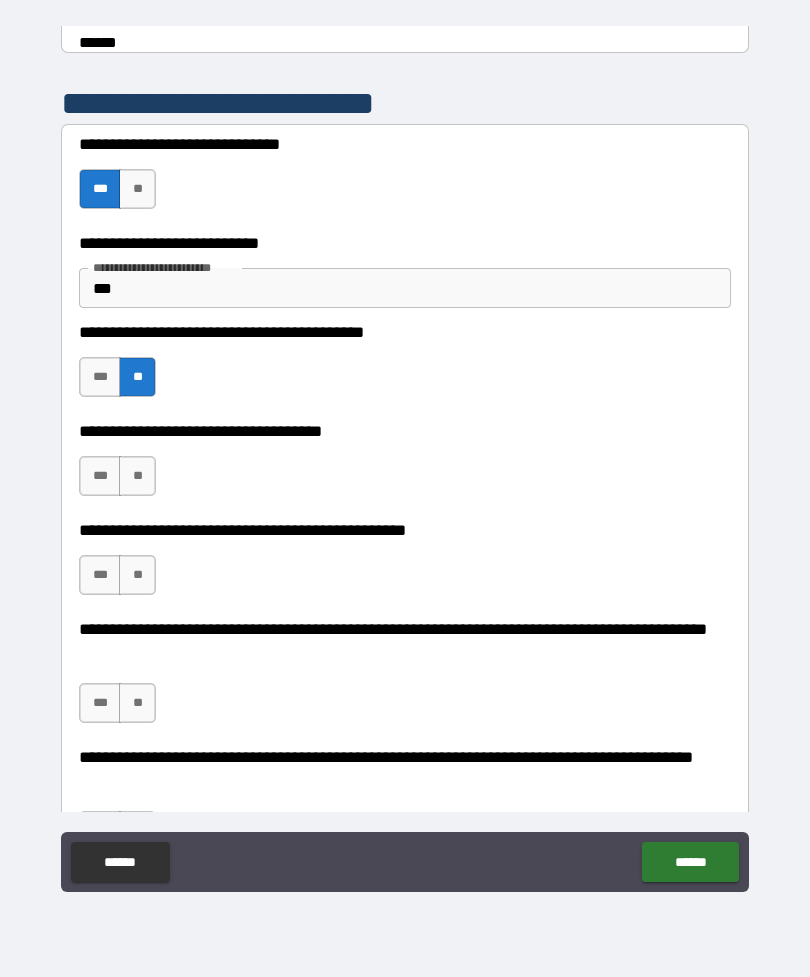 click on "***" at bounding box center (405, 288) 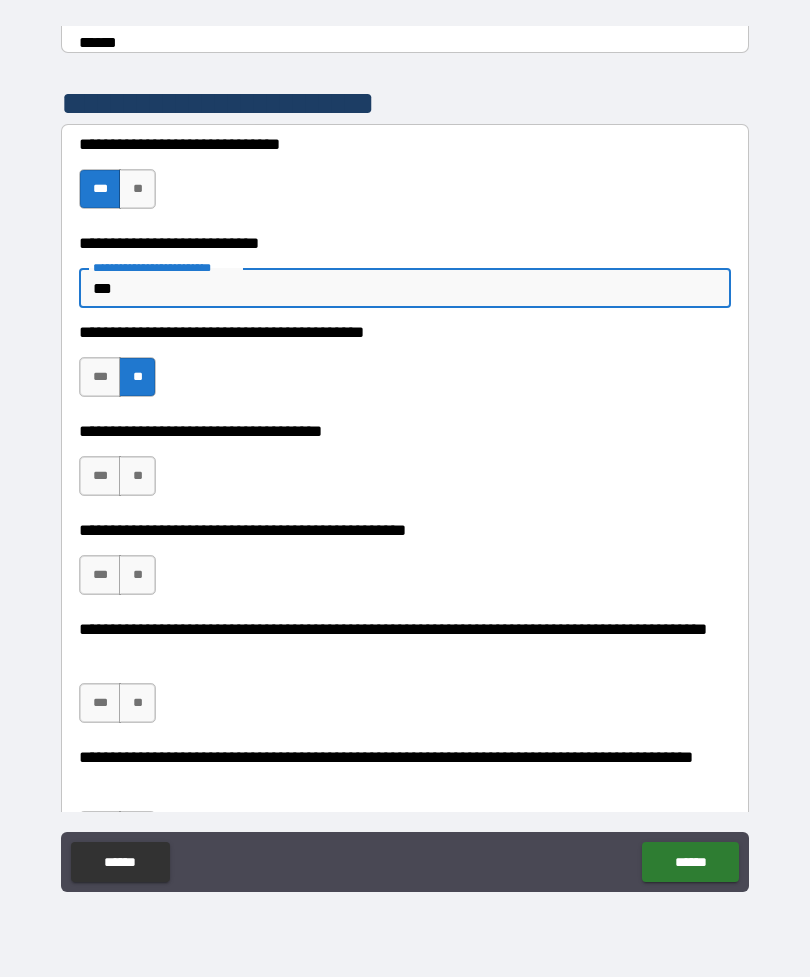 click on "**********" at bounding box center [405, 367] 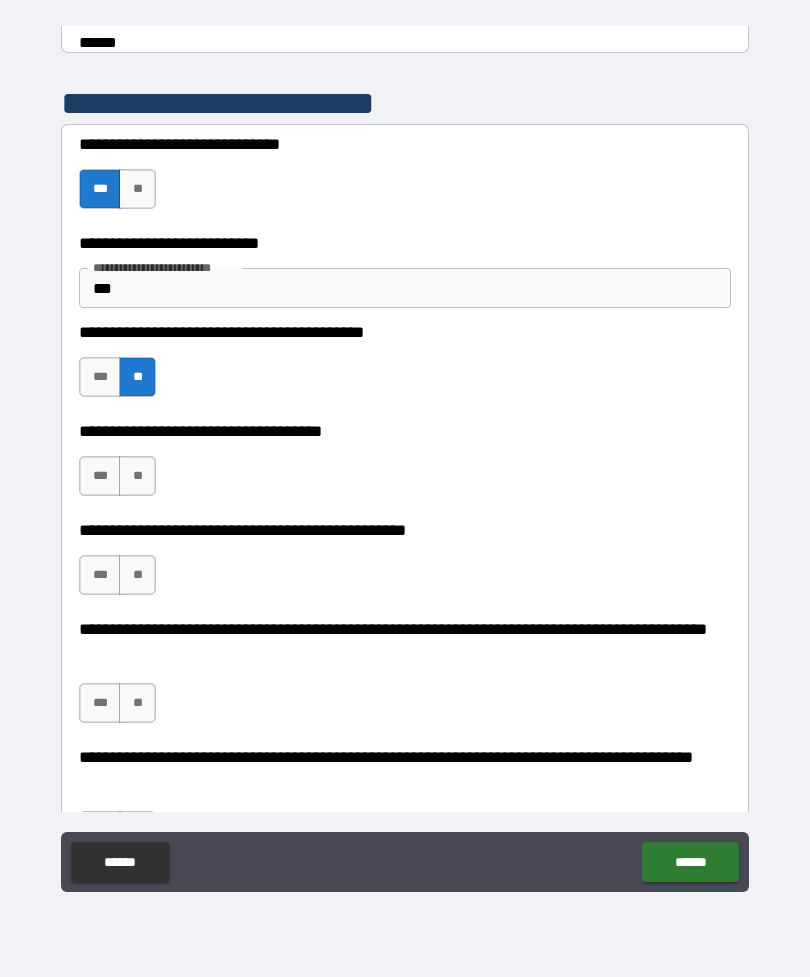 click on "**" at bounding box center (137, 476) 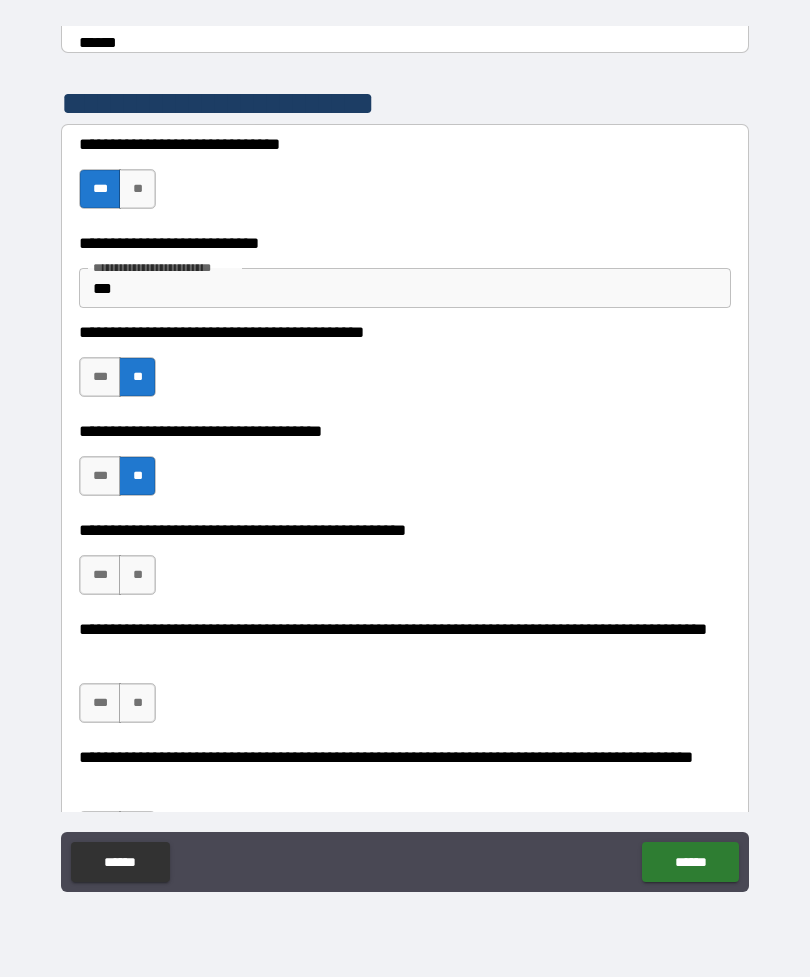 click on "**" at bounding box center [137, 575] 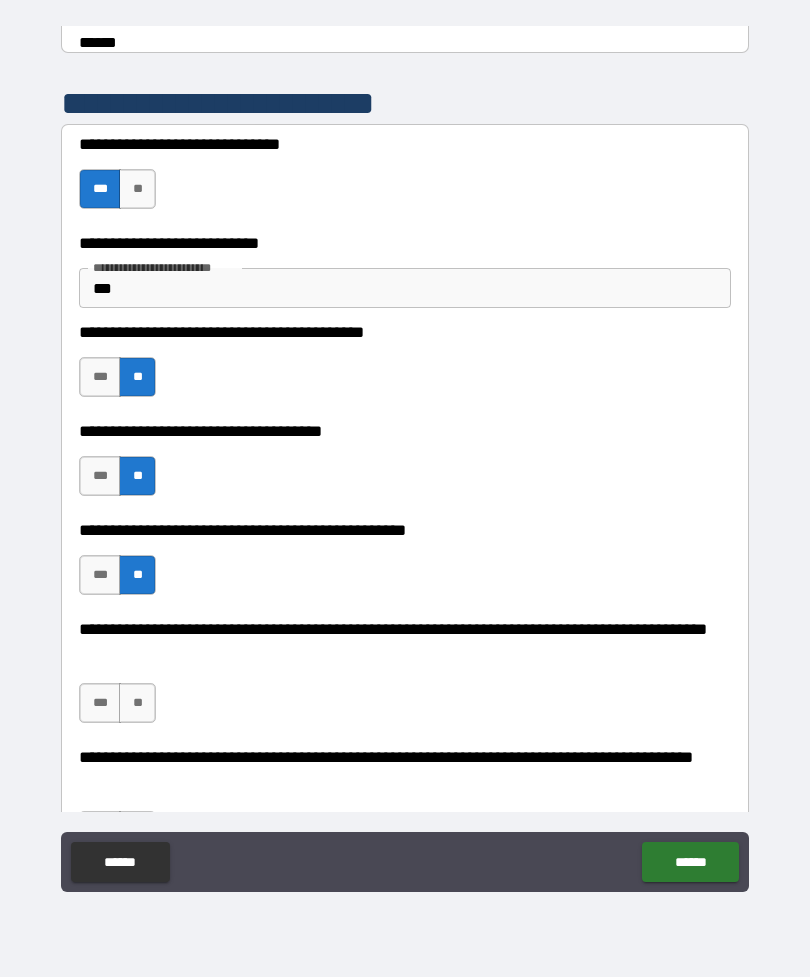 click on "**" at bounding box center [137, 703] 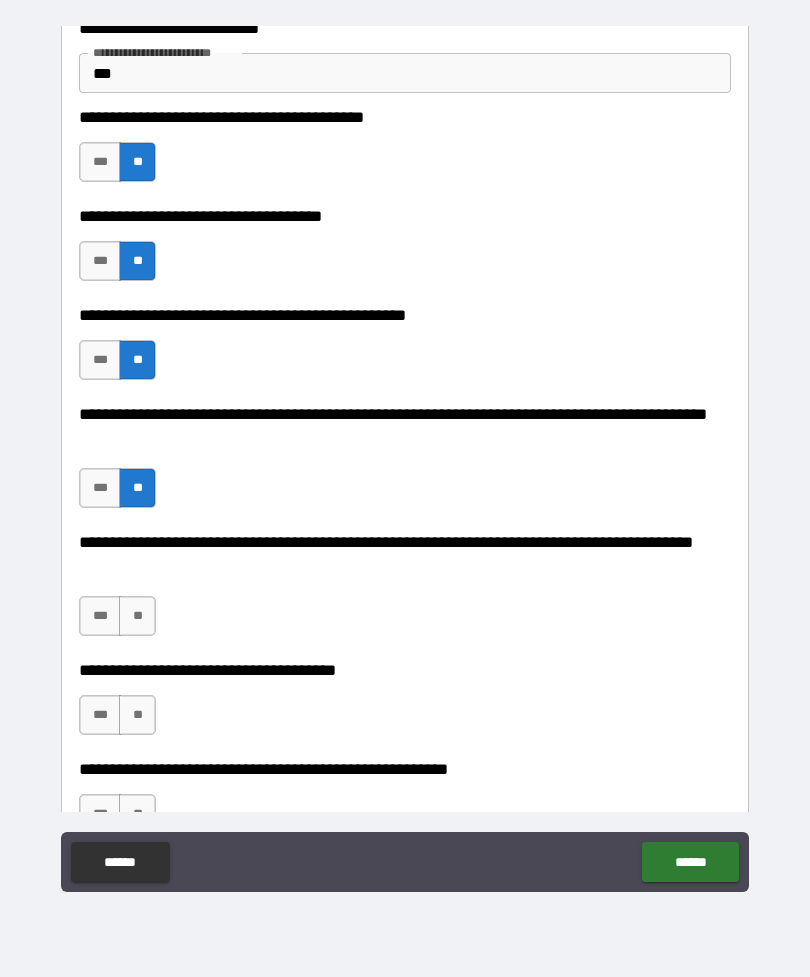scroll, scrollTop: 608, scrollLeft: 0, axis: vertical 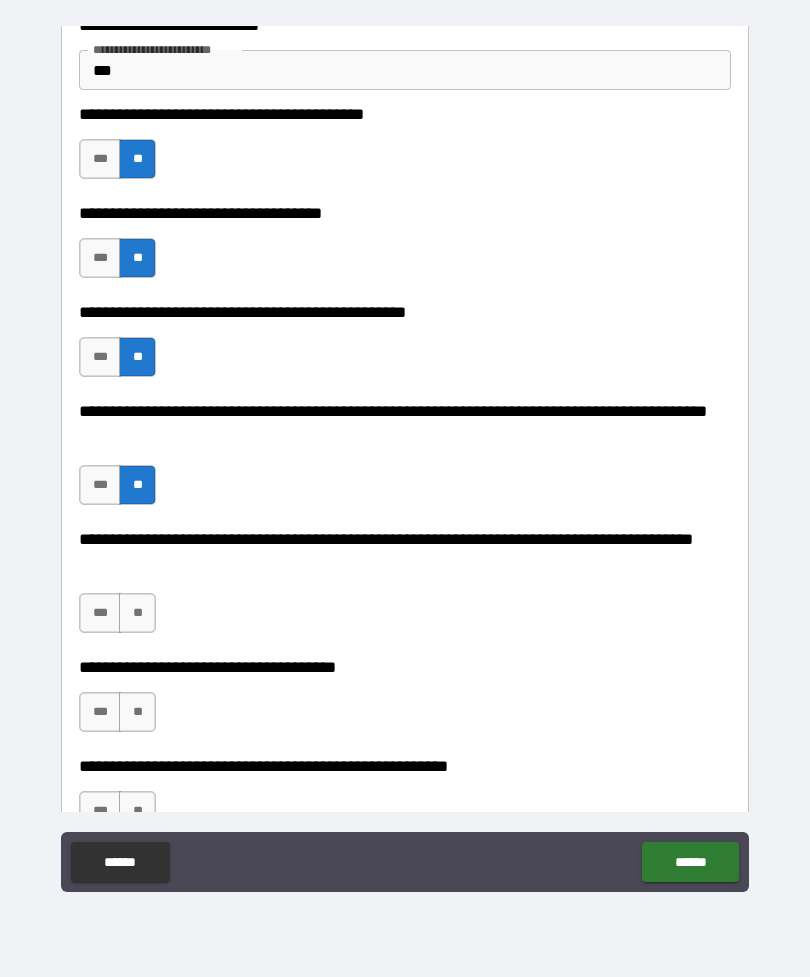 click on "***" at bounding box center (100, 613) 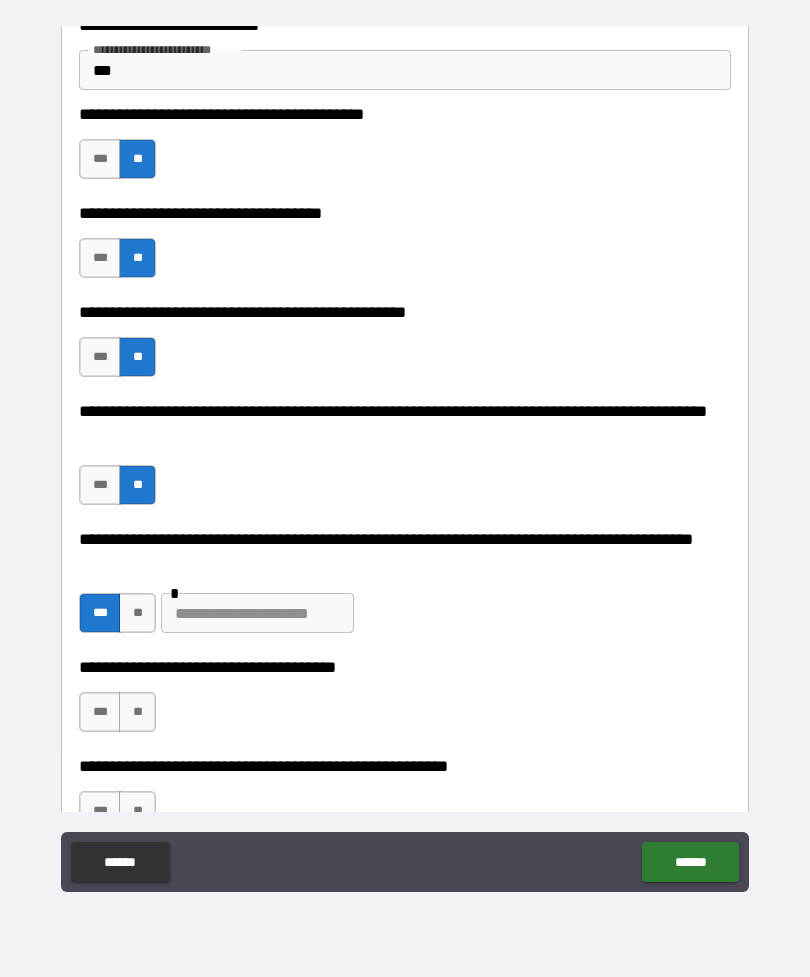 click at bounding box center (257, 613) 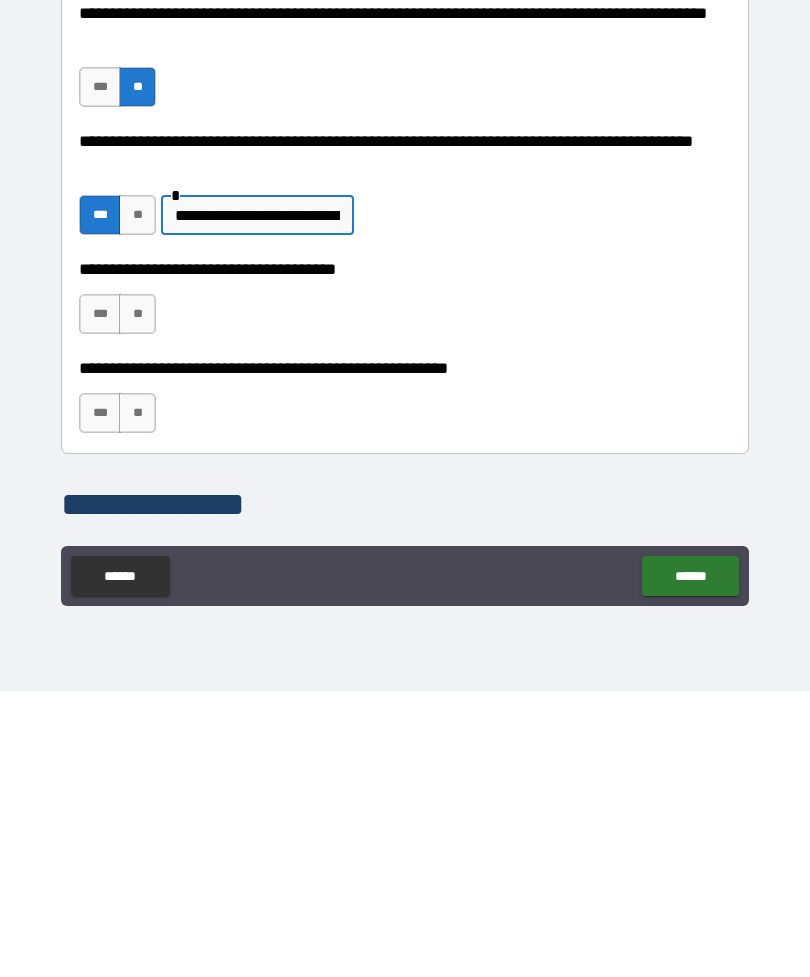 scroll, scrollTop: 732, scrollLeft: 0, axis: vertical 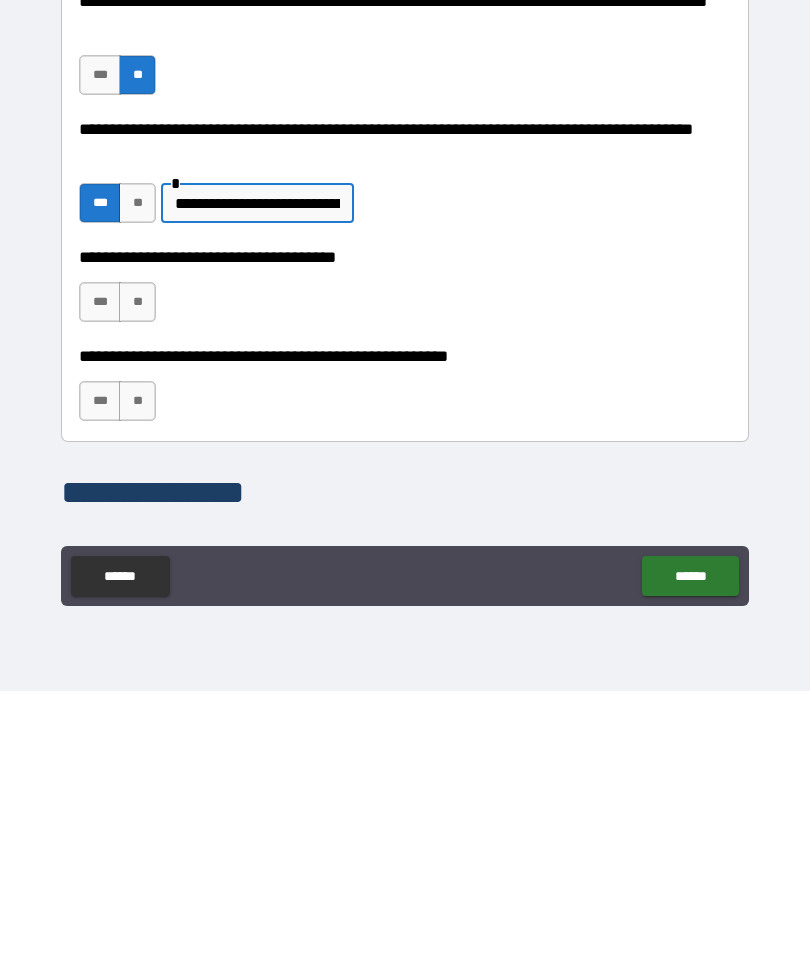 type on "**********" 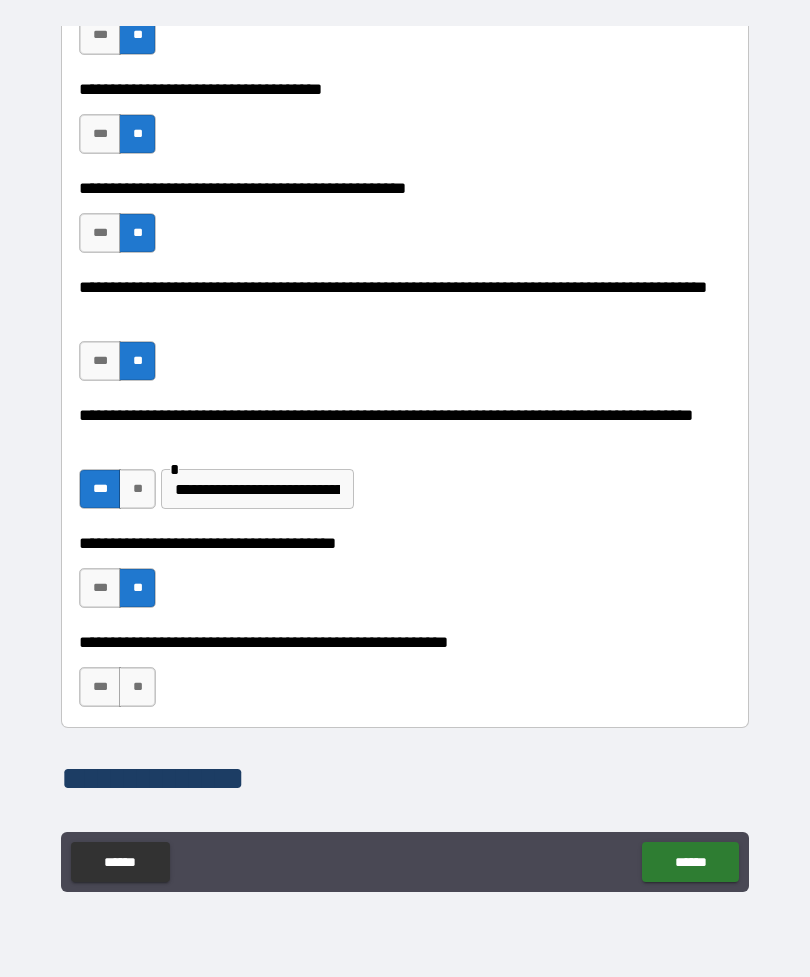 click on "***" at bounding box center (100, 687) 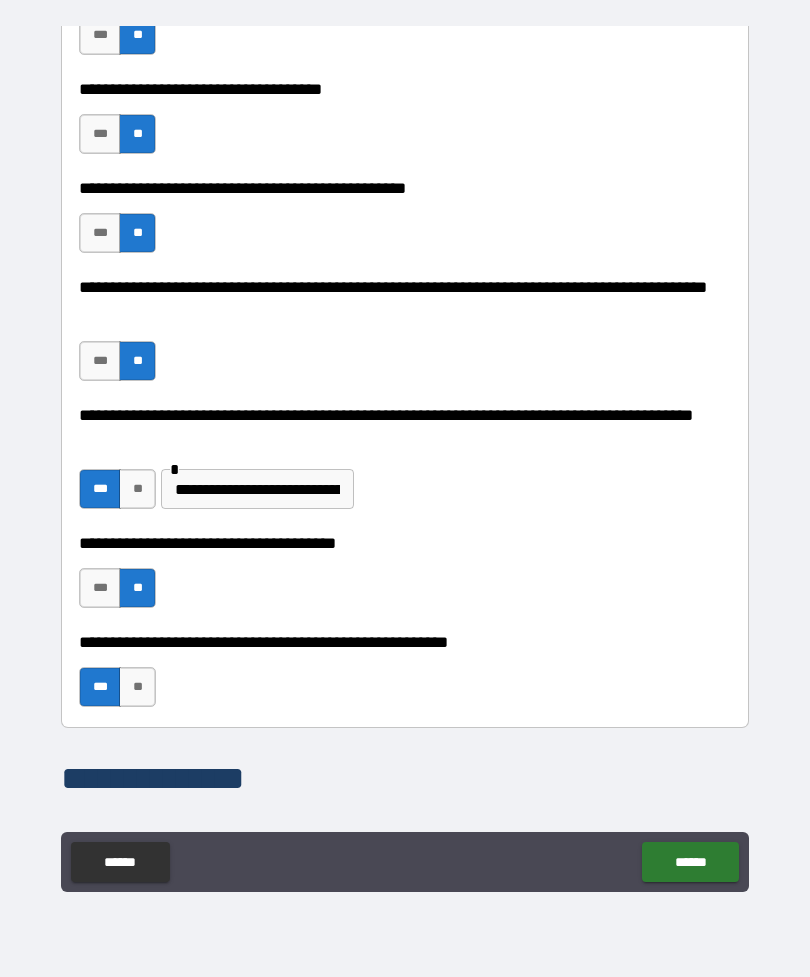 click on "******" at bounding box center [690, 862] 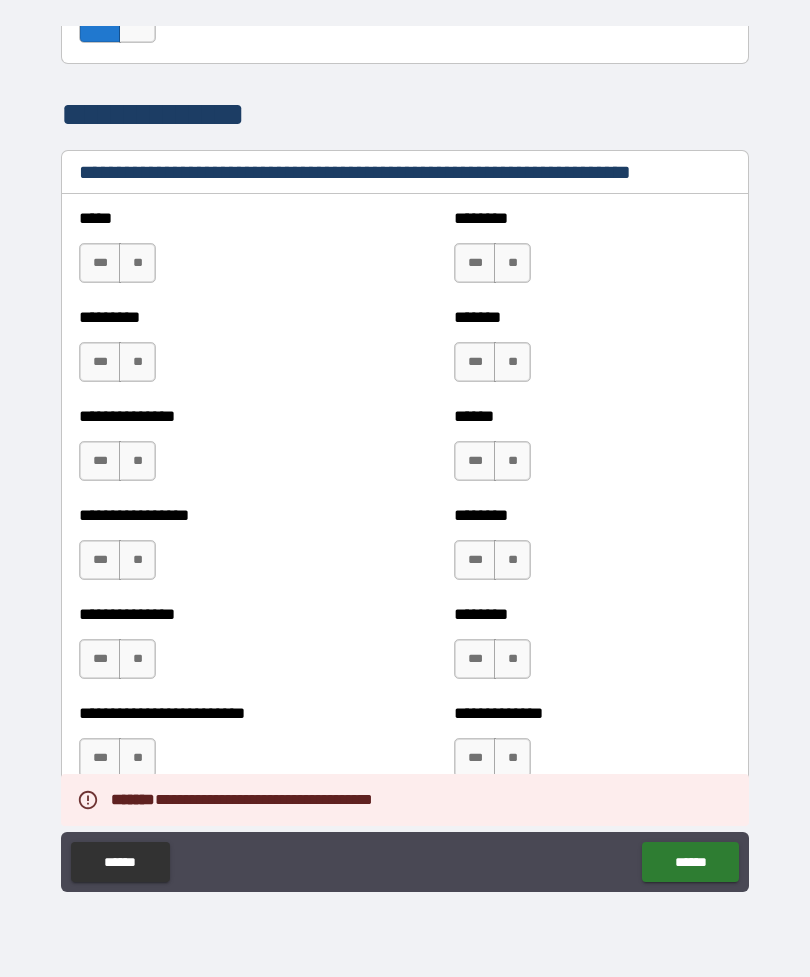 scroll, scrollTop: 1397, scrollLeft: 0, axis: vertical 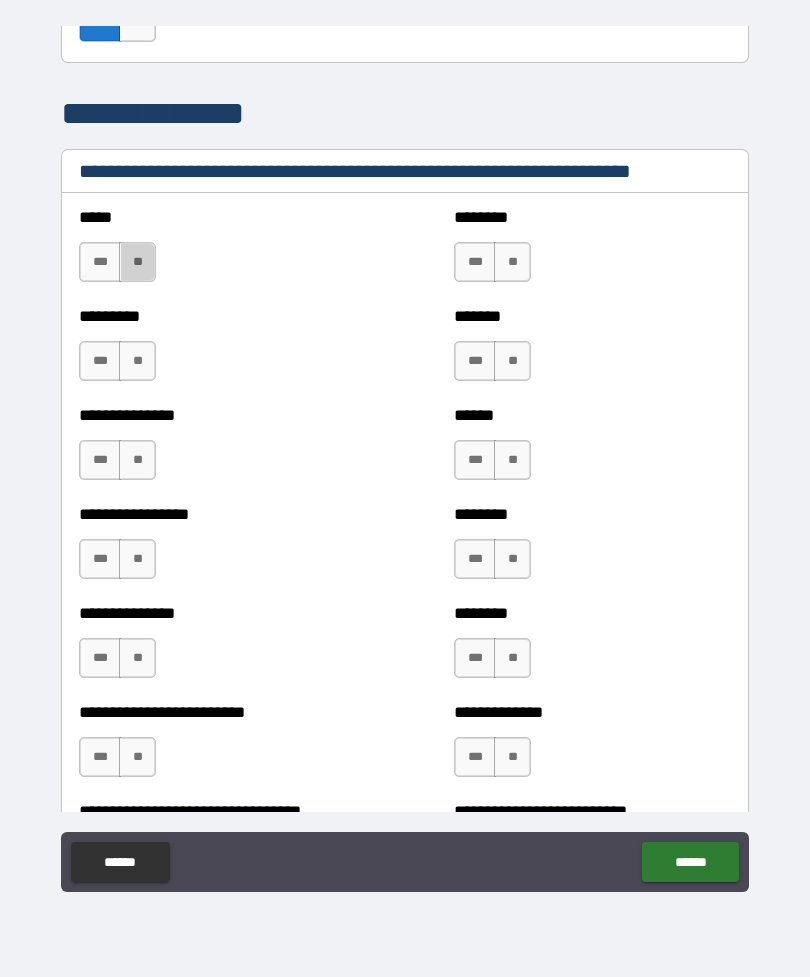 click on "**" at bounding box center (137, 262) 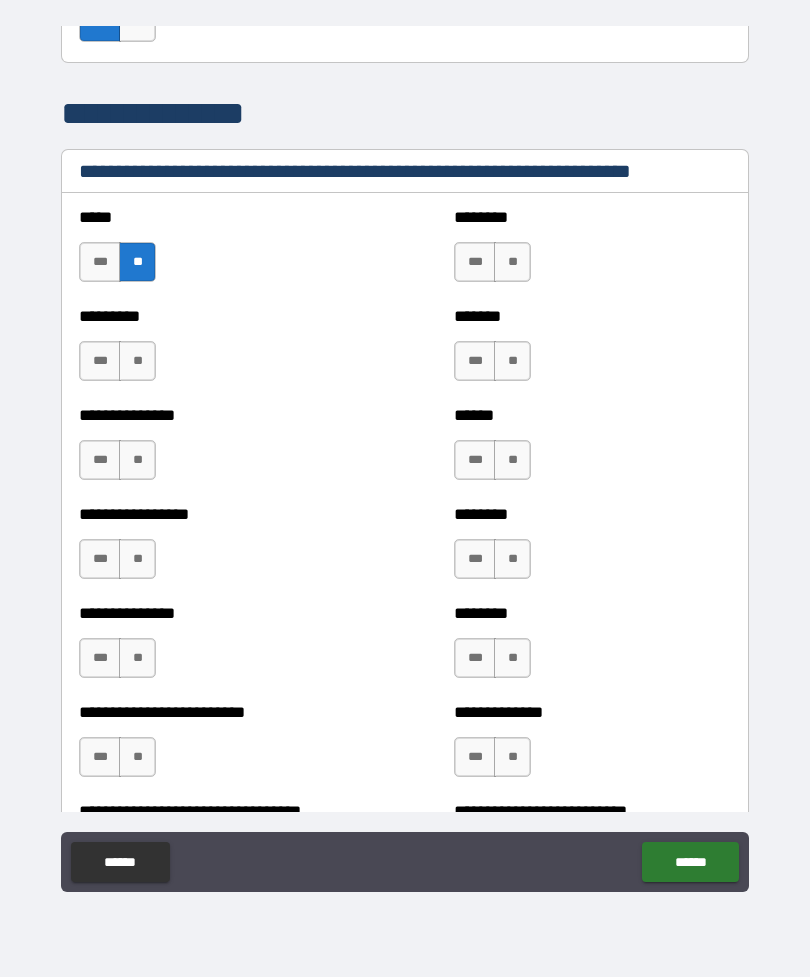 click on "**" at bounding box center [137, 361] 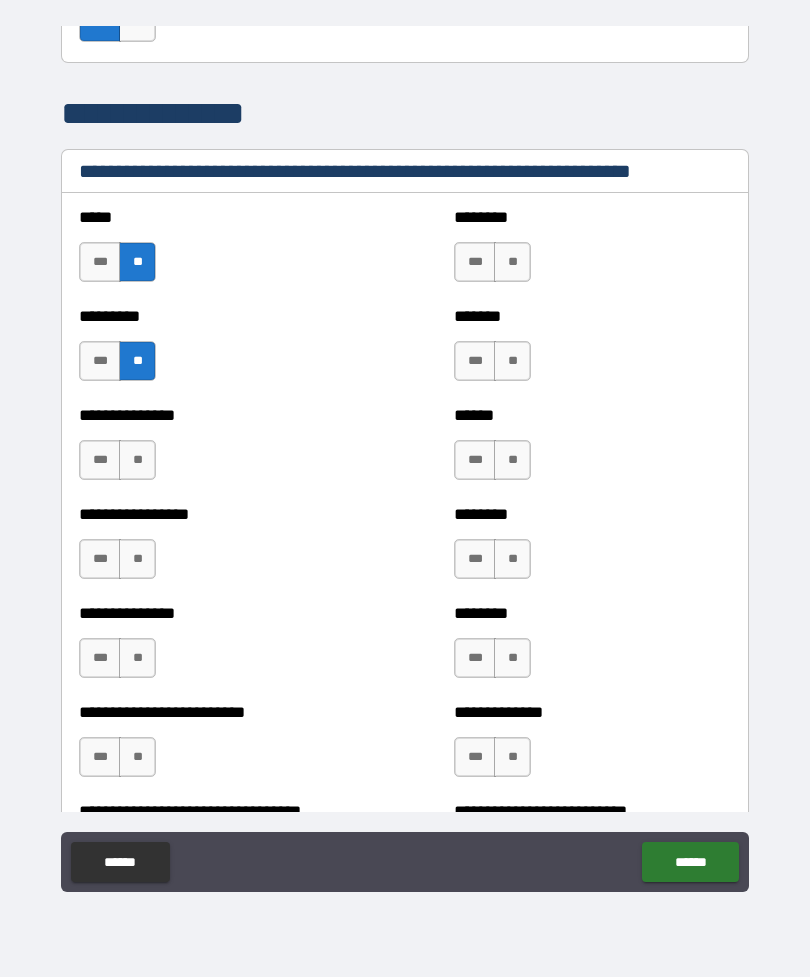 click on "**" at bounding box center (137, 460) 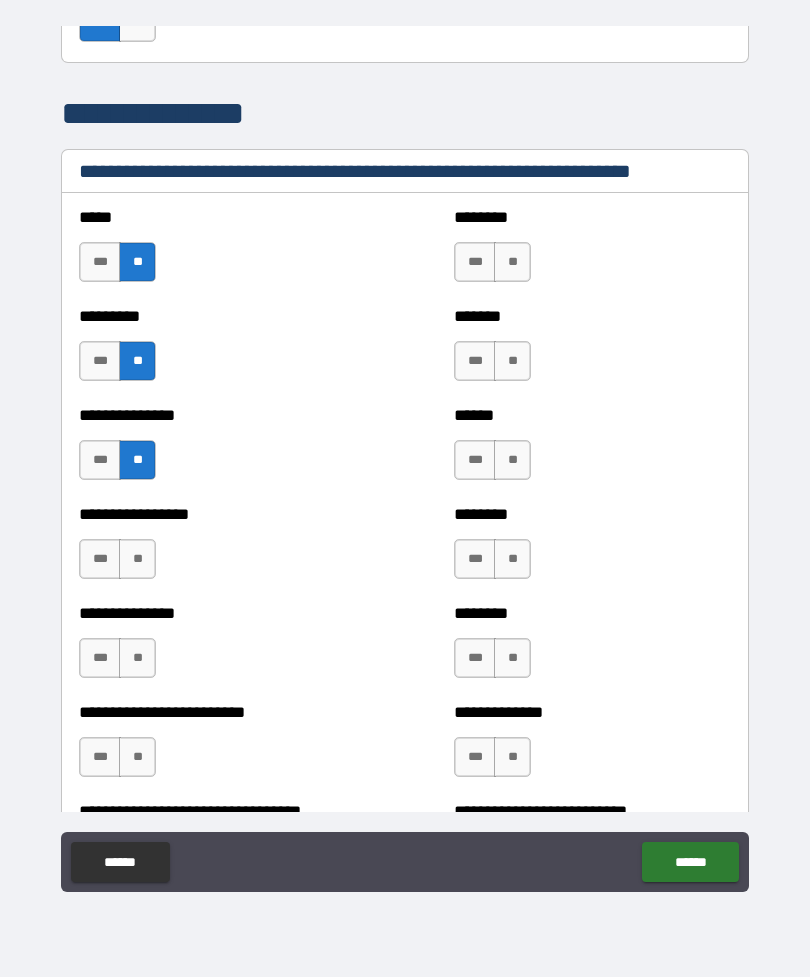 click on "**" at bounding box center (137, 559) 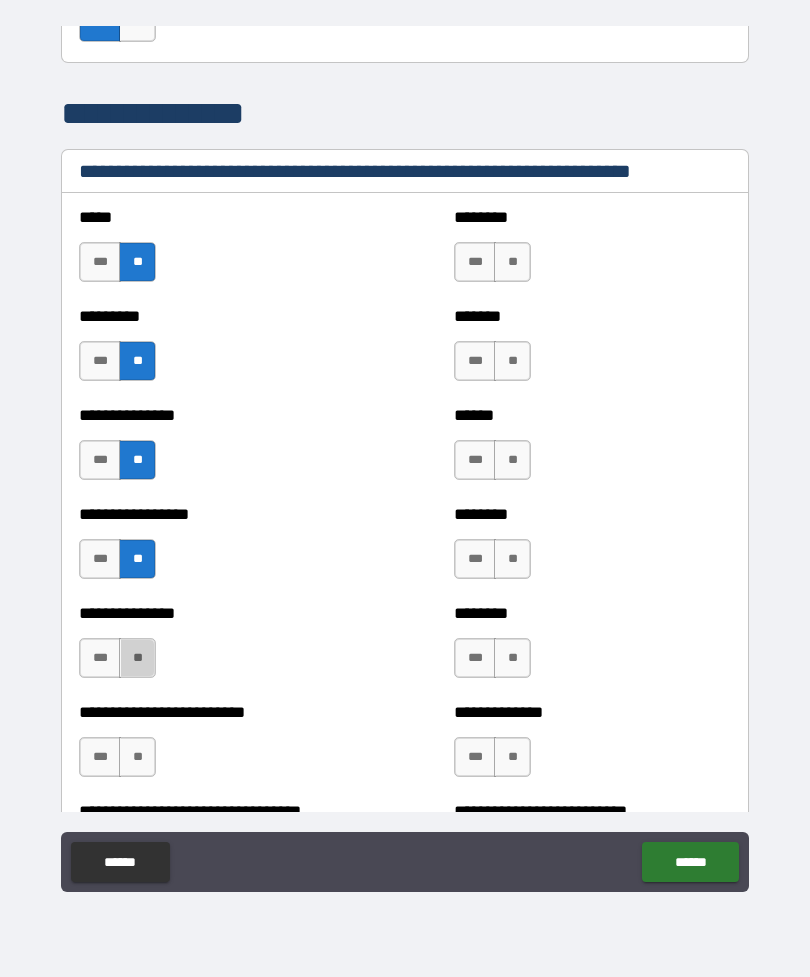 click on "**" at bounding box center [137, 658] 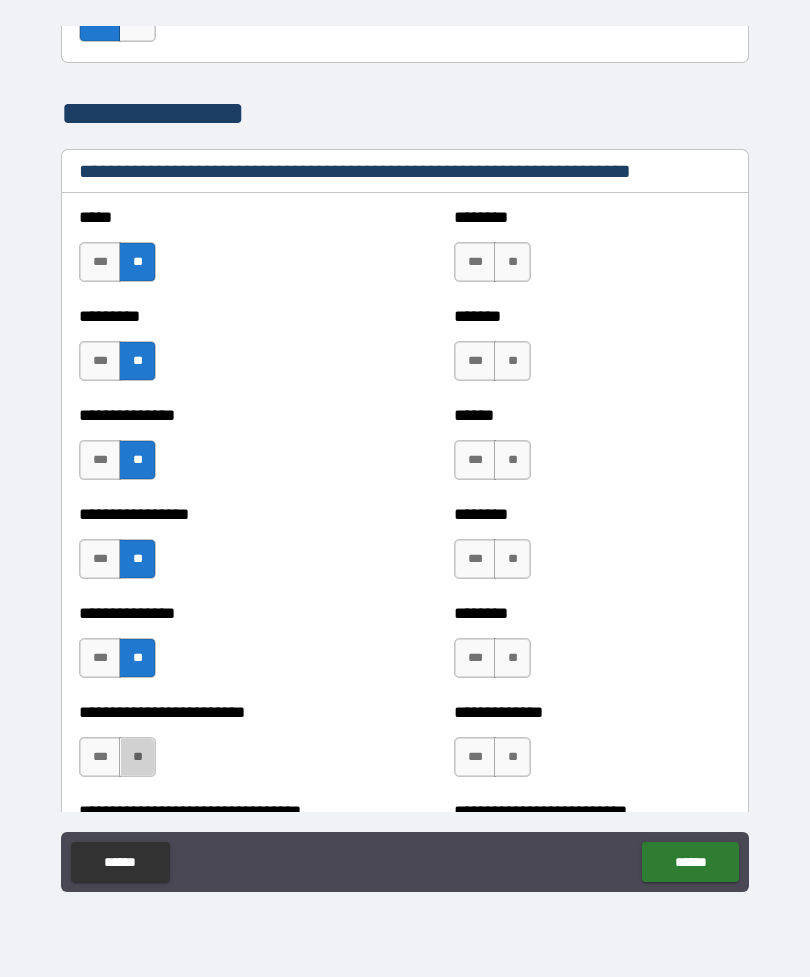 click on "**" at bounding box center [137, 757] 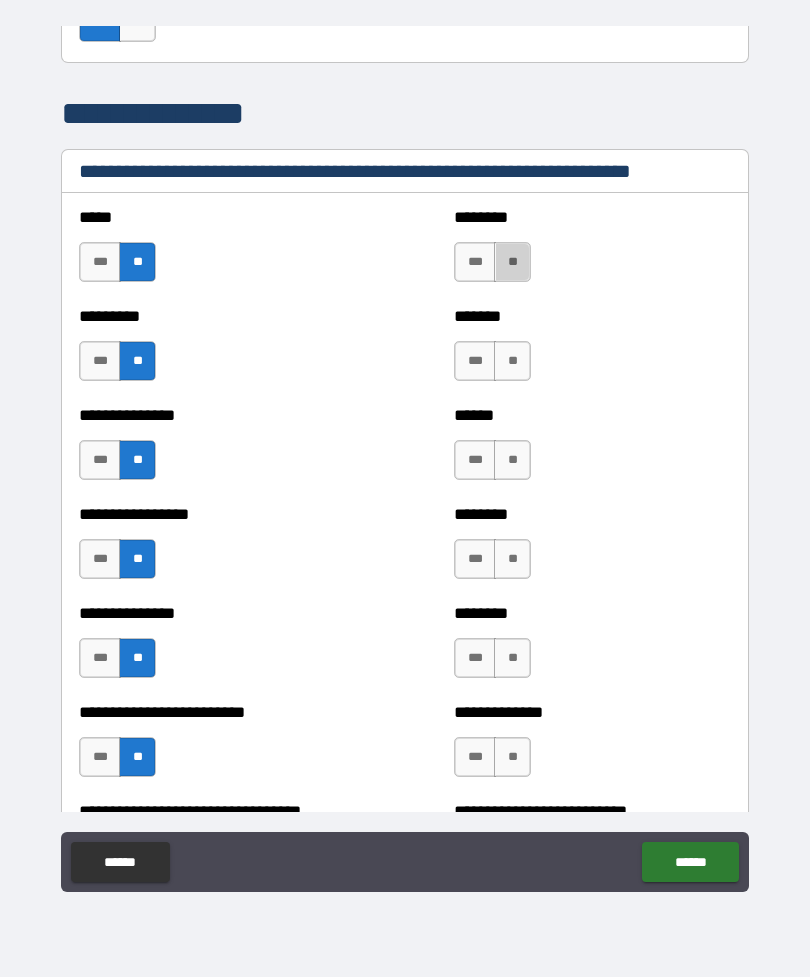 click on "**" at bounding box center (512, 262) 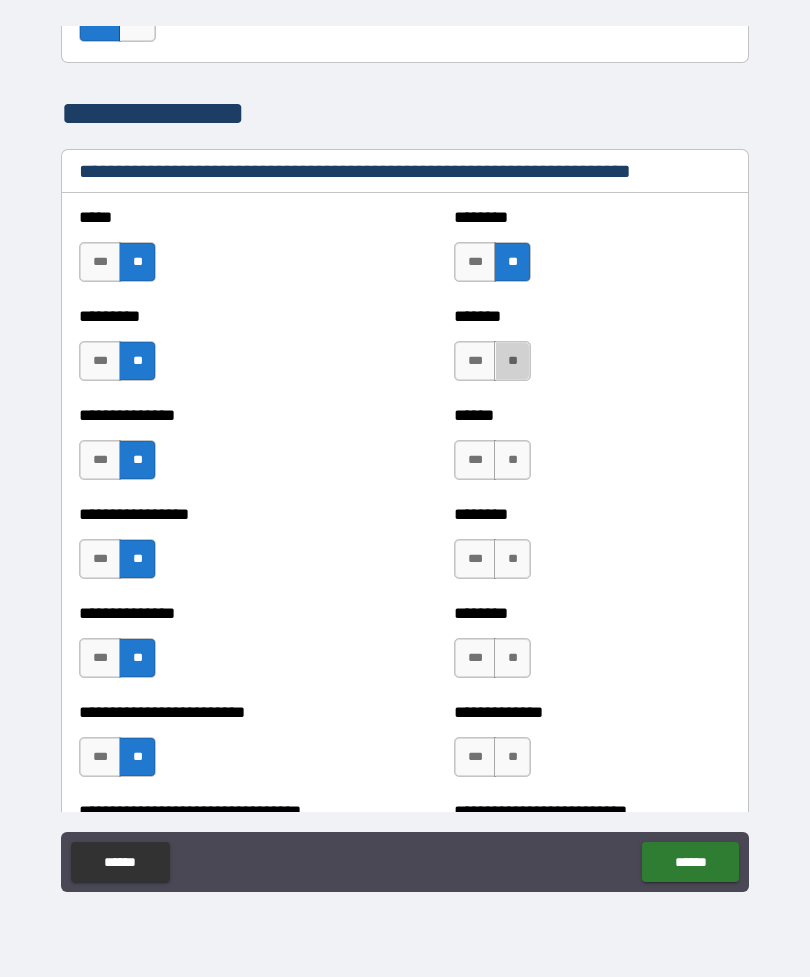 click on "**" at bounding box center [512, 361] 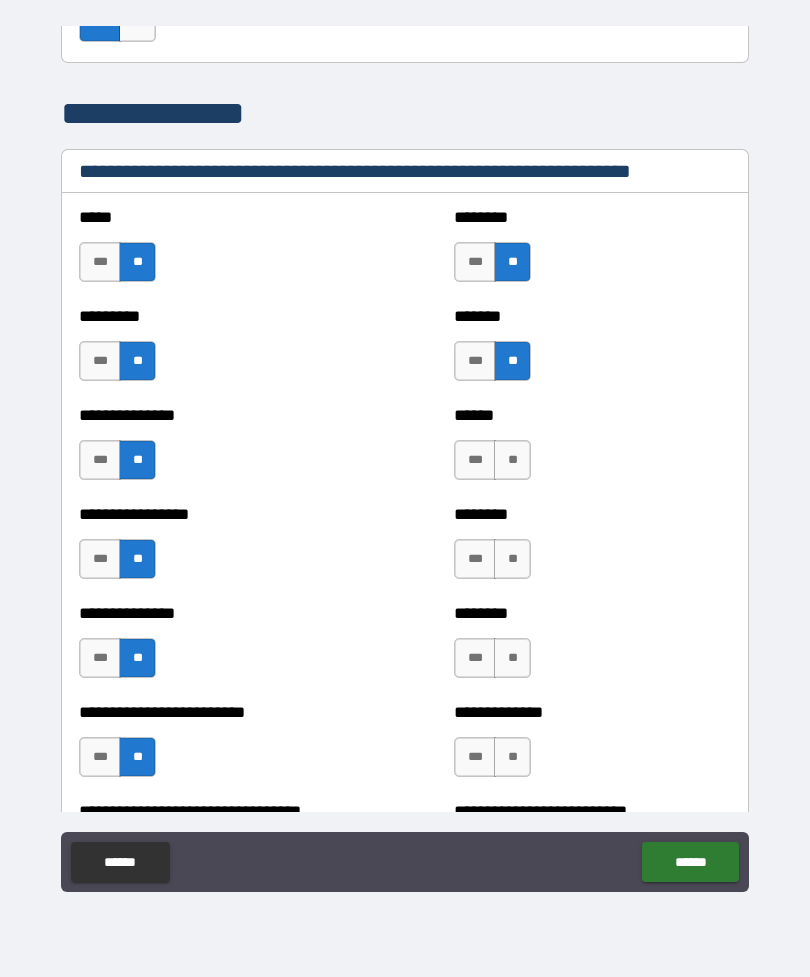 click on "**" at bounding box center (512, 460) 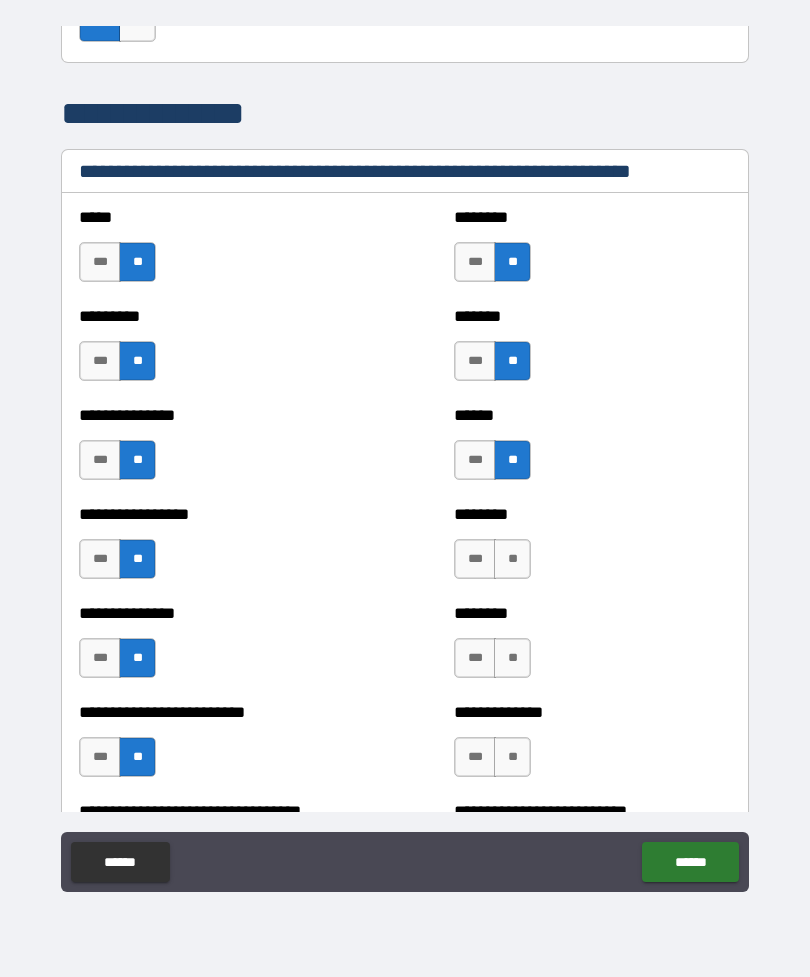 click on "**" at bounding box center (512, 559) 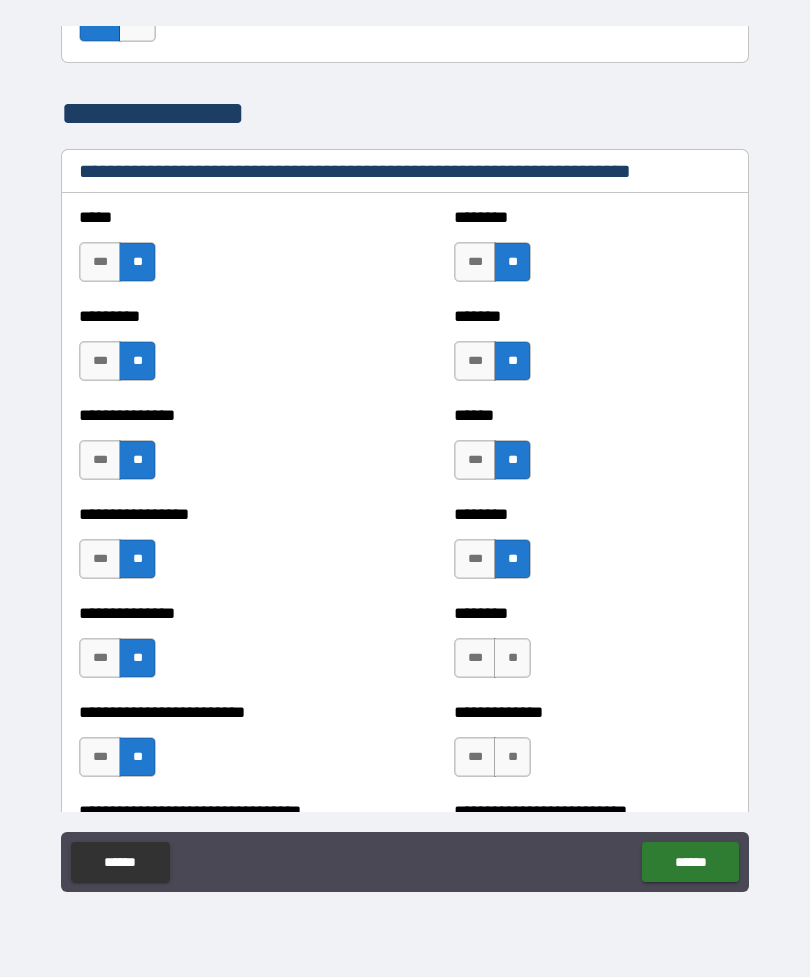 click on "**" at bounding box center (512, 658) 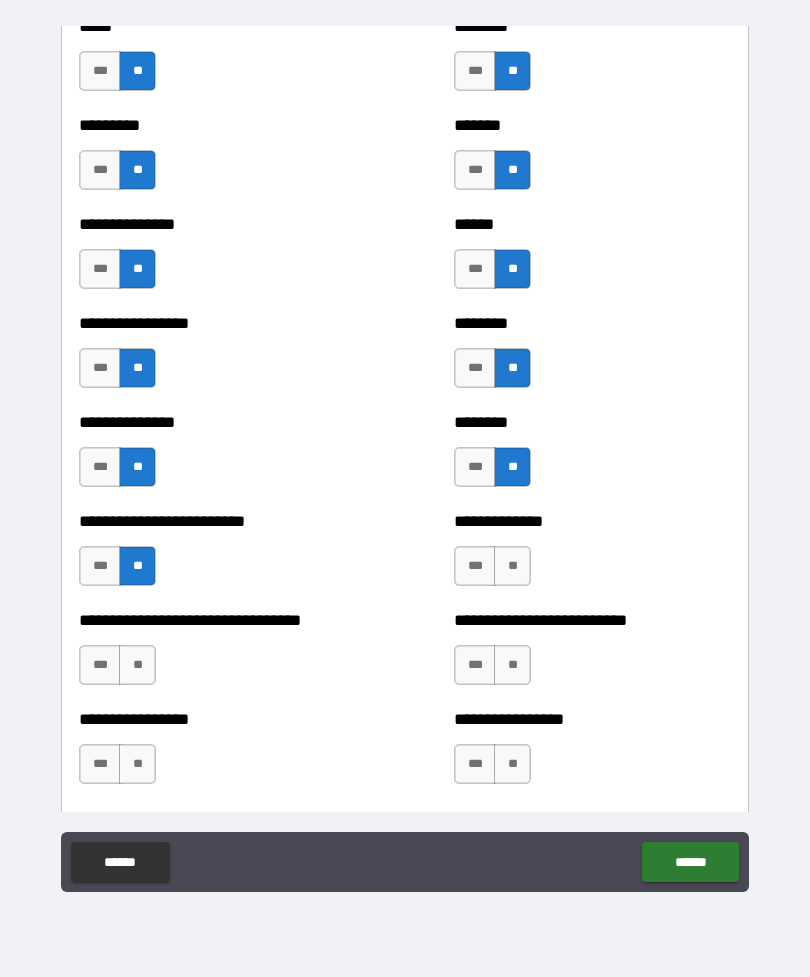 scroll, scrollTop: 1660, scrollLeft: 0, axis: vertical 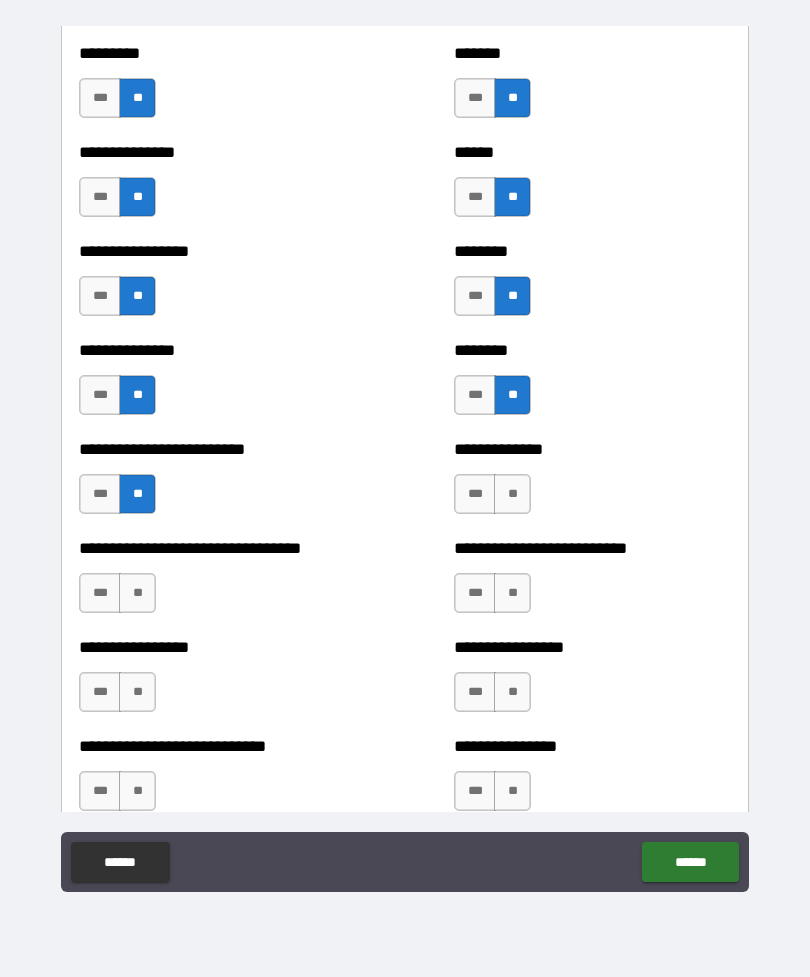 click on "**" at bounding box center [512, 494] 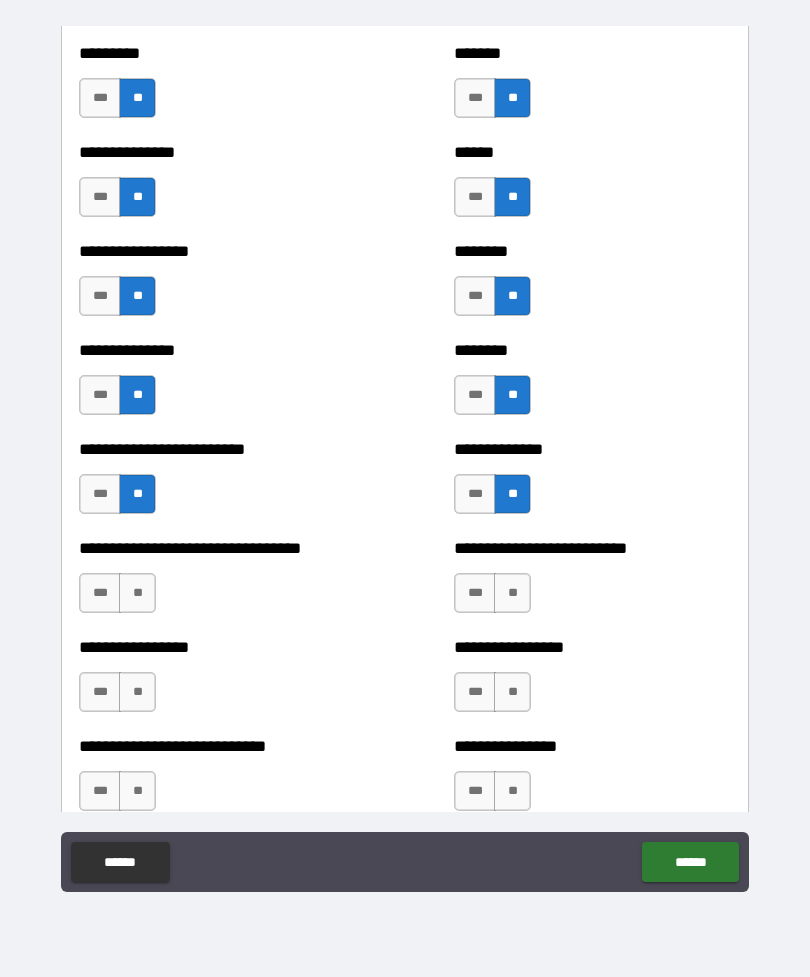 click on "**" at bounding box center [512, 593] 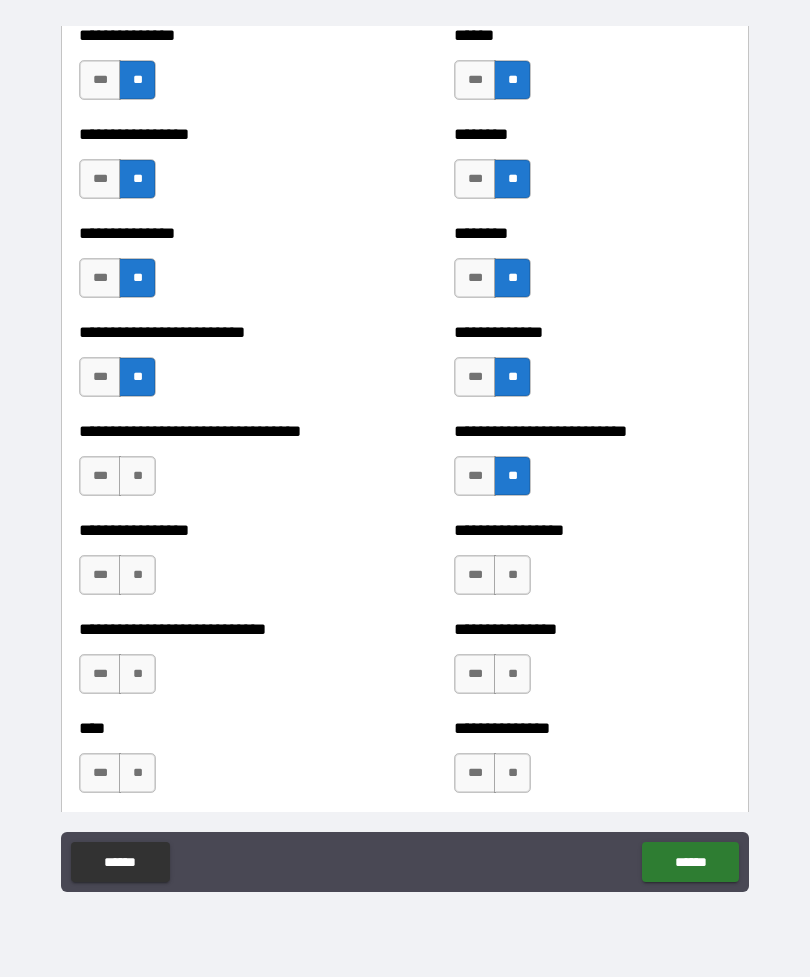 scroll, scrollTop: 1781, scrollLeft: 0, axis: vertical 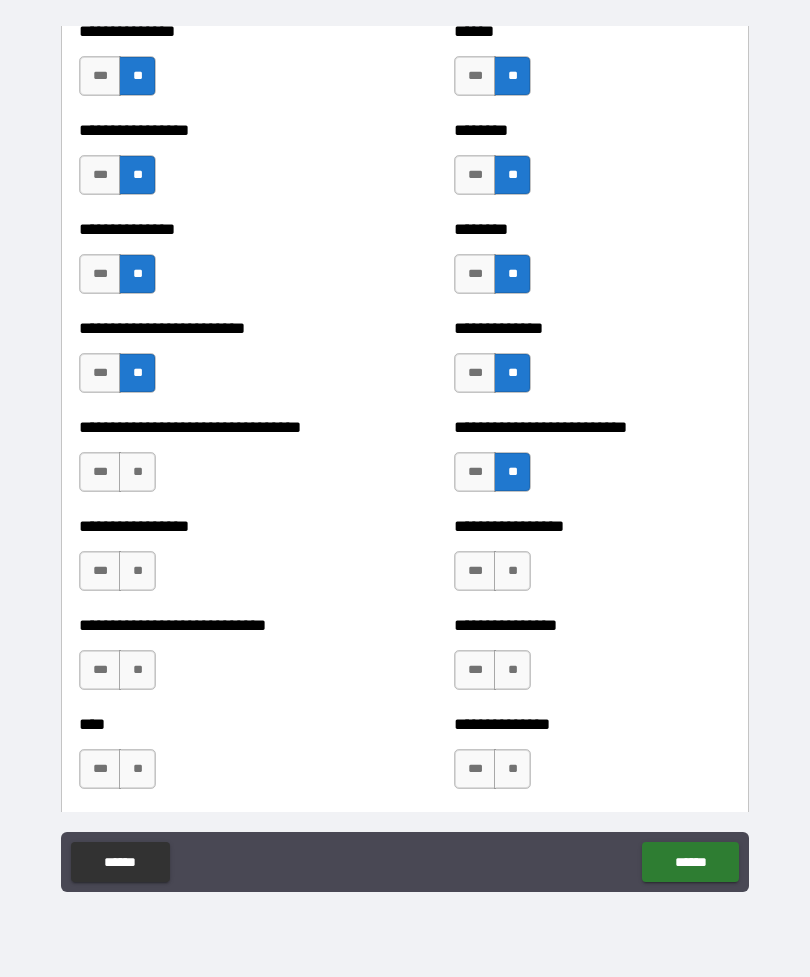 click on "**" at bounding box center [137, 472] 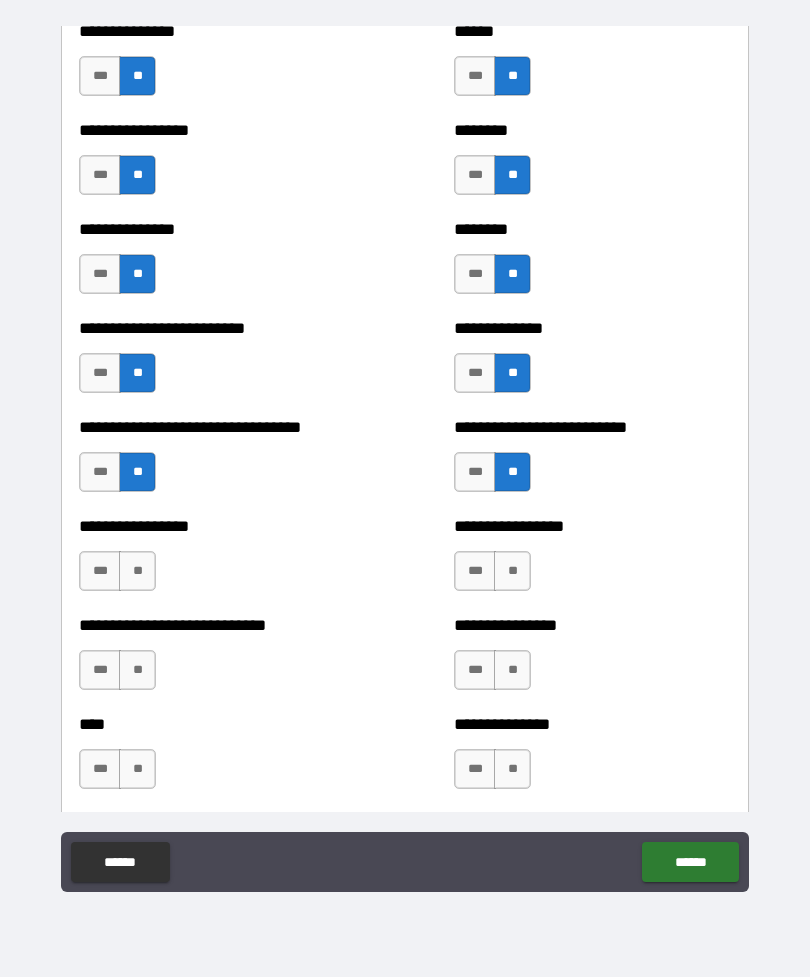 click on "**" at bounding box center [137, 571] 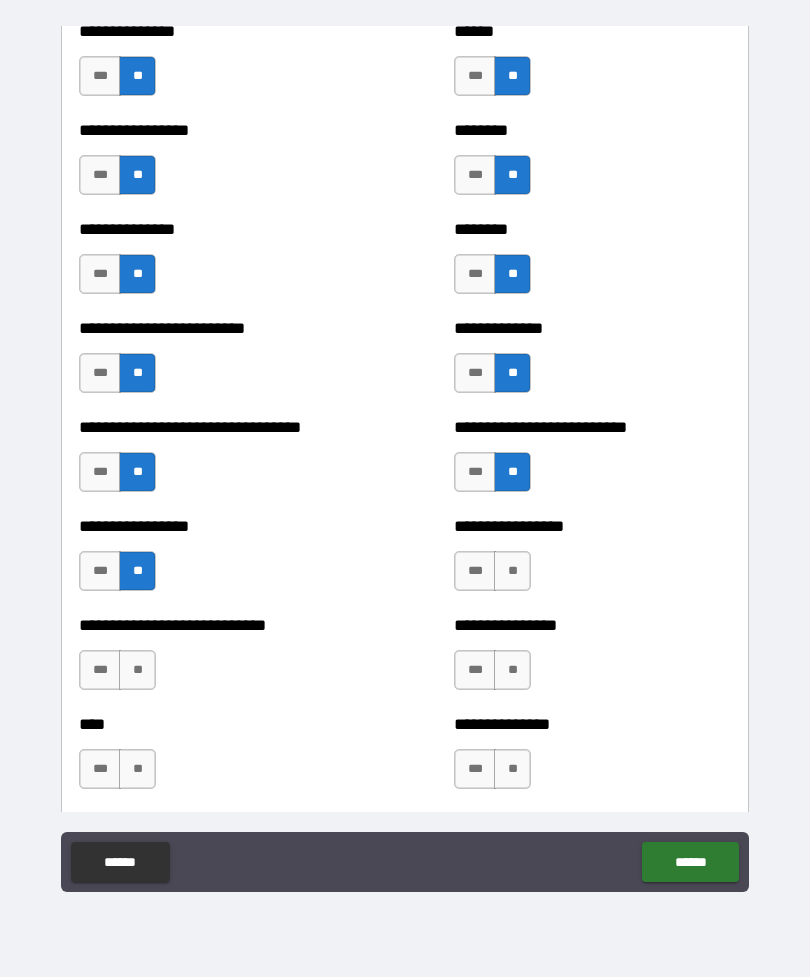 click on "**" at bounding box center [137, 670] 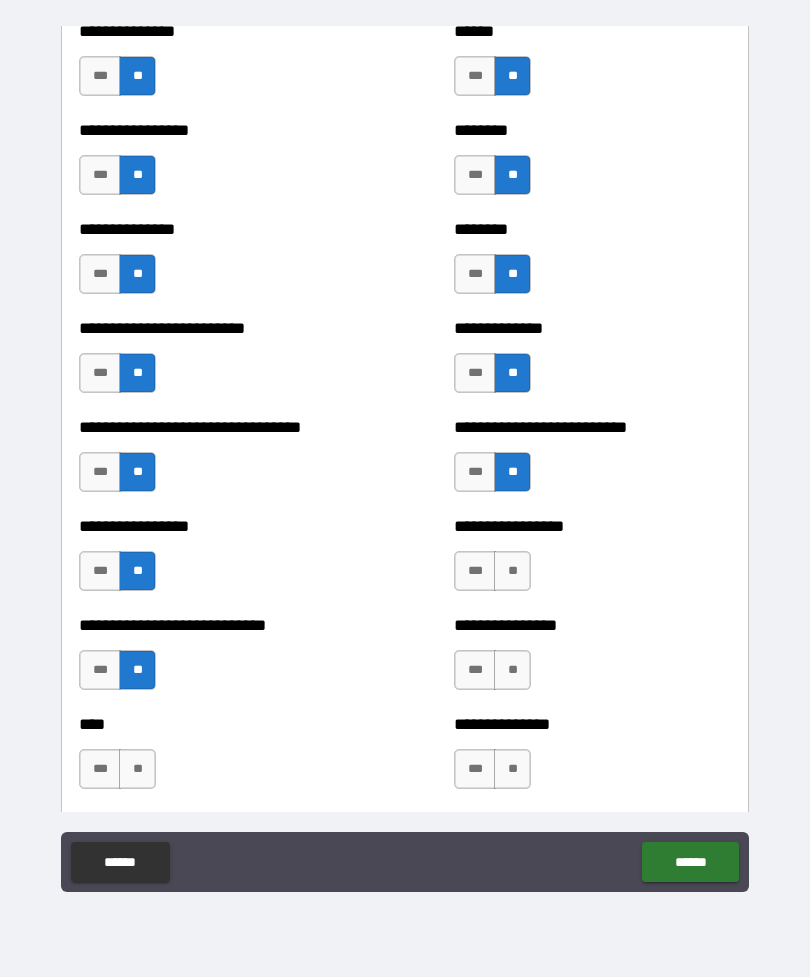 click on "**" at bounding box center (137, 769) 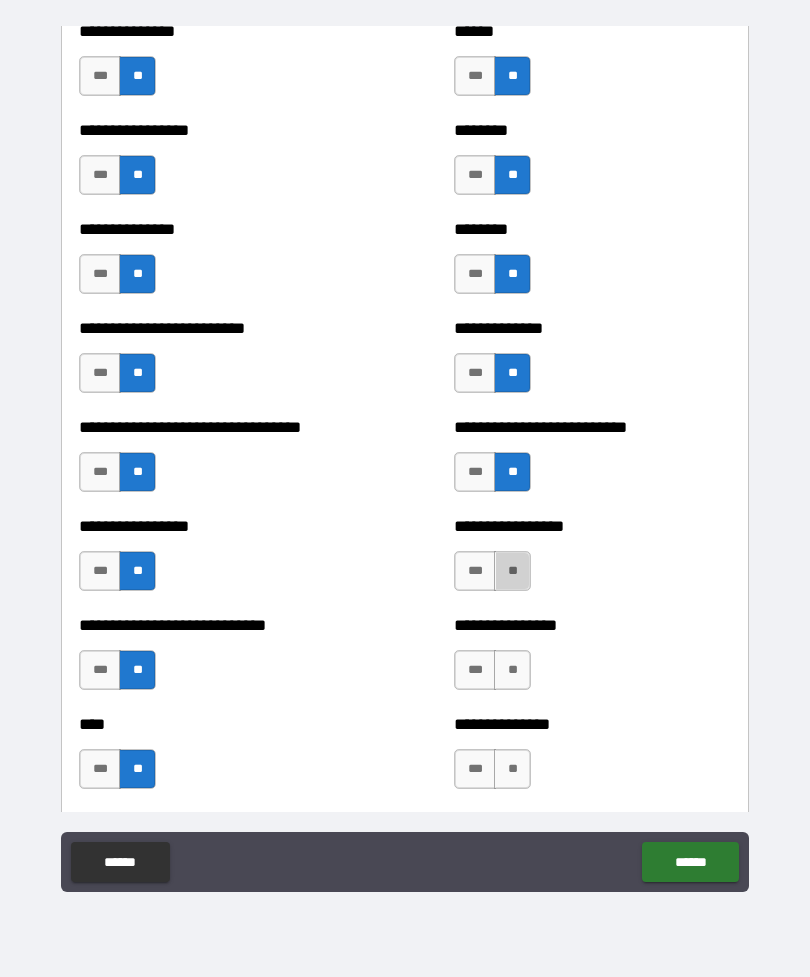 click on "**" at bounding box center (512, 571) 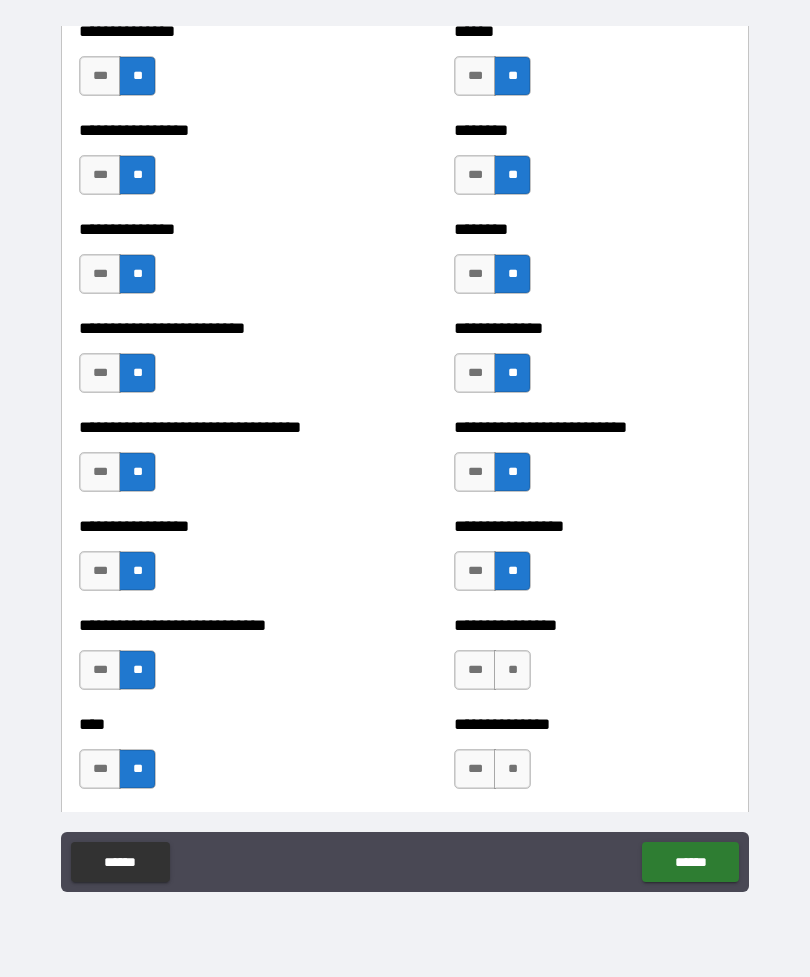 click on "**" at bounding box center [512, 670] 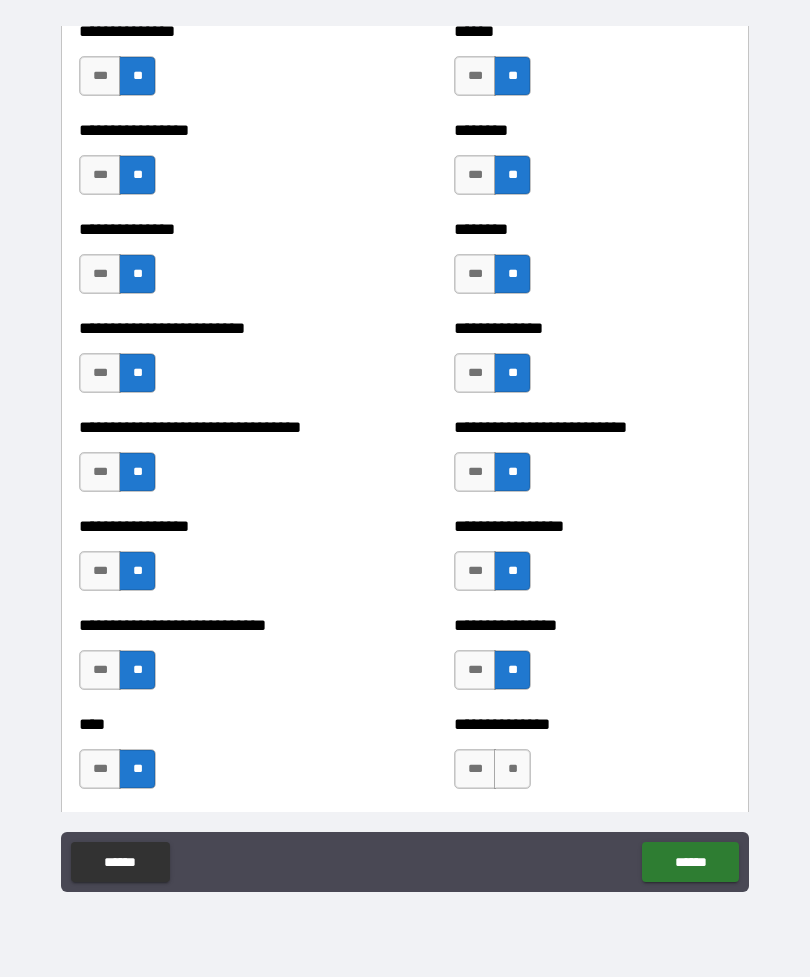 click on "**" at bounding box center (512, 769) 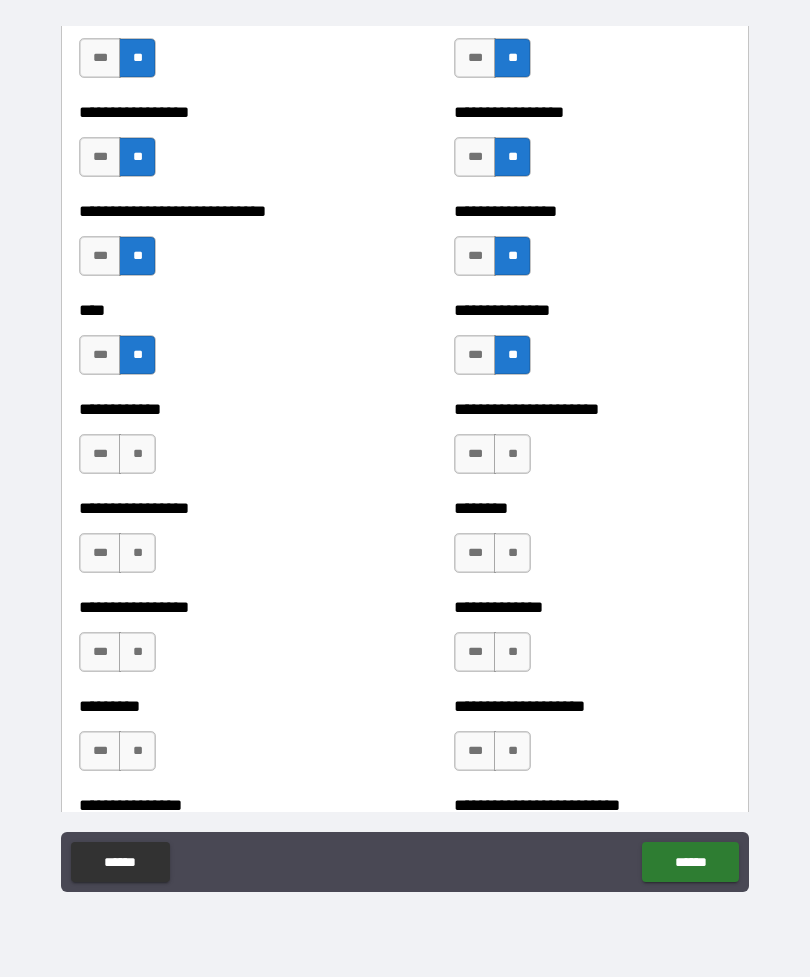 scroll, scrollTop: 2197, scrollLeft: 0, axis: vertical 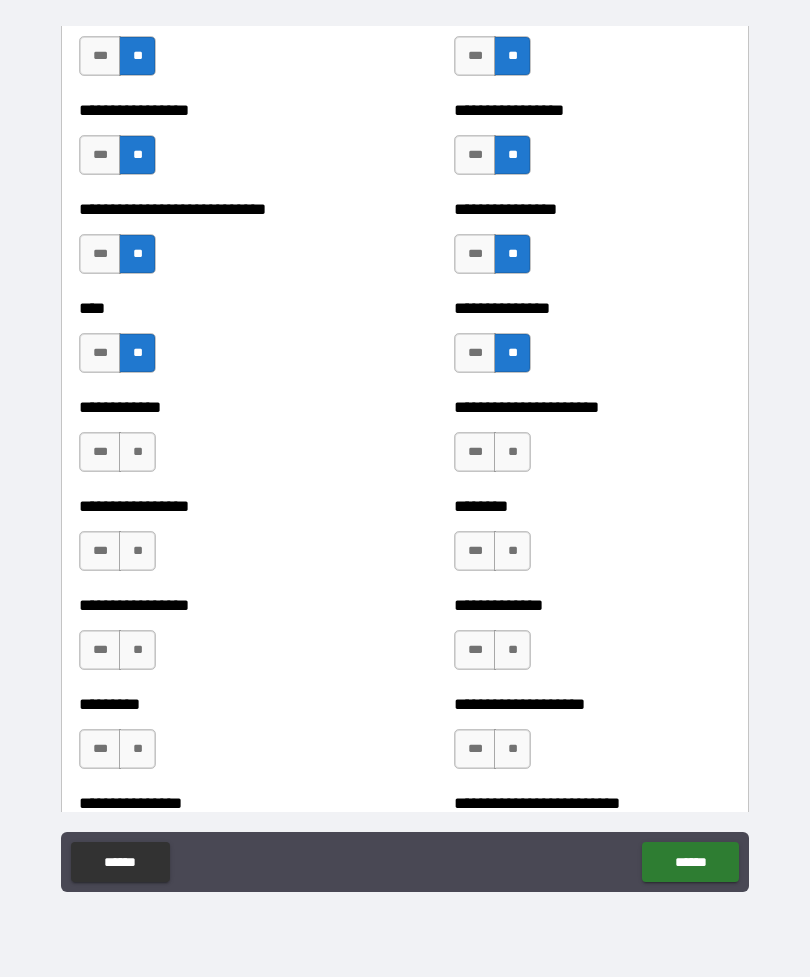 click on "**" at bounding box center (137, 452) 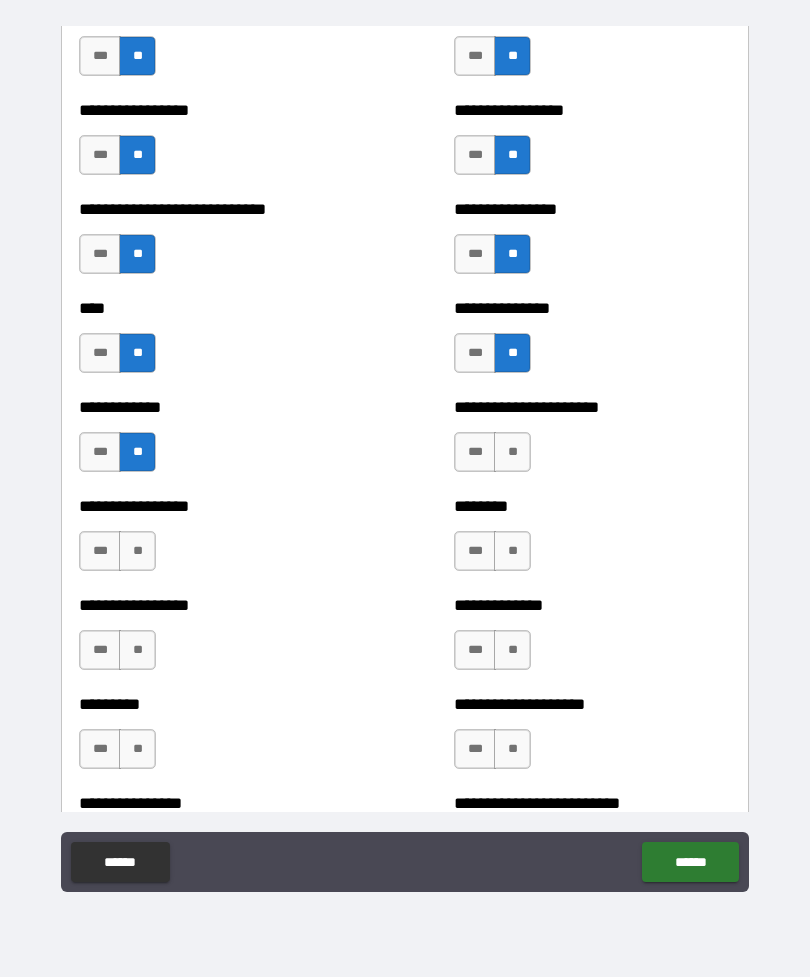 click on "**" at bounding box center (137, 551) 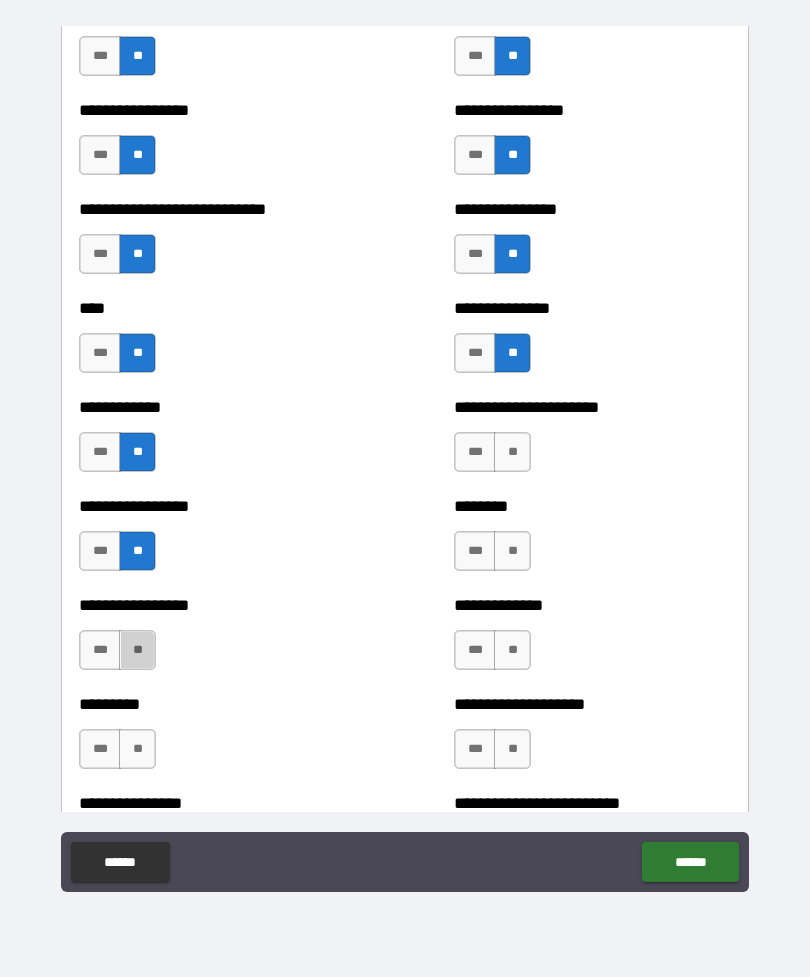 click on "**" at bounding box center [137, 650] 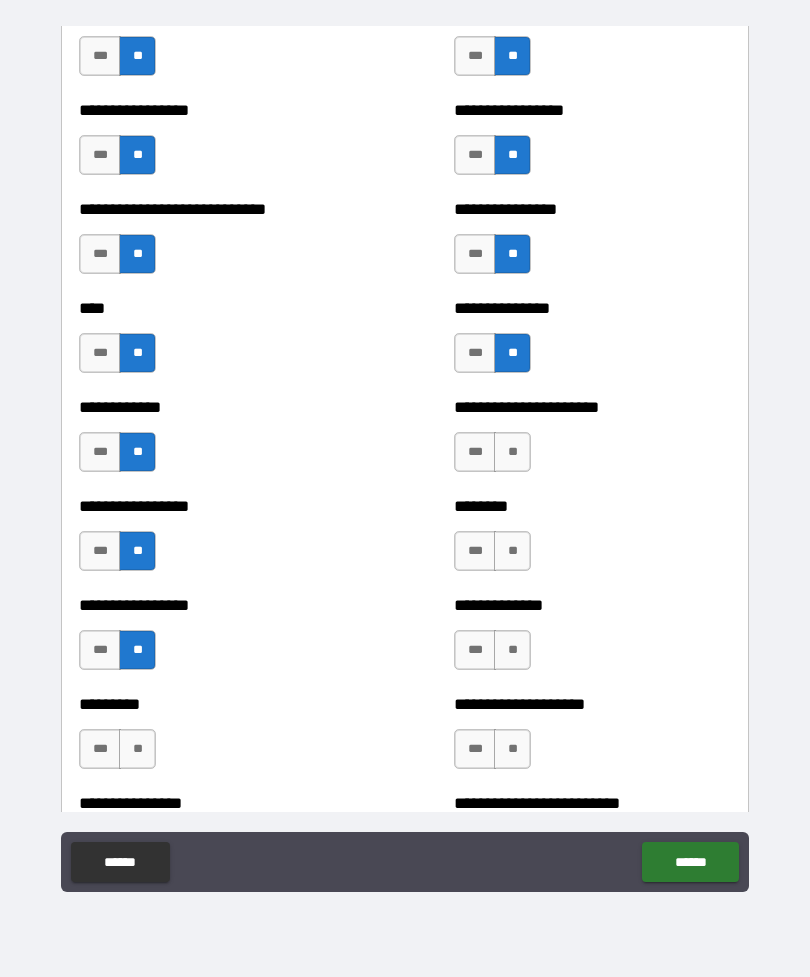 click on "**" at bounding box center [137, 749] 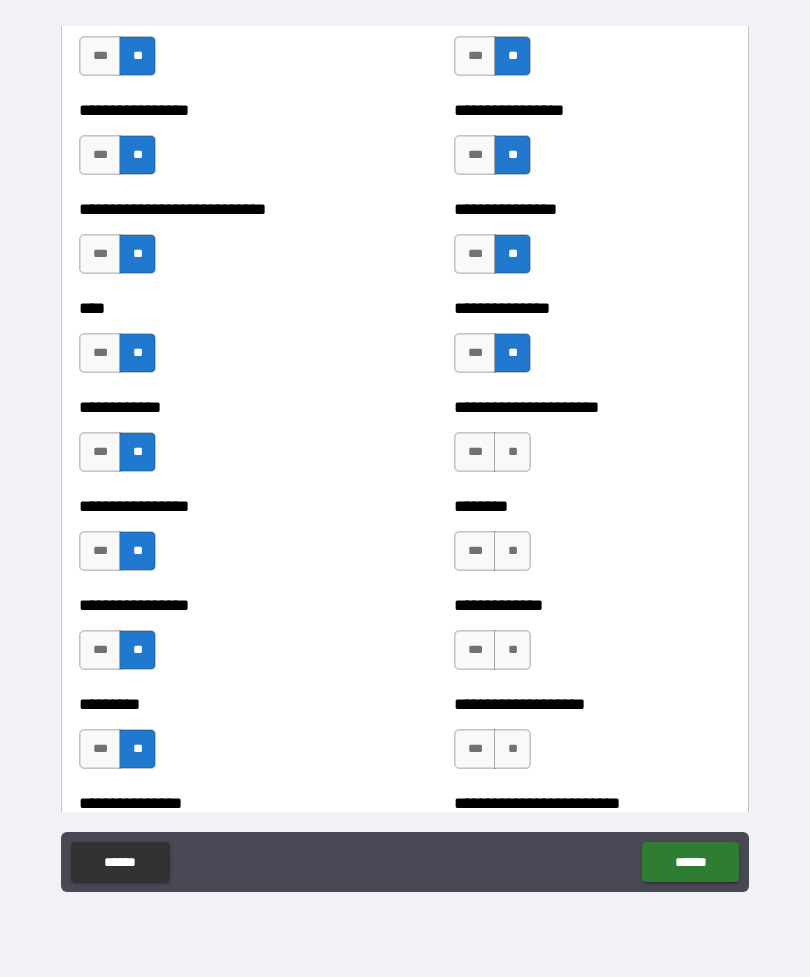 click on "**" at bounding box center (512, 452) 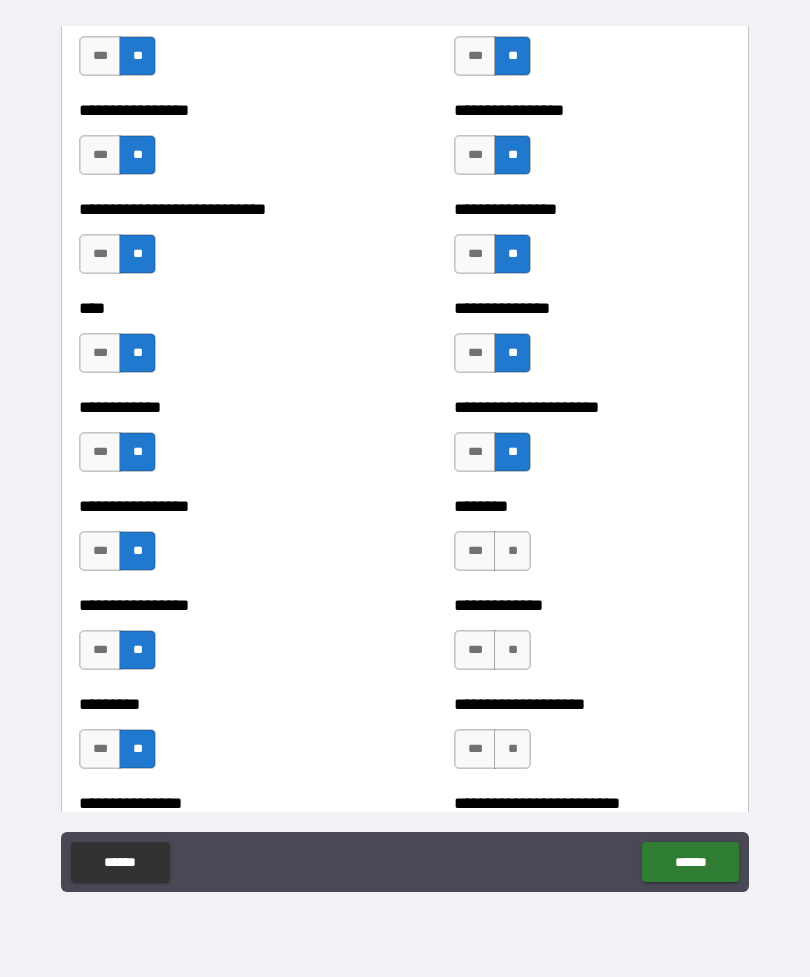 click on "**" at bounding box center (512, 551) 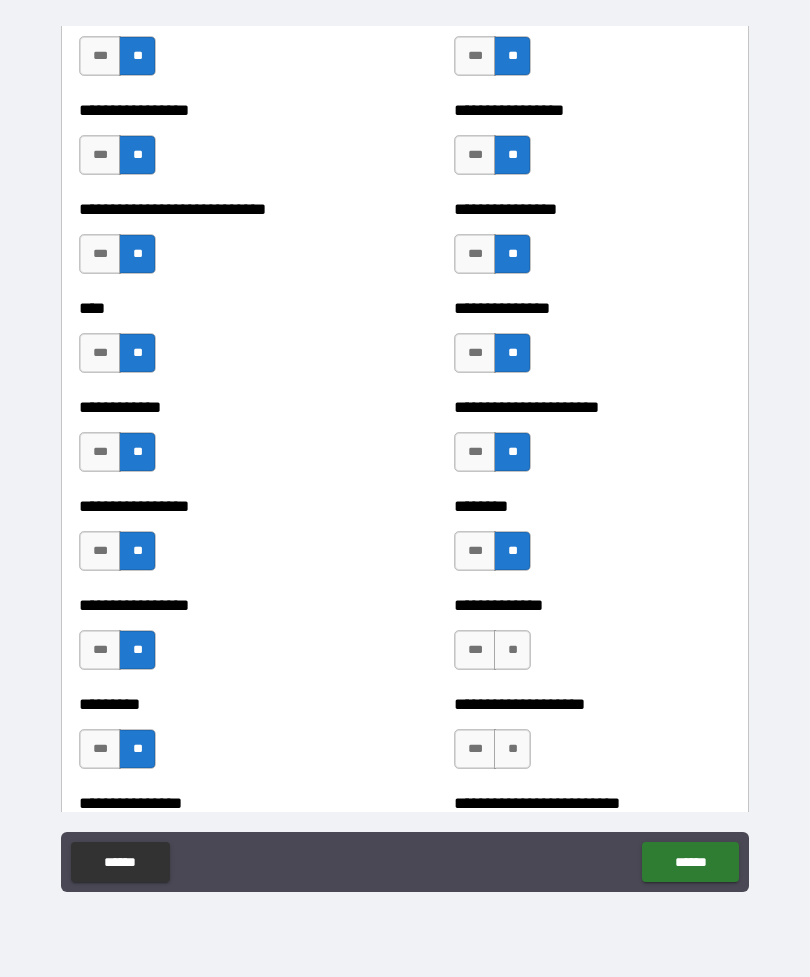 click on "**" at bounding box center [512, 650] 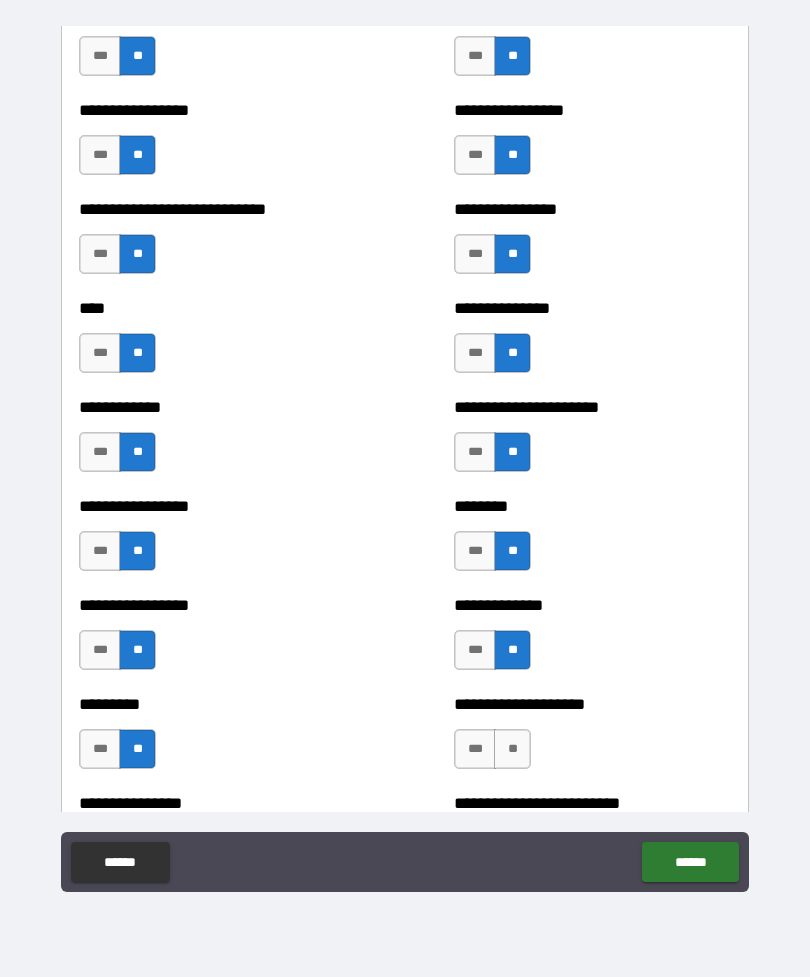 click on "**" at bounding box center (512, 749) 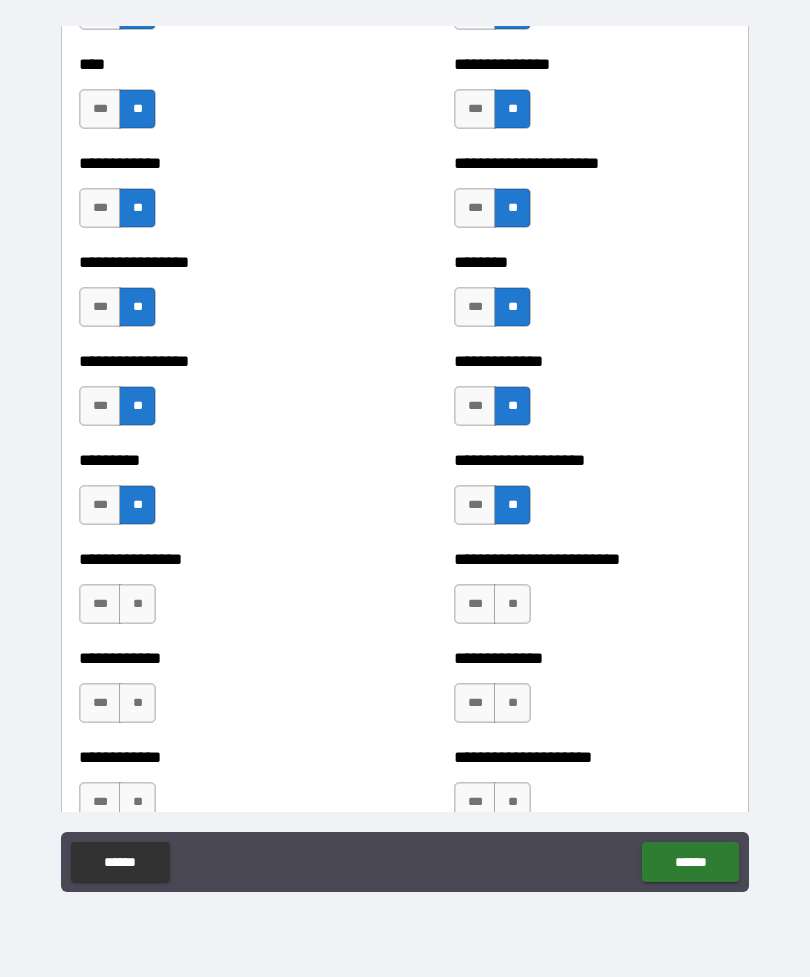 scroll, scrollTop: 2490, scrollLeft: 0, axis: vertical 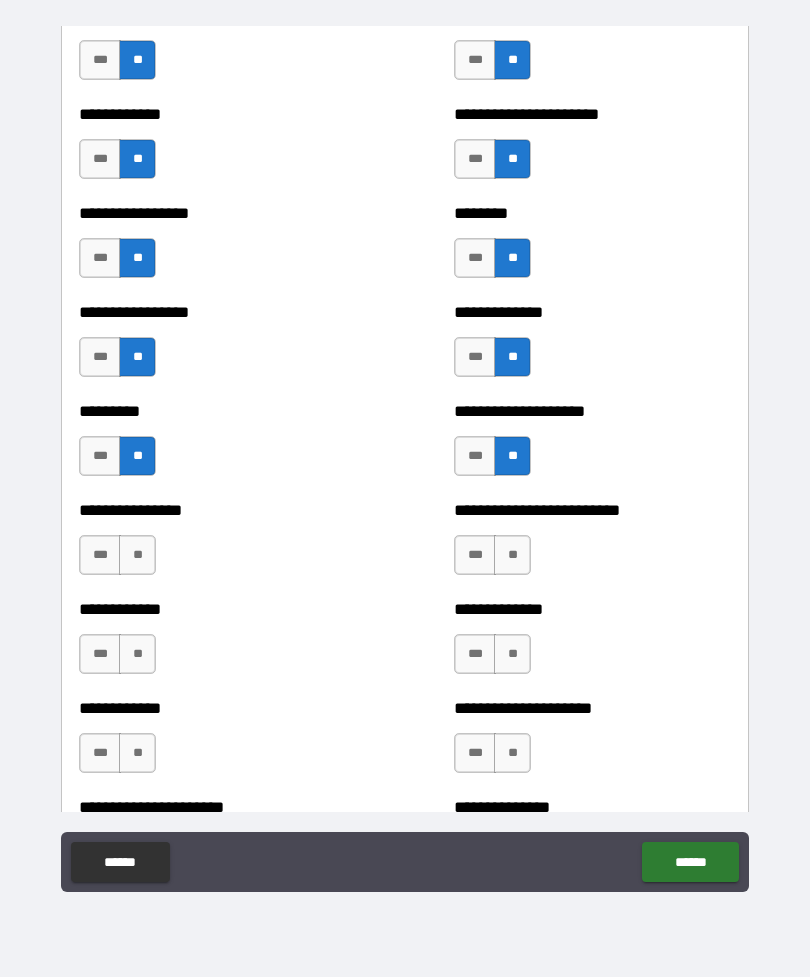 click on "**" at bounding box center (512, 555) 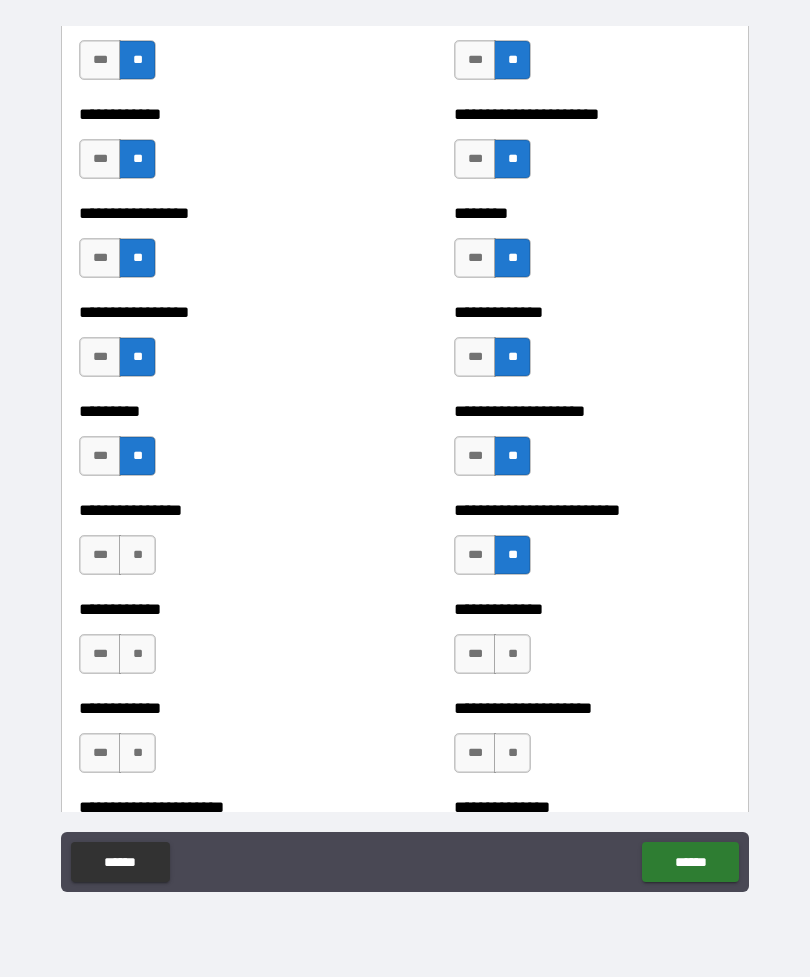 click on "**" at bounding box center (512, 654) 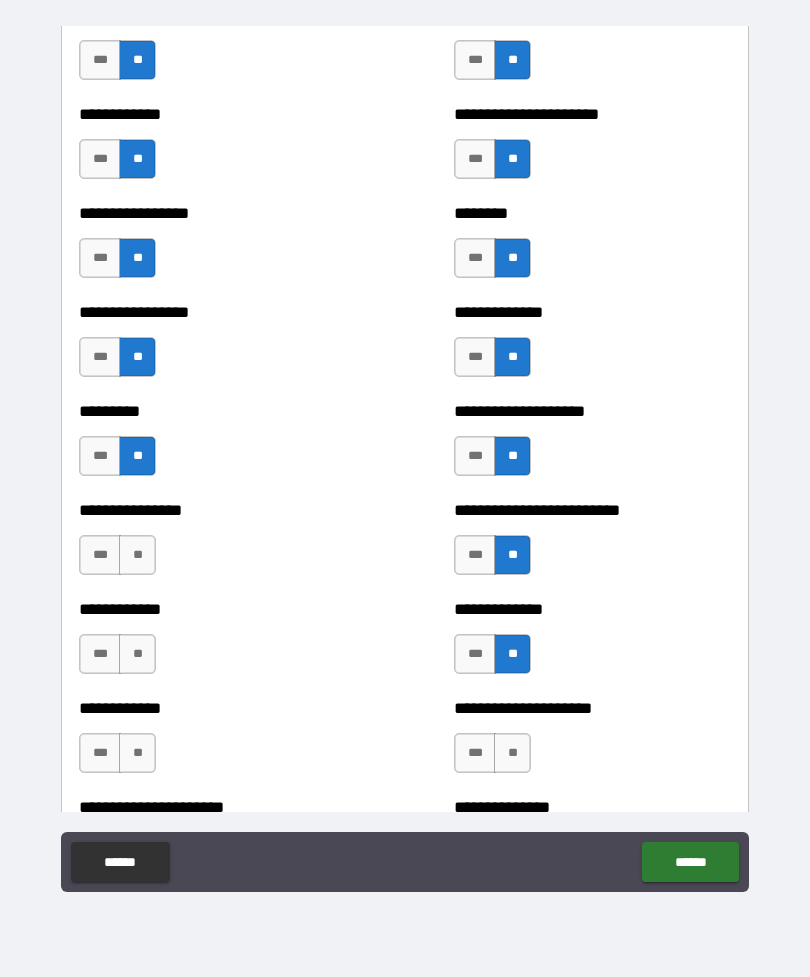 click on "**" at bounding box center [137, 555] 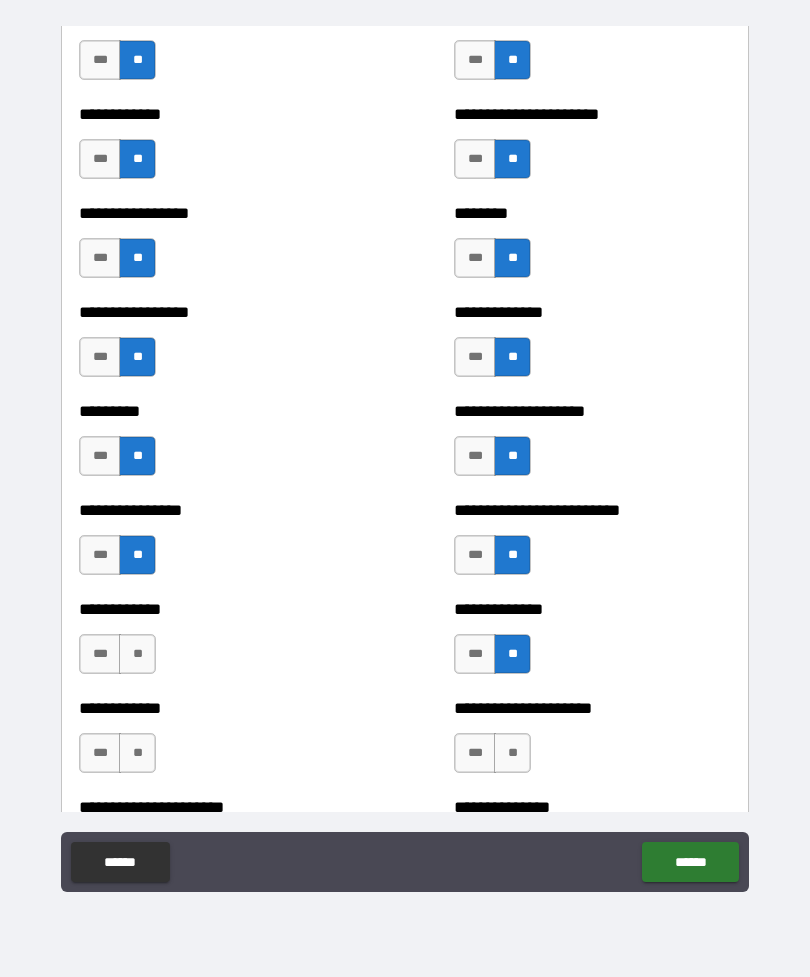 click on "**" at bounding box center (137, 654) 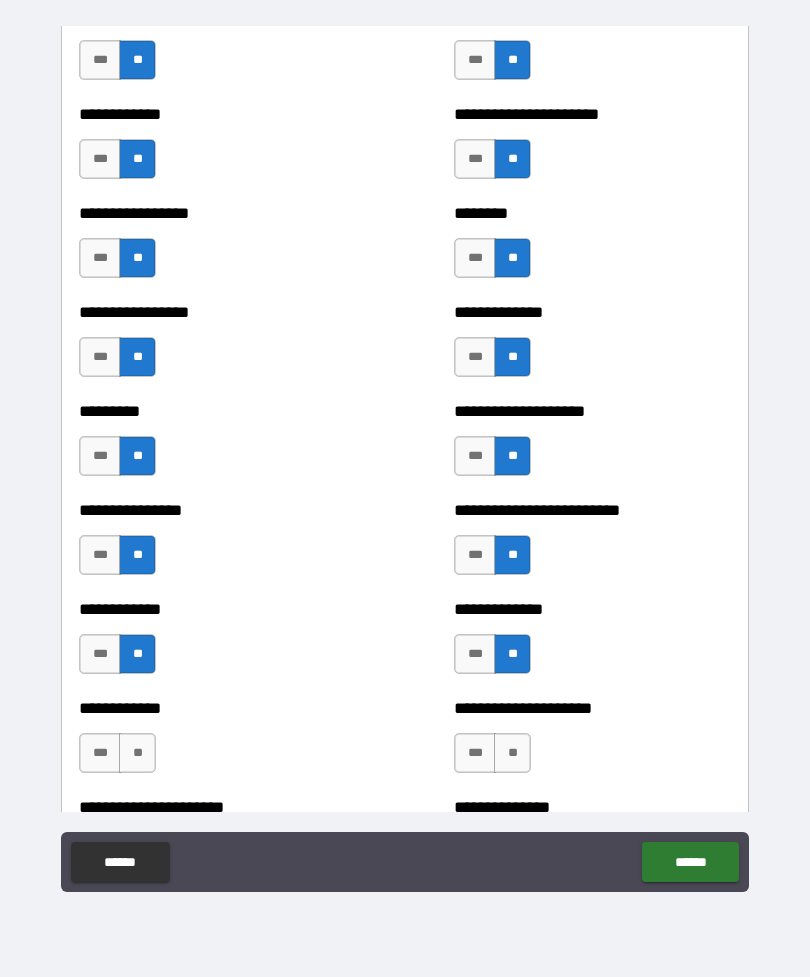 click on "**" at bounding box center [137, 753] 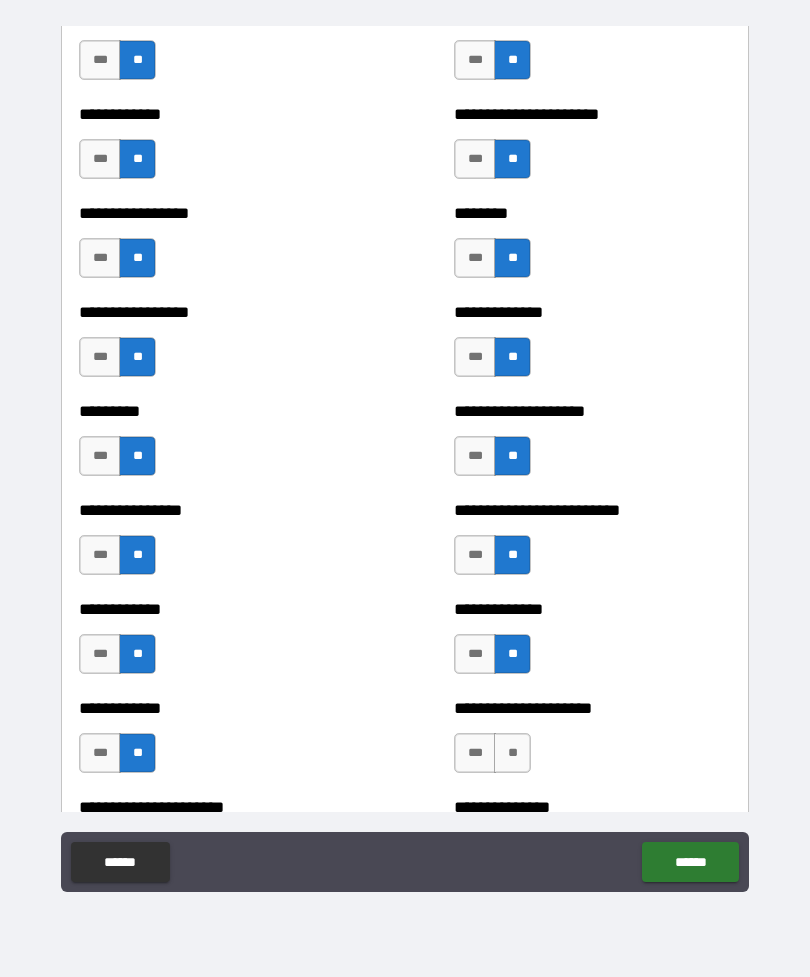 click on "**" at bounding box center (512, 753) 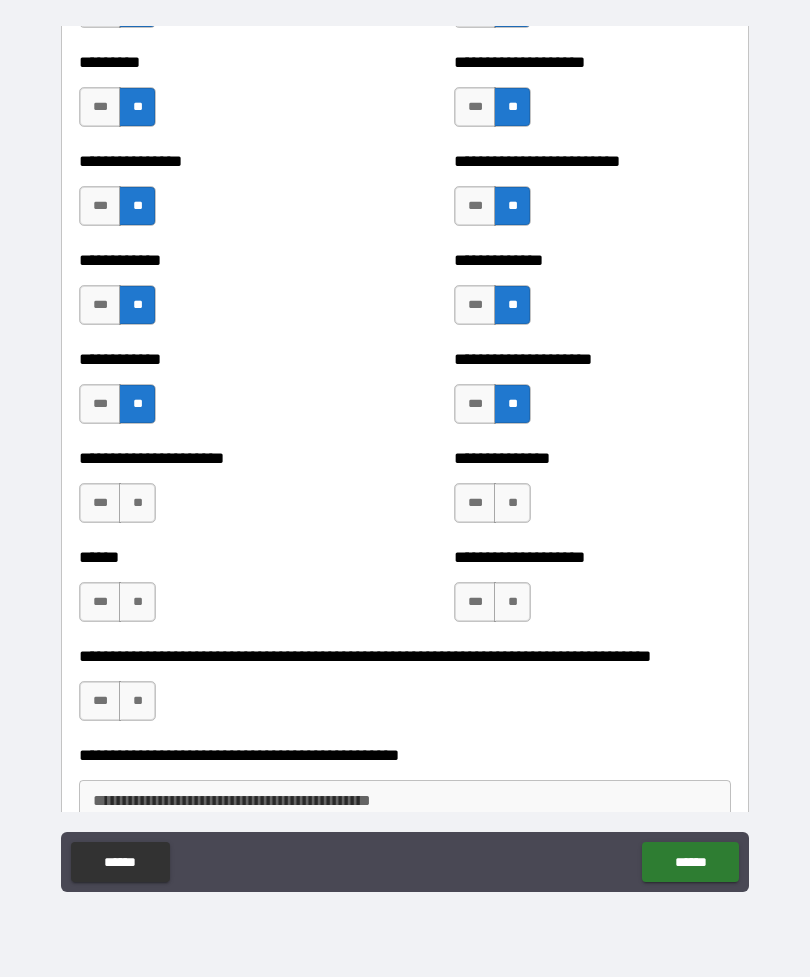 scroll, scrollTop: 2846, scrollLeft: 0, axis: vertical 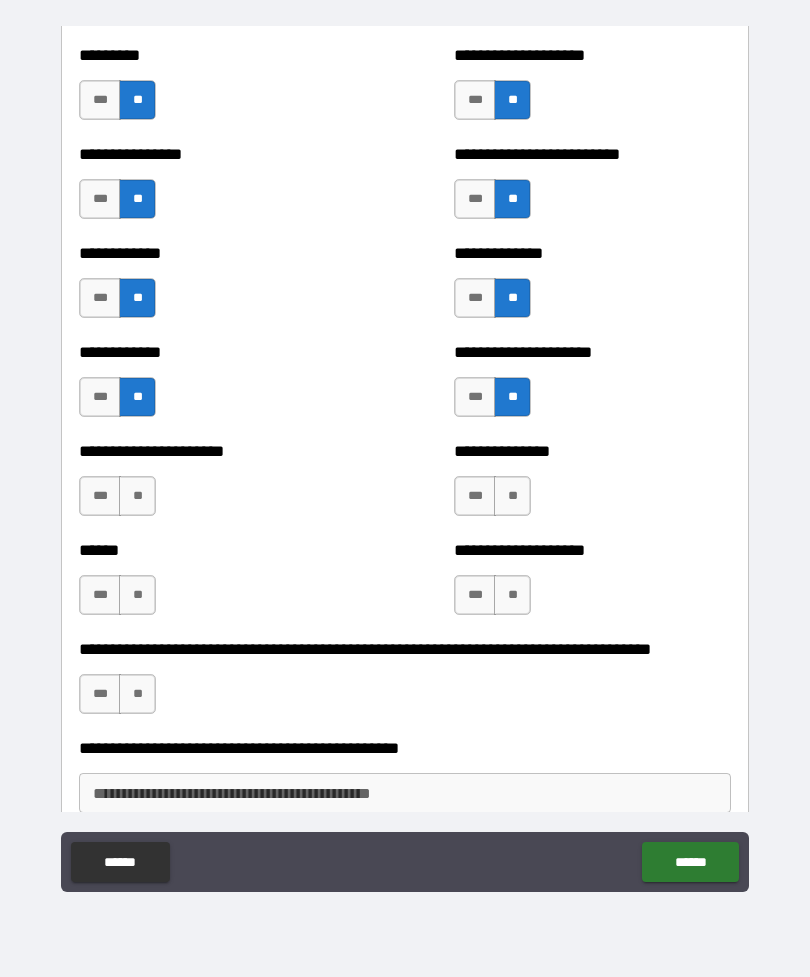 click on "**" at bounding box center [137, 496] 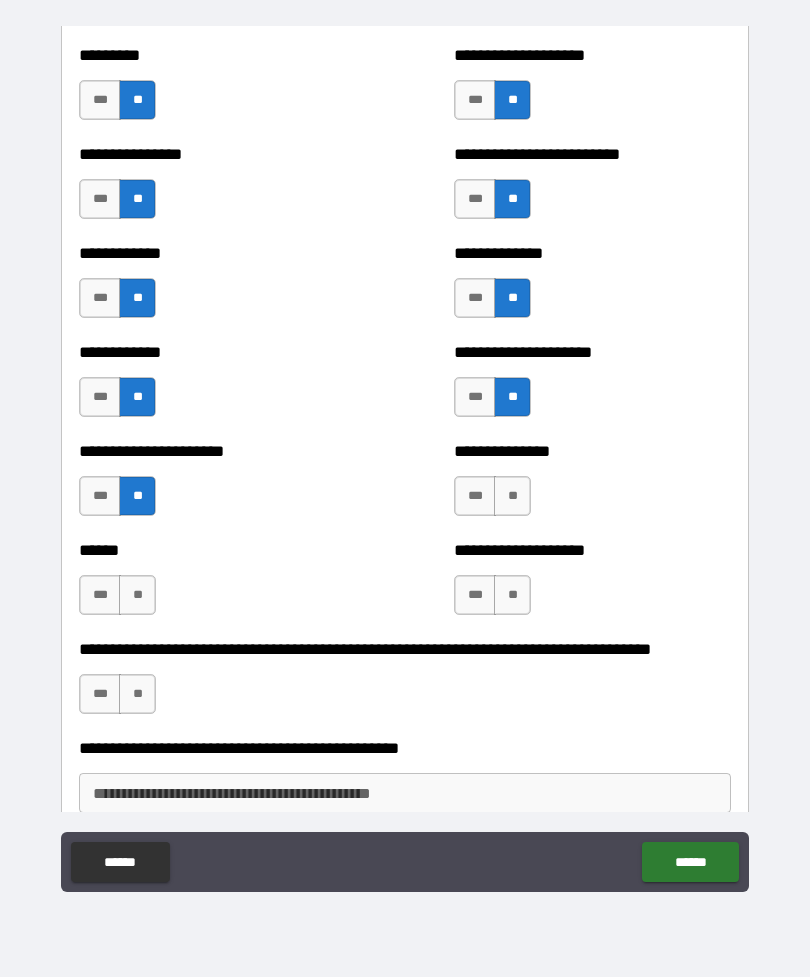 click on "**" at bounding box center (137, 595) 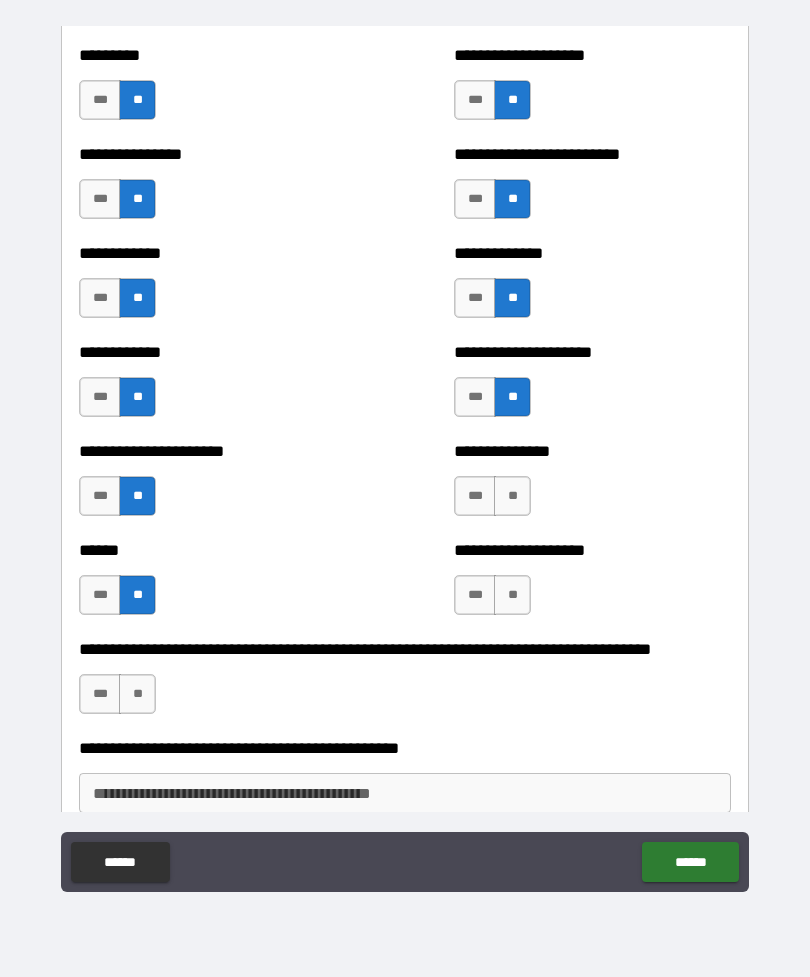 click on "**" at bounding box center [137, 694] 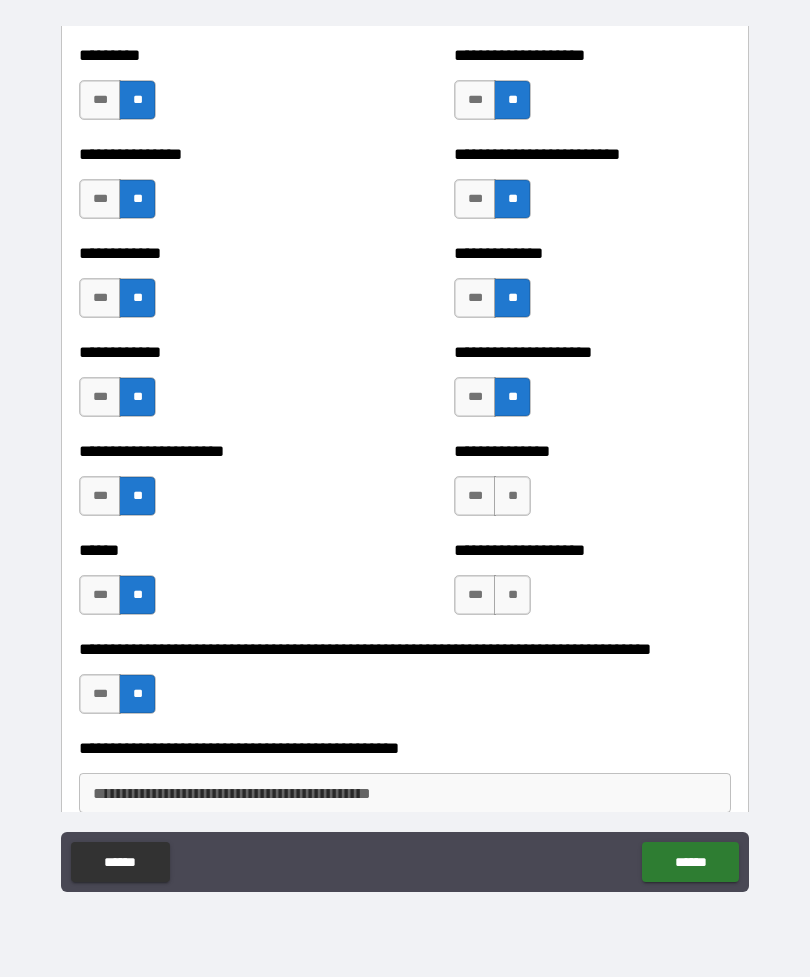 click on "**" at bounding box center (512, 496) 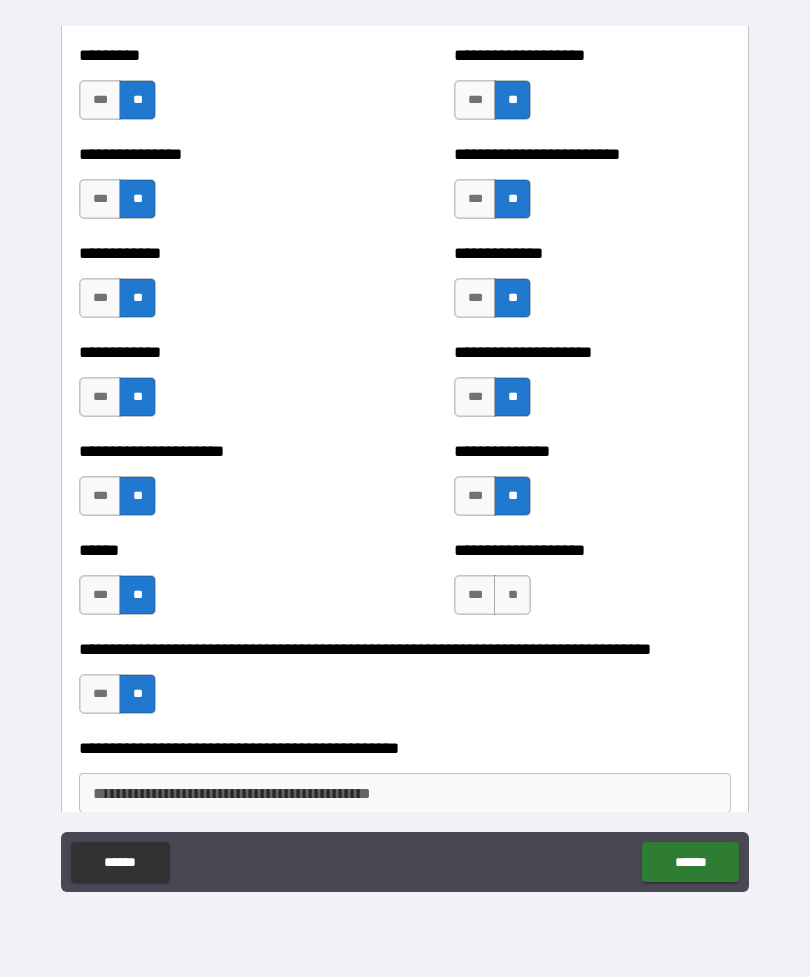 click on "**" at bounding box center [512, 595] 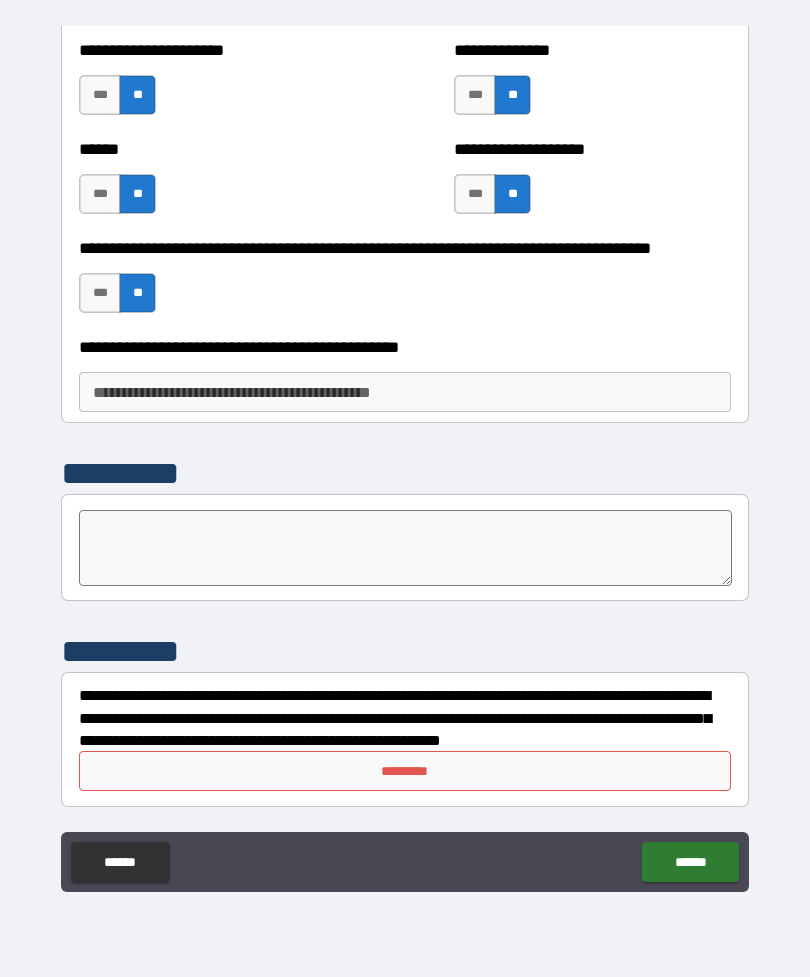 scroll, scrollTop: 3247, scrollLeft: 0, axis: vertical 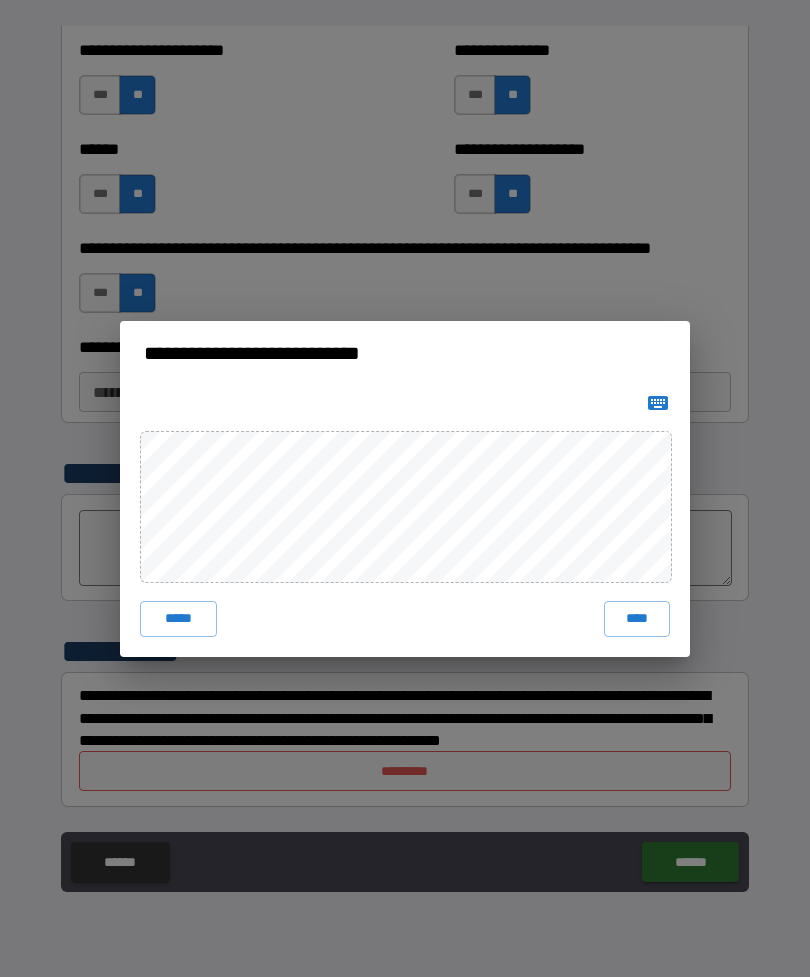 click on "****" at bounding box center [637, 619] 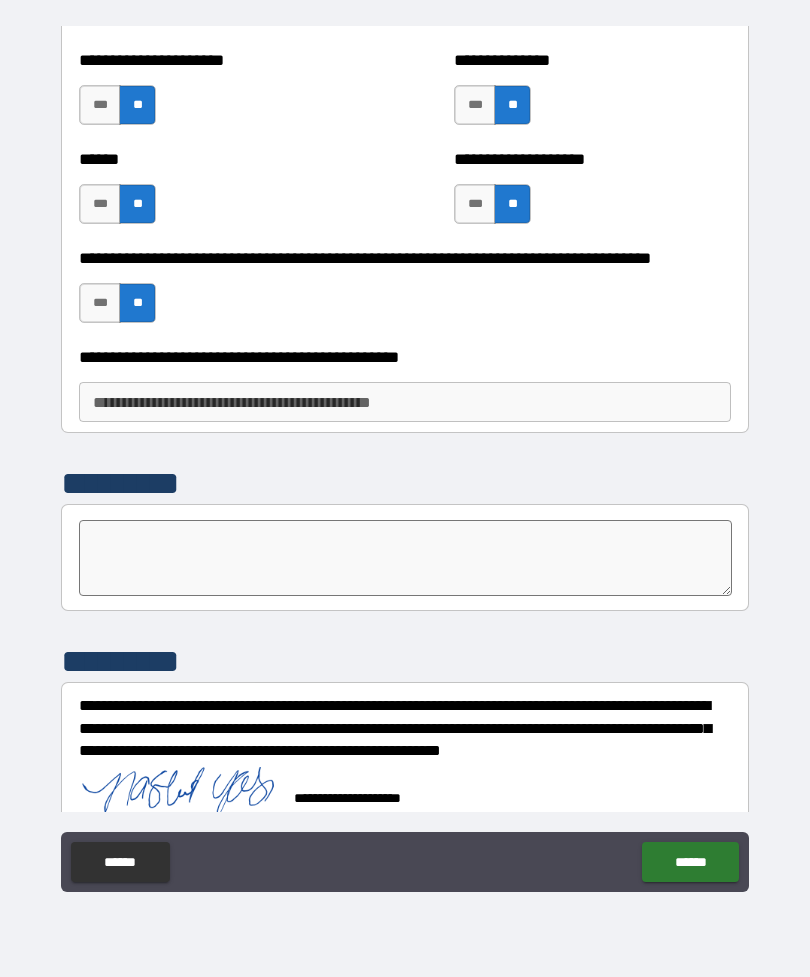 click on "******" at bounding box center [690, 862] 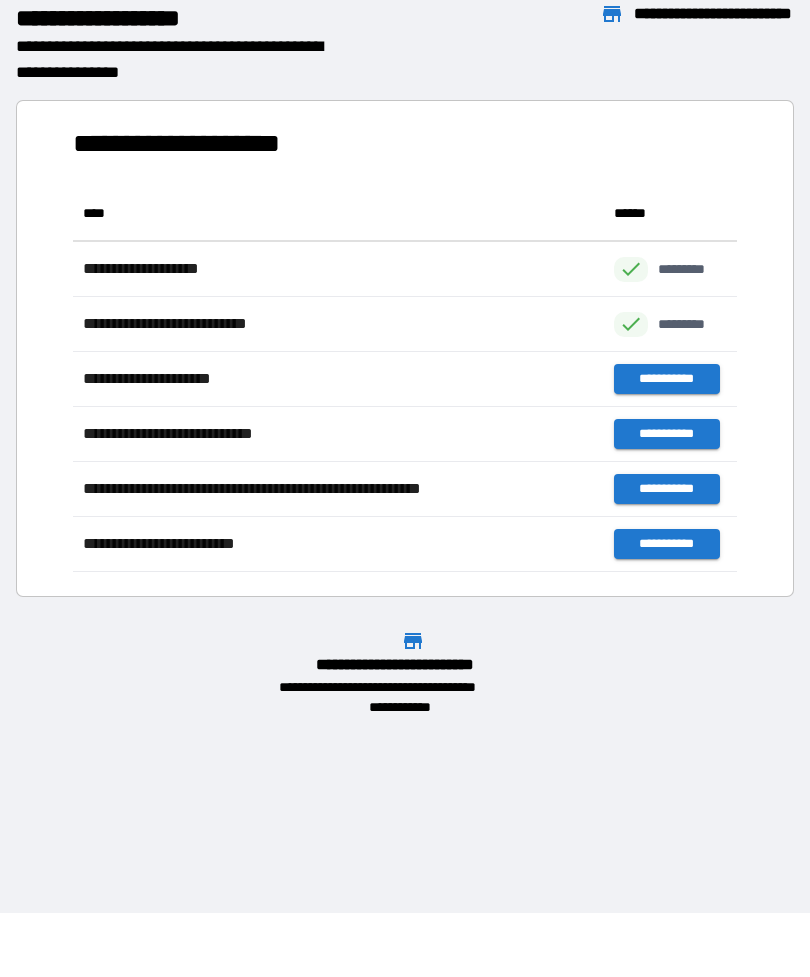 scroll, scrollTop: 1, scrollLeft: 1, axis: both 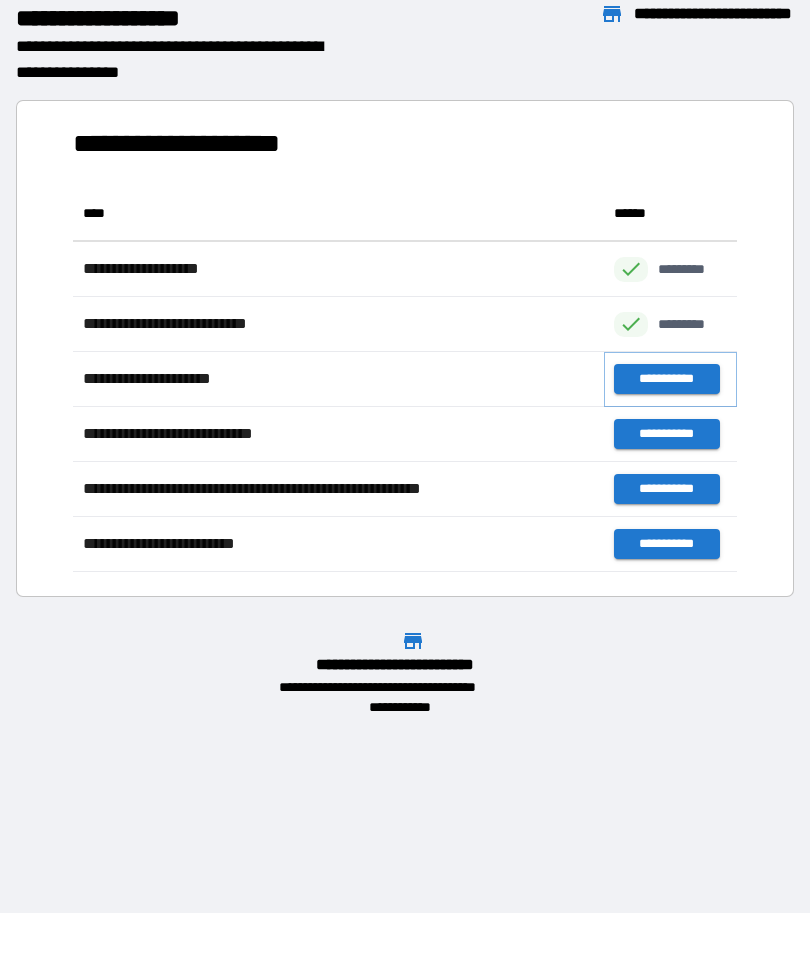 click on "**********" at bounding box center (666, 379) 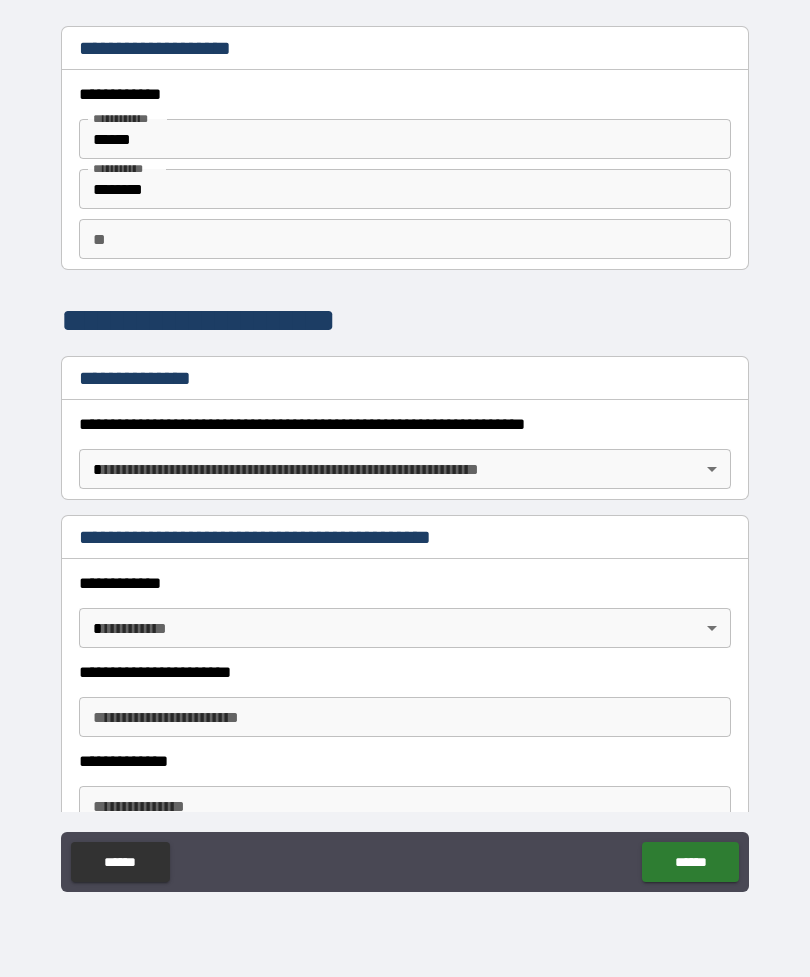 click on "**********" at bounding box center [405, 456] 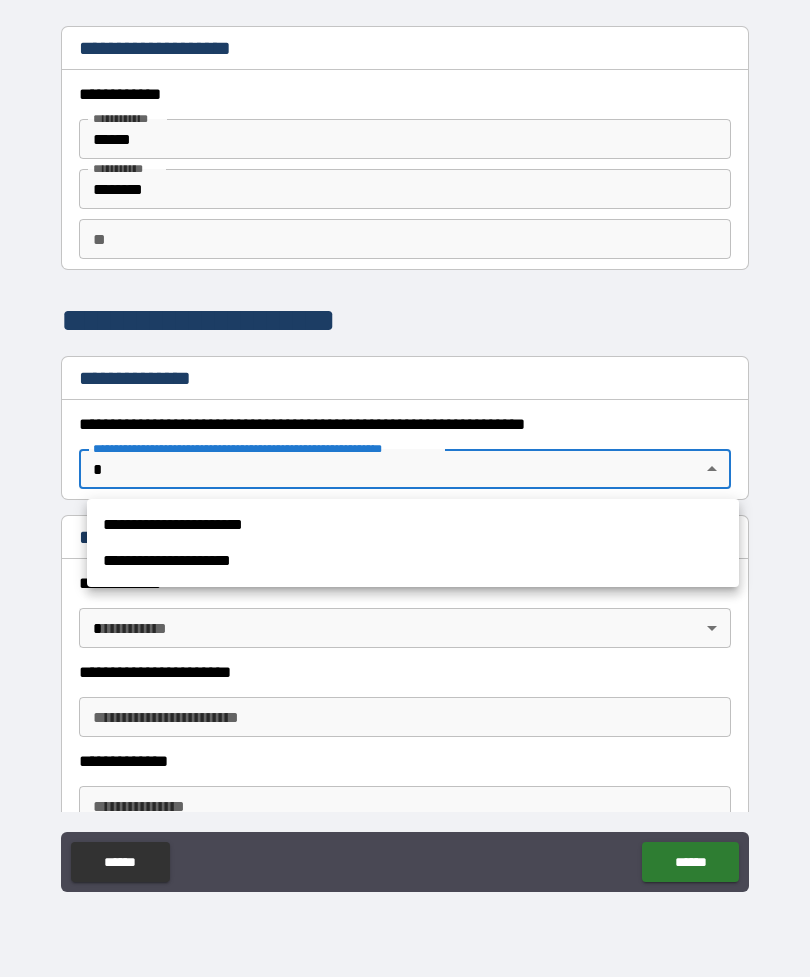 click at bounding box center (405, 488) 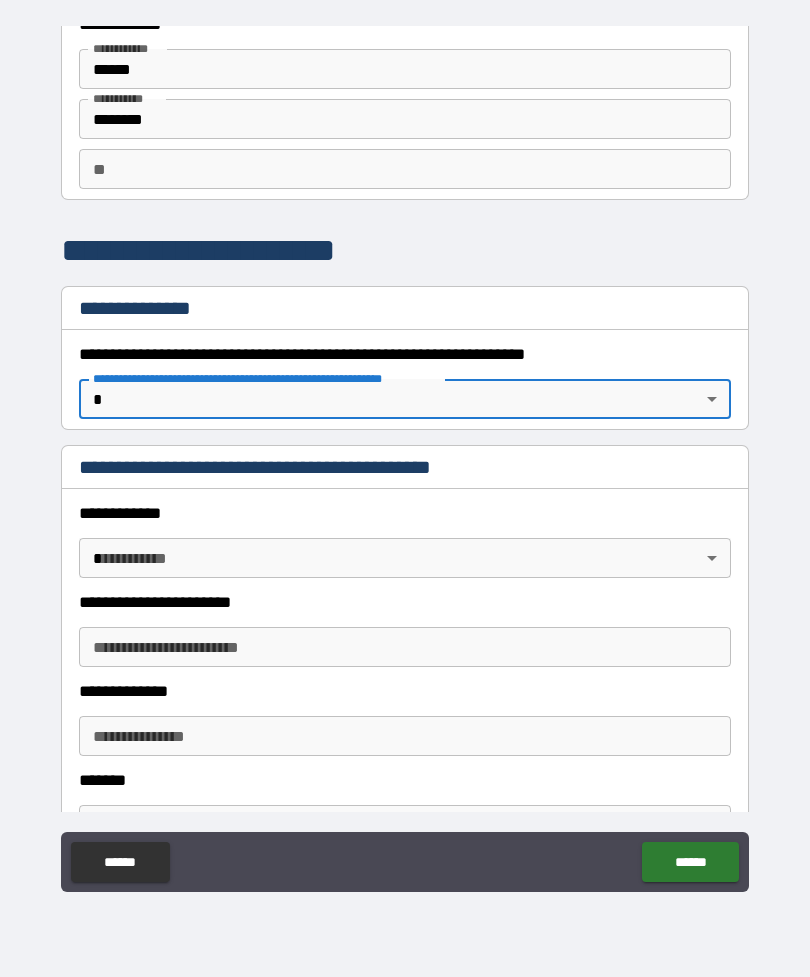 scroll, scrollTop: 79, scrollLeft: 0, axis: vertical 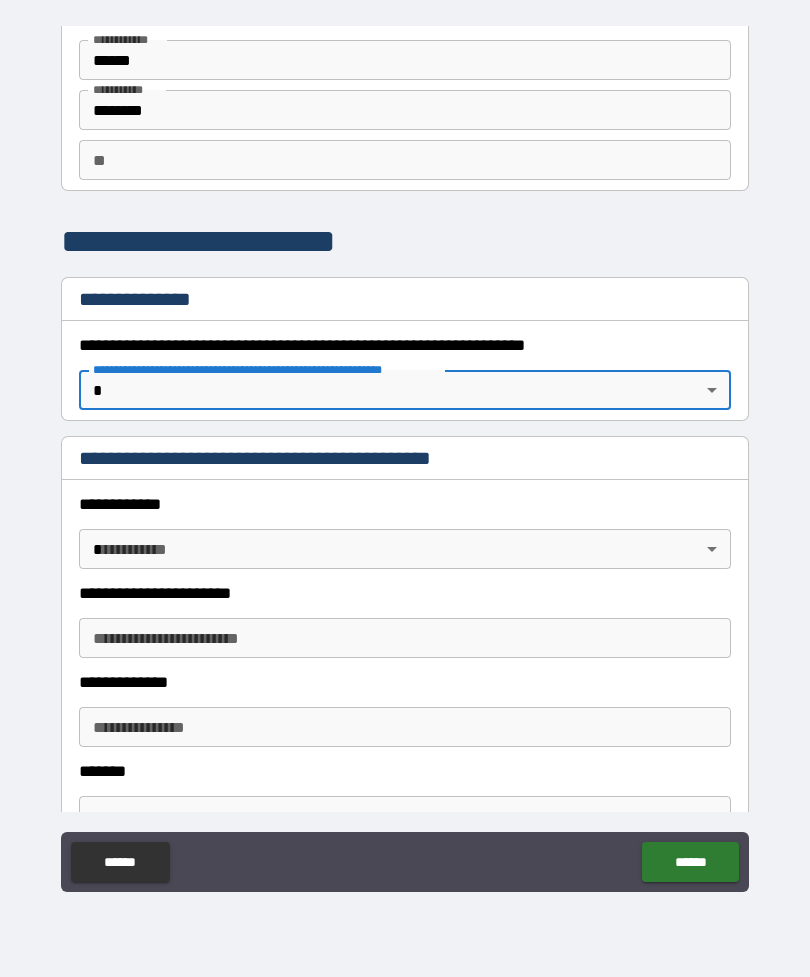 click on "**********" at bounding box center [405, 456] 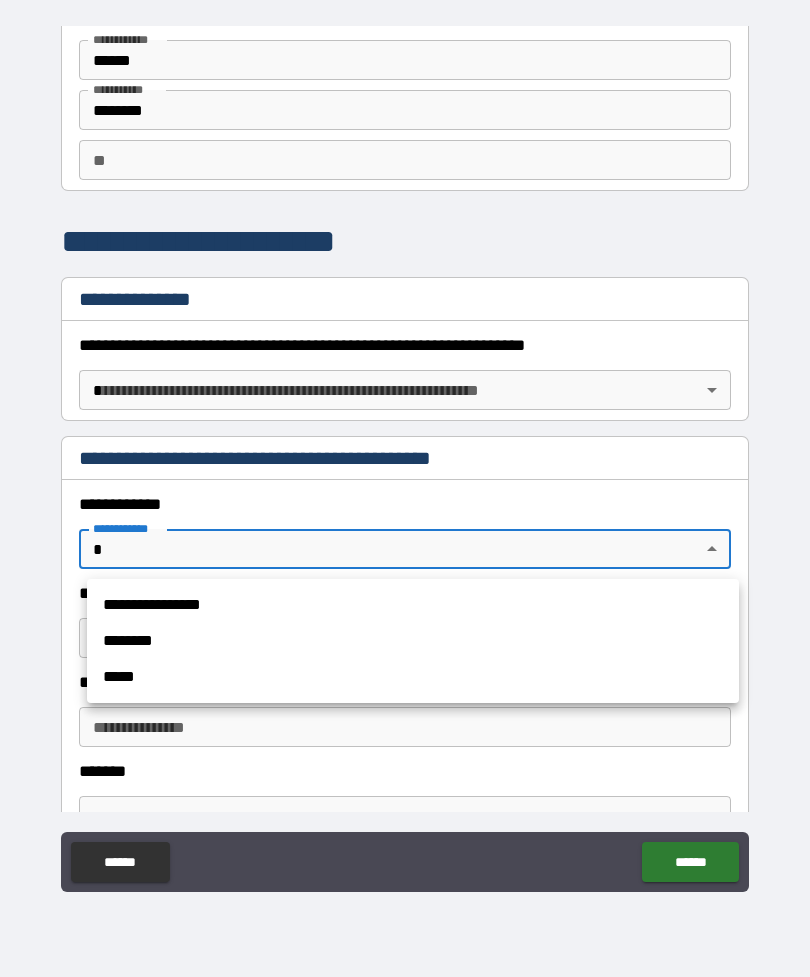 click on "********" at bounding box center (413, 641) 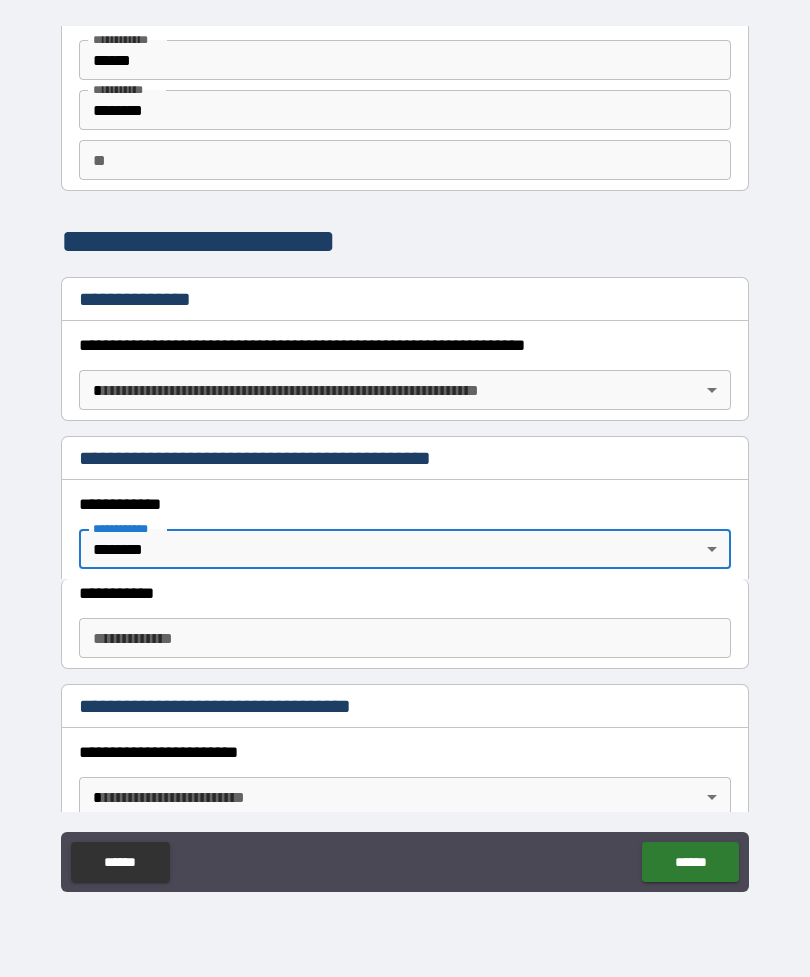 type on "*" 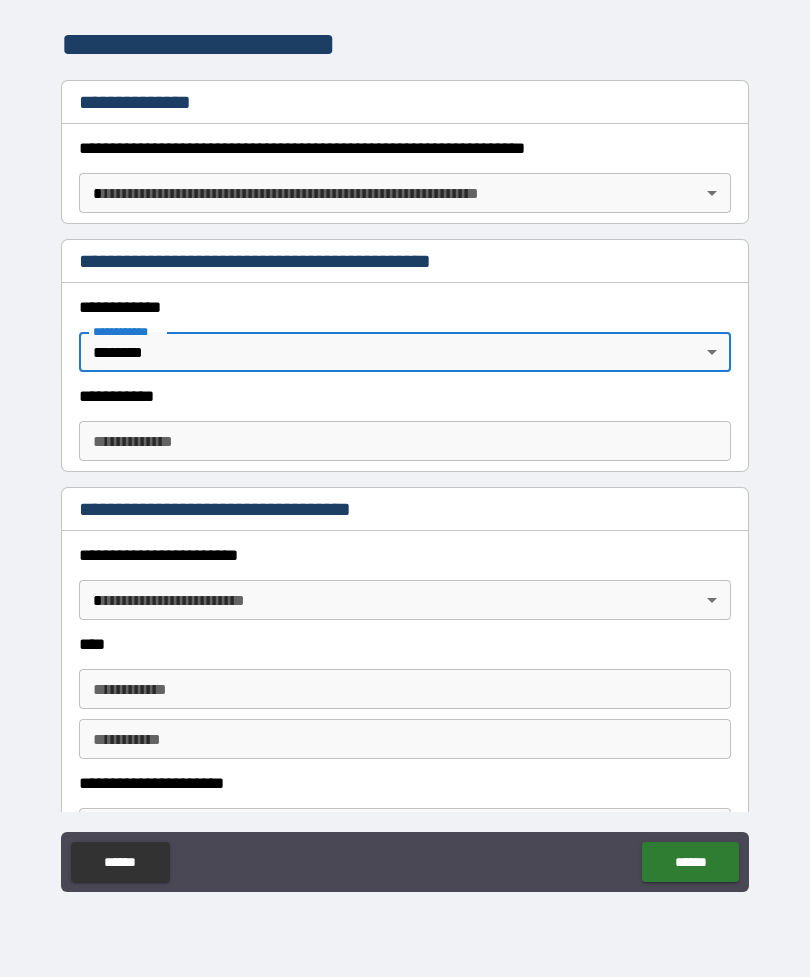 scroll, scrollTop: 277, scrollLeft: 0, axis: vertical 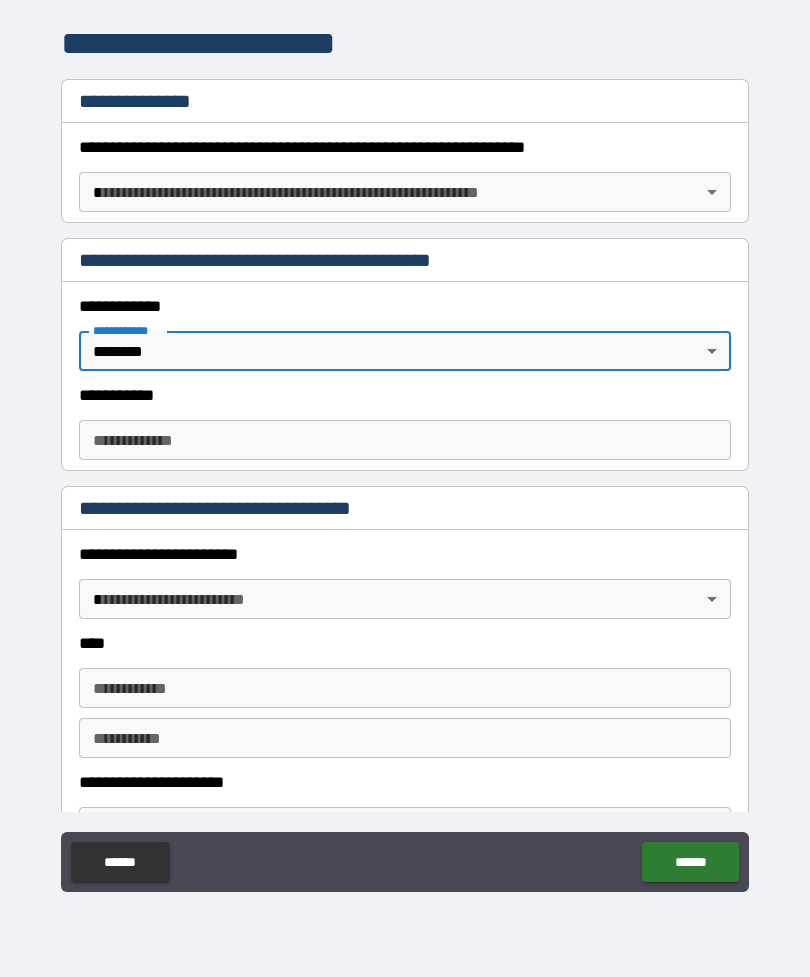 click on "**********" at bounding box center (405, 456) 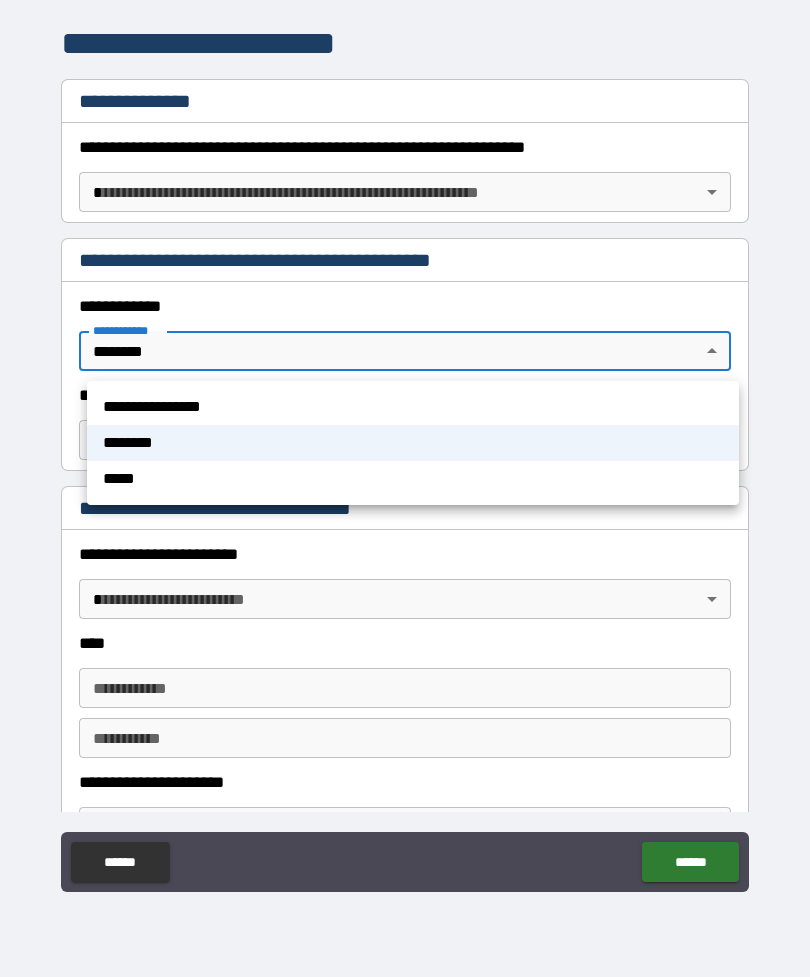 click at bounding box center (405, 488) 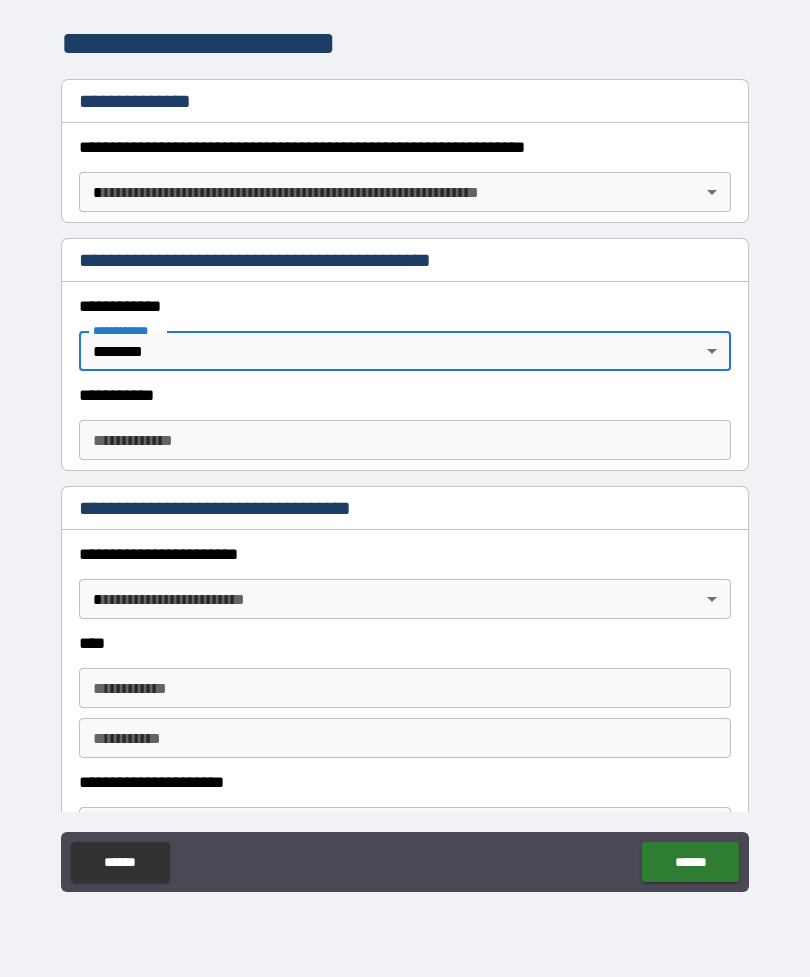 click on "**********" at bounding box center (405, 456) 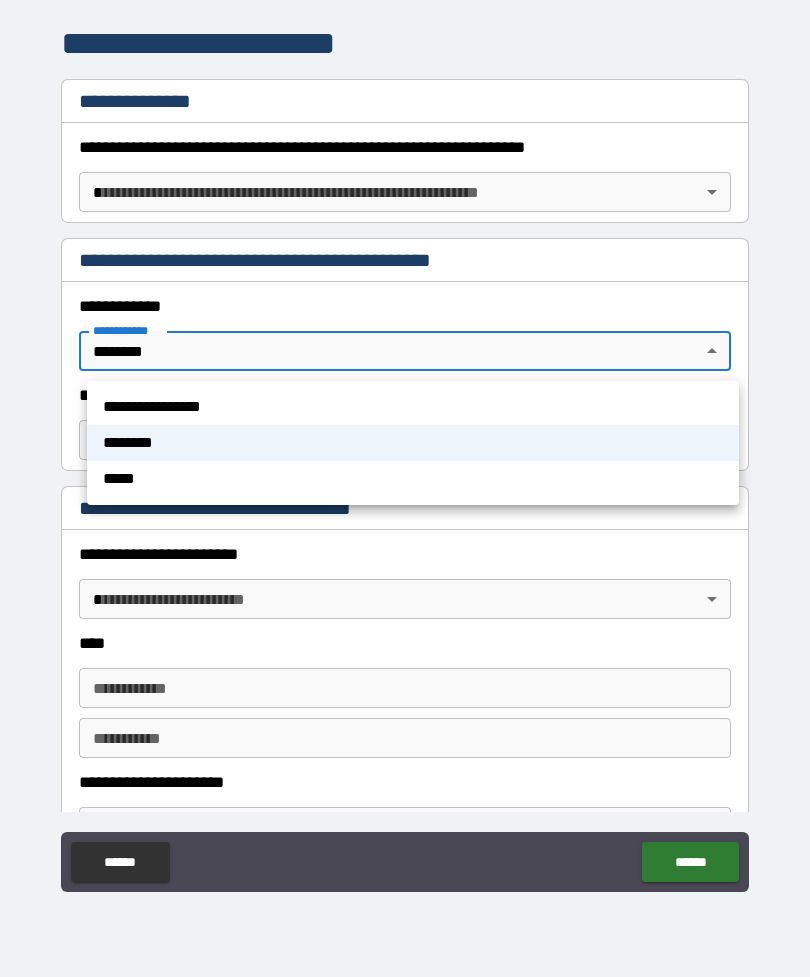 click at bounding box center [405, 488] 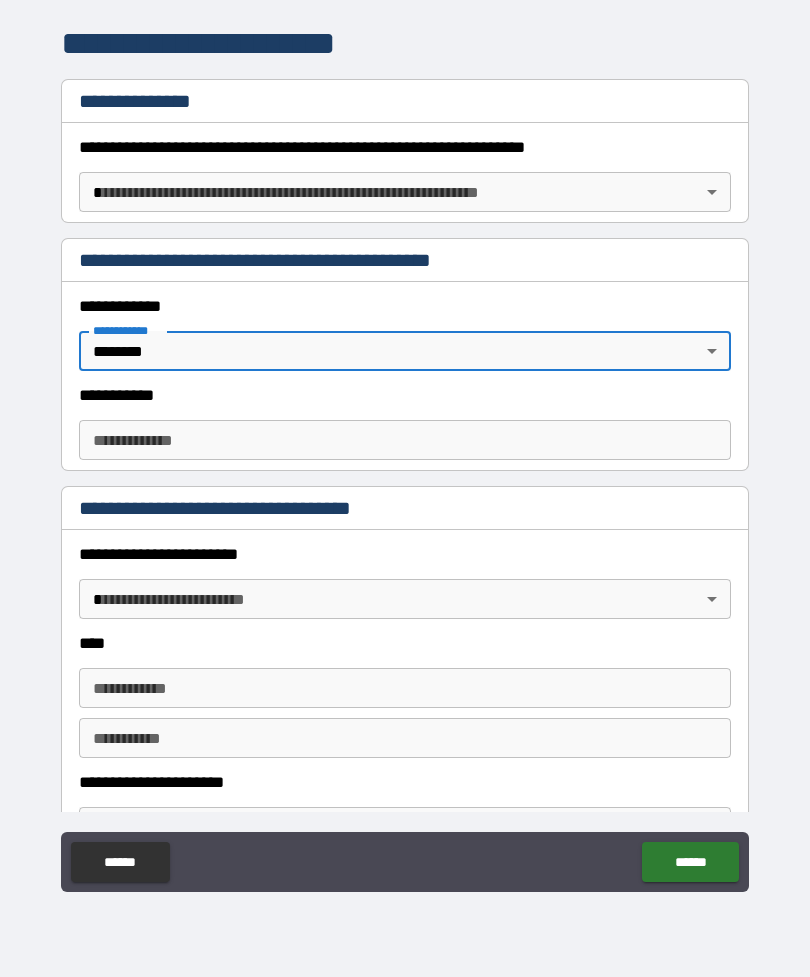 click on "**********" at bounding box center [405, 440] 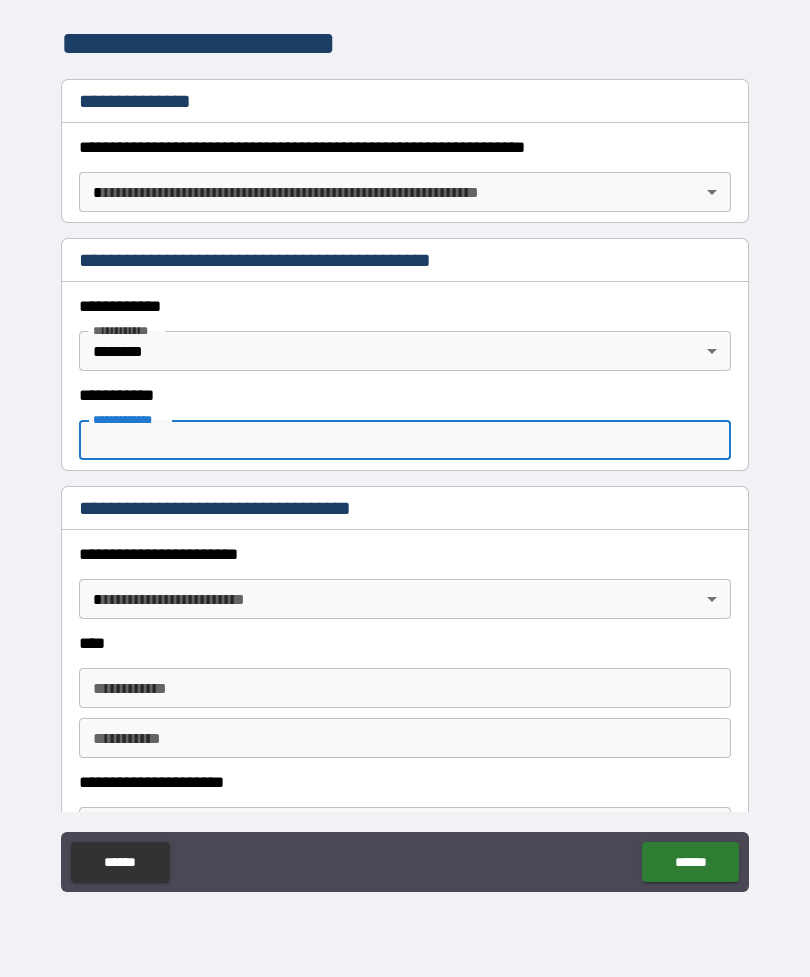 click on "**********" at bounding box center (405, 459) 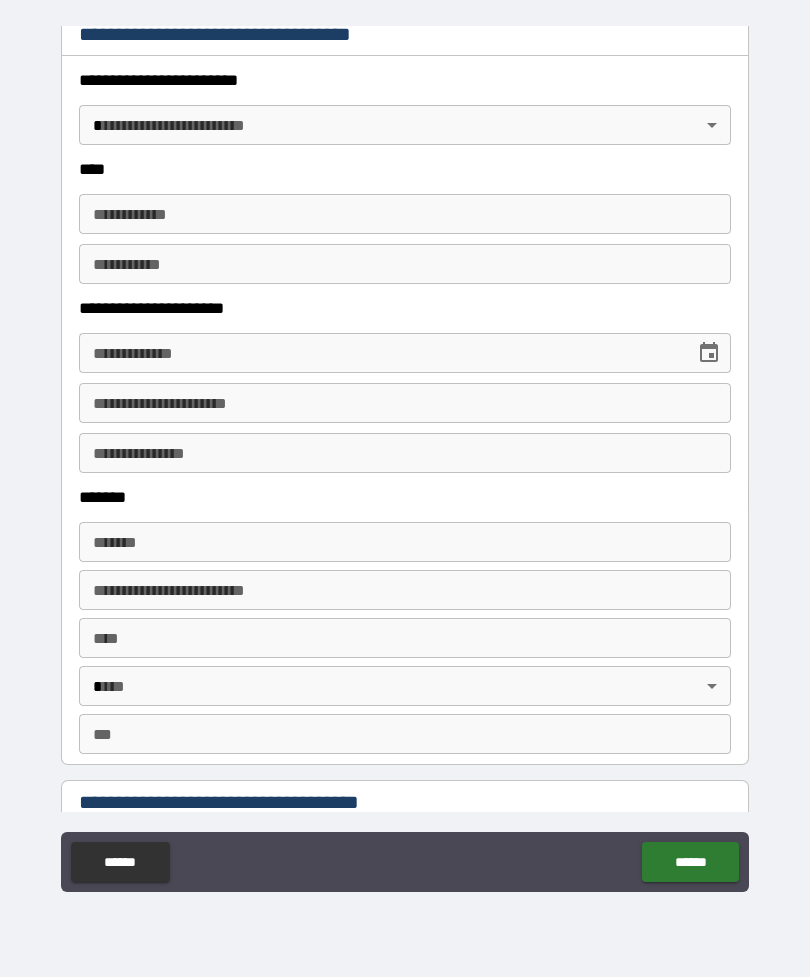 scroll, scrollTop: 752, scrollLeft: 0, axis: vertical 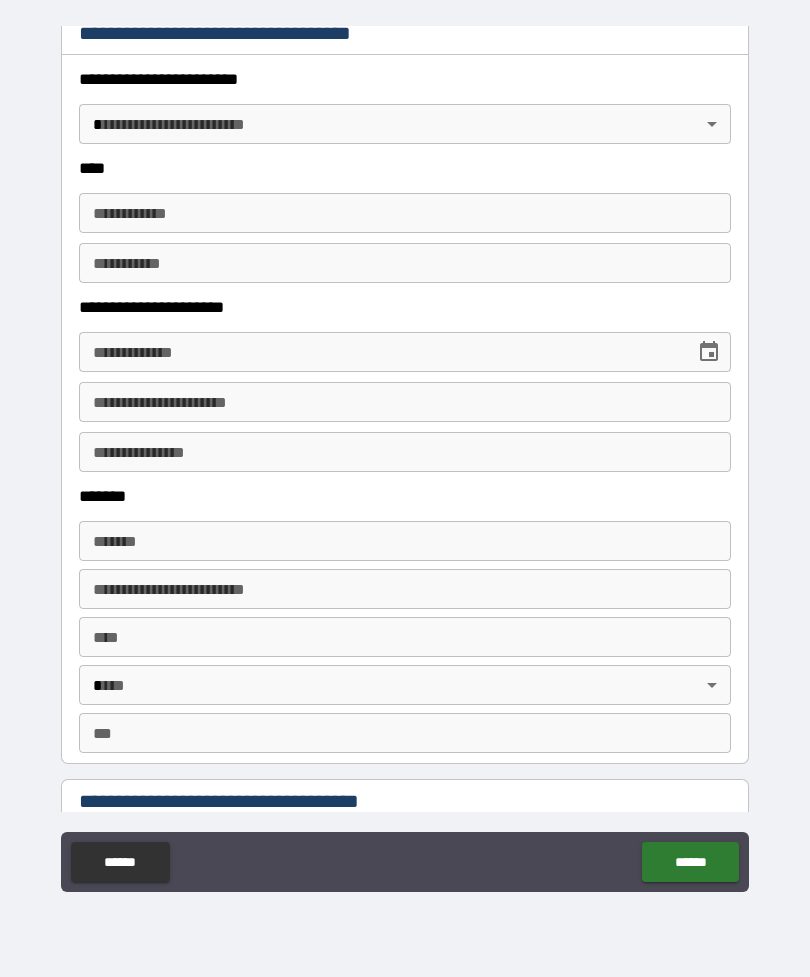 click on "**********" at bounding box center (405, 213) 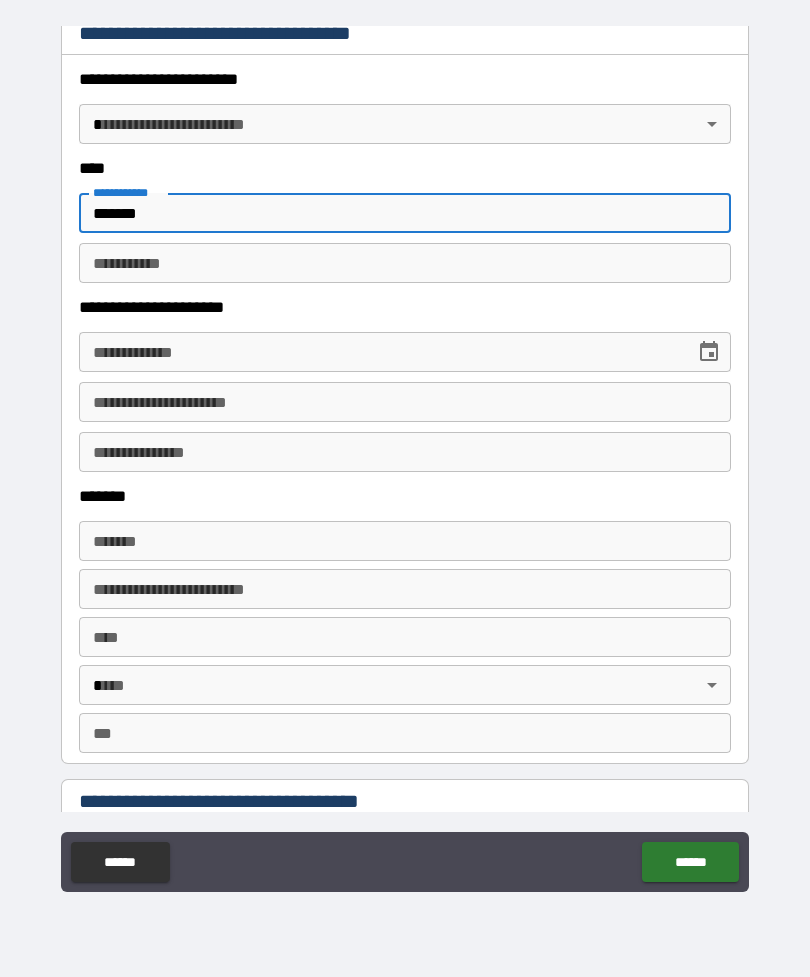 type on "******" 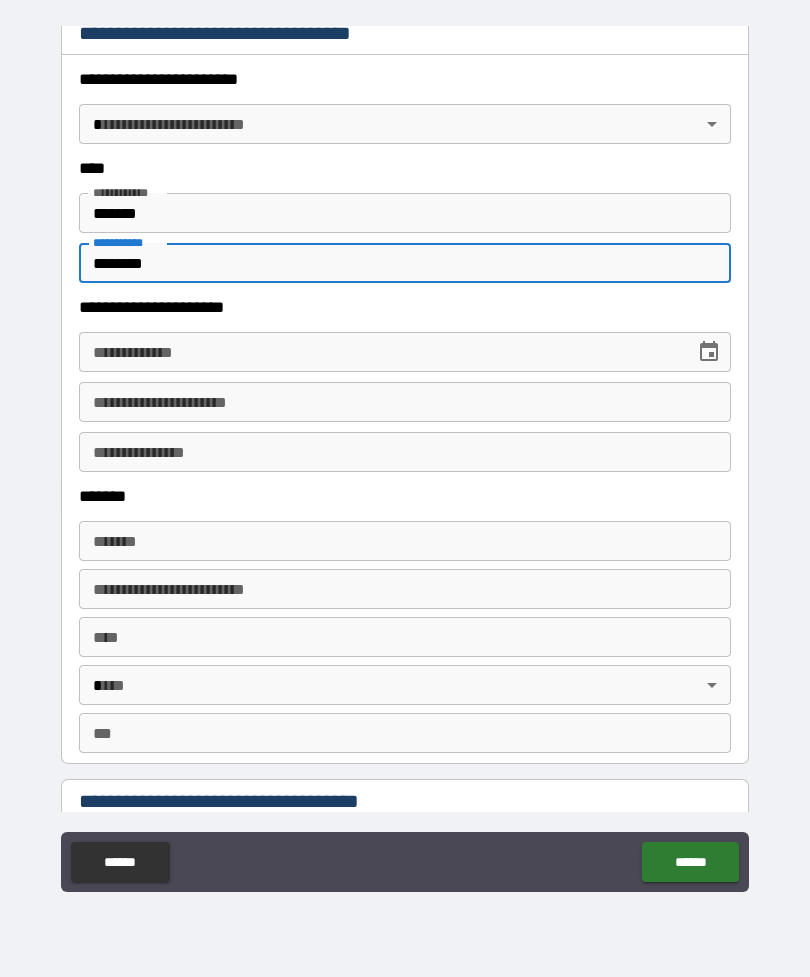 type on "********" 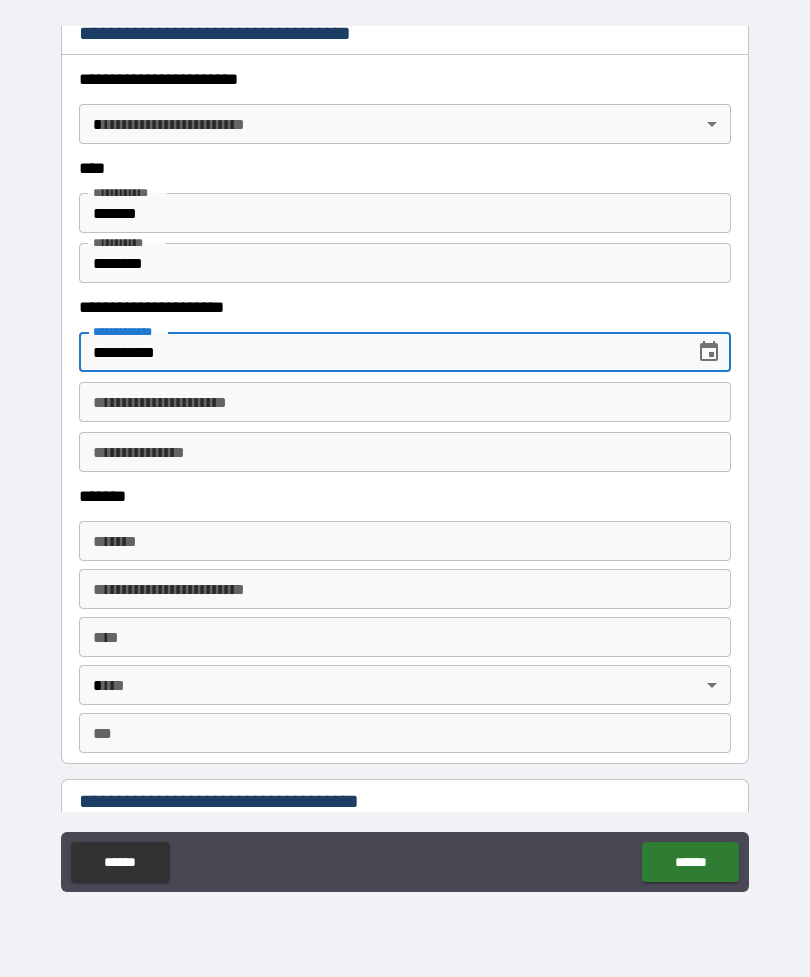 type on "**********" 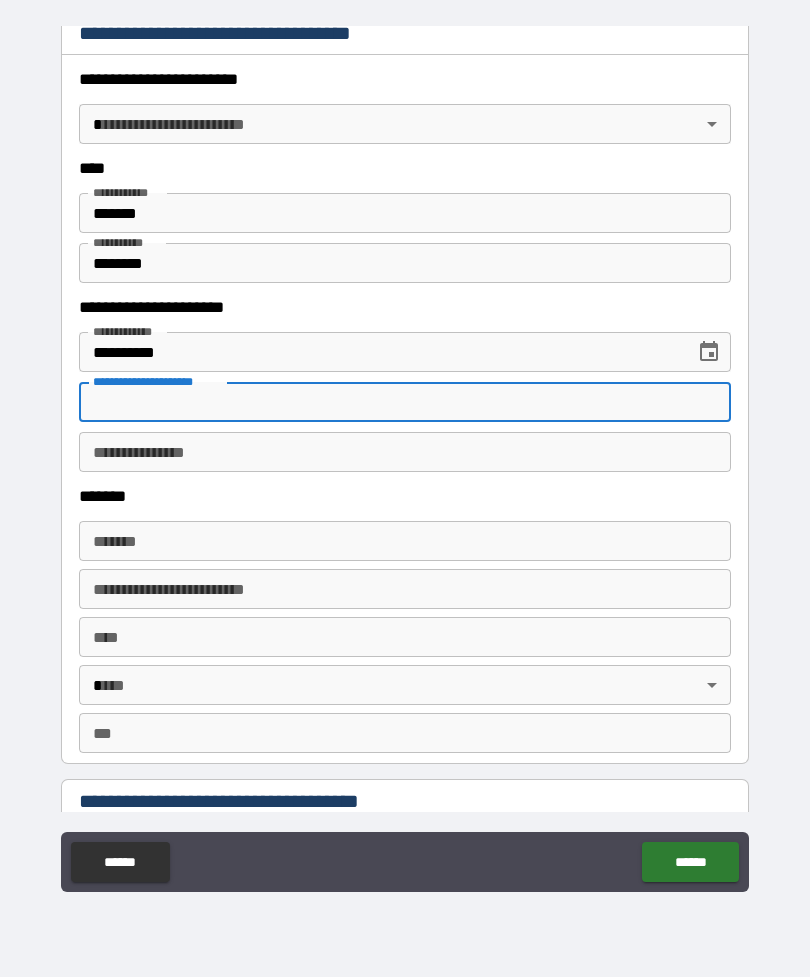 type on "*" 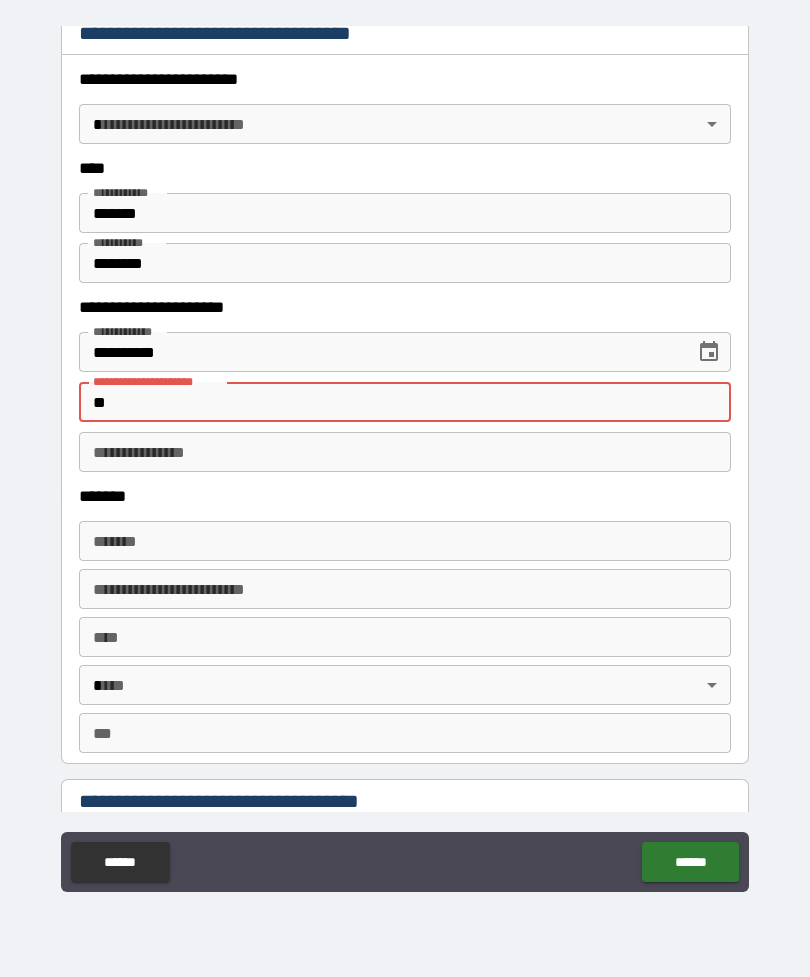 type on "*" 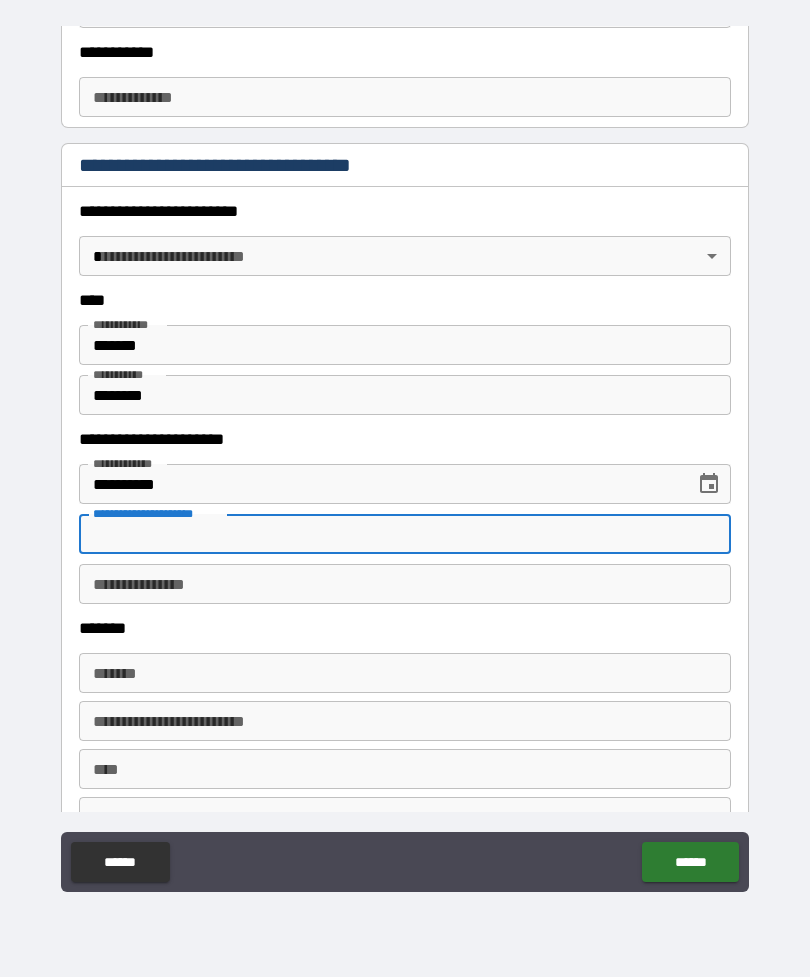 scroll, scrollTop: 621, scrollLeft: 0, axis: vertical 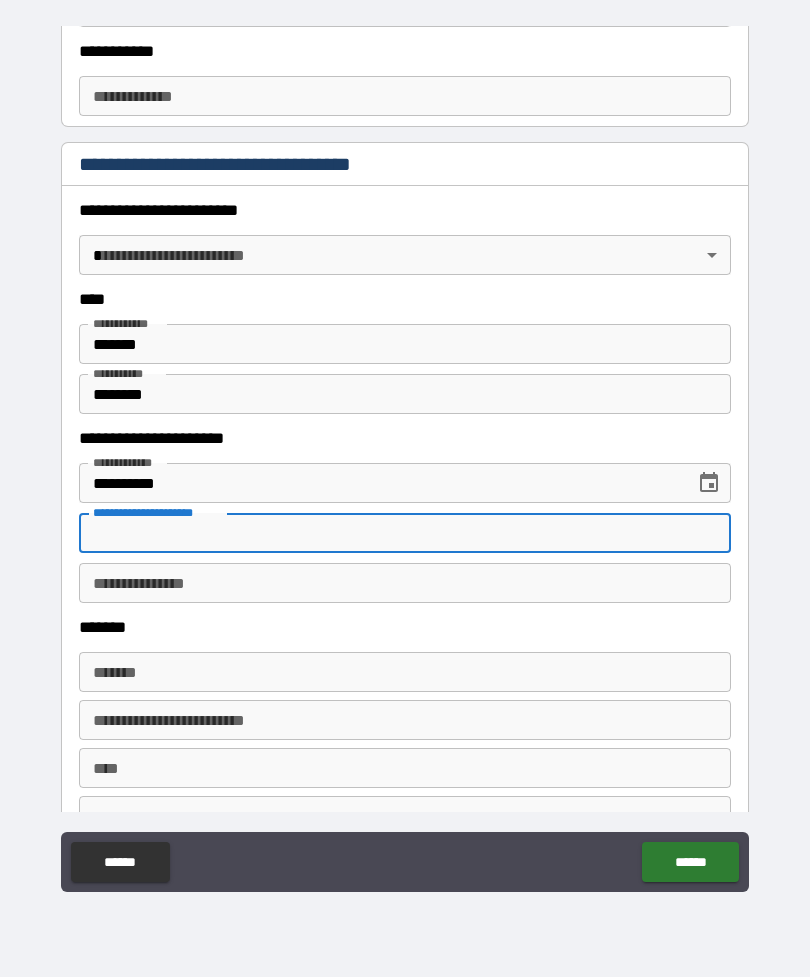 type 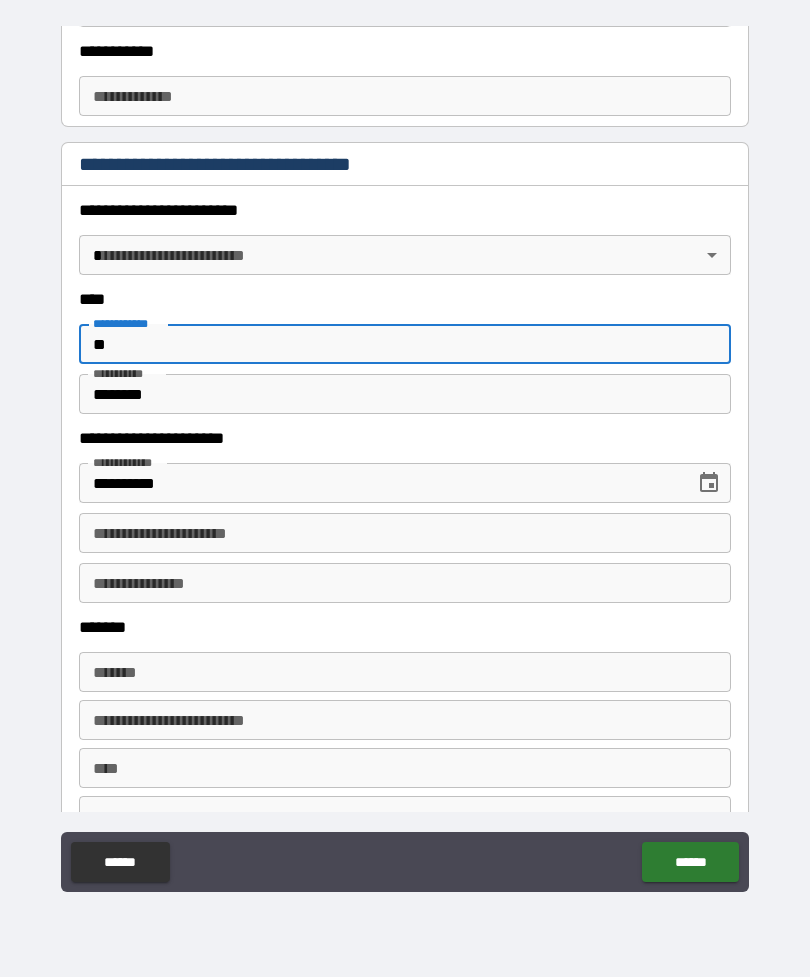type on "*" 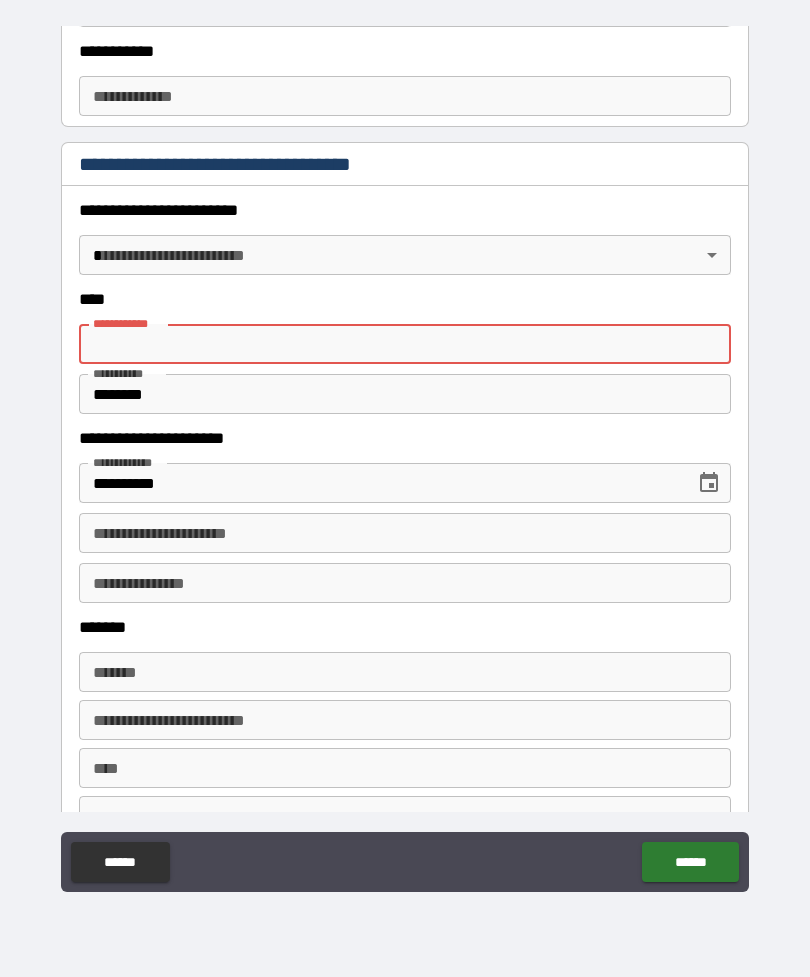 type 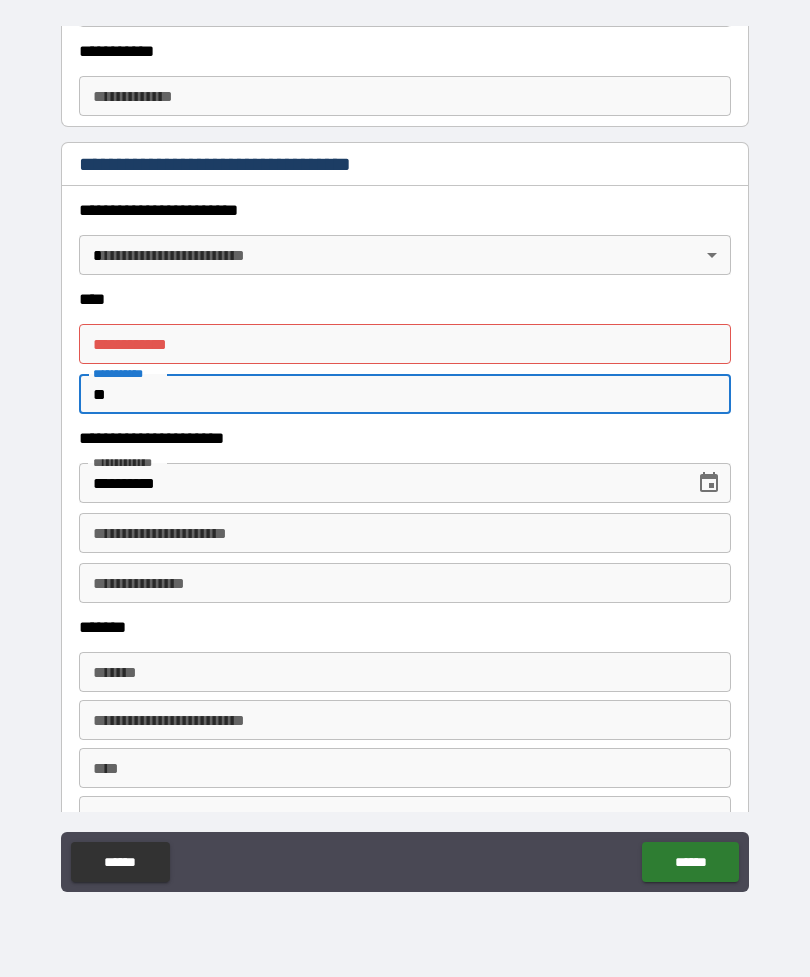 type on "*" 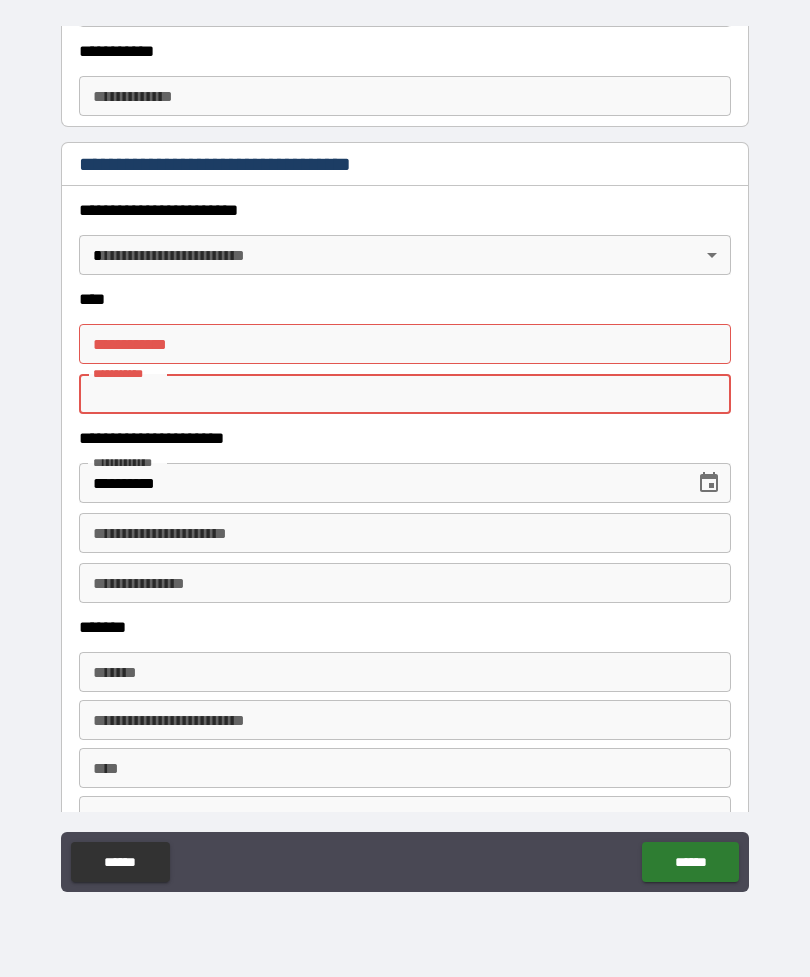 type 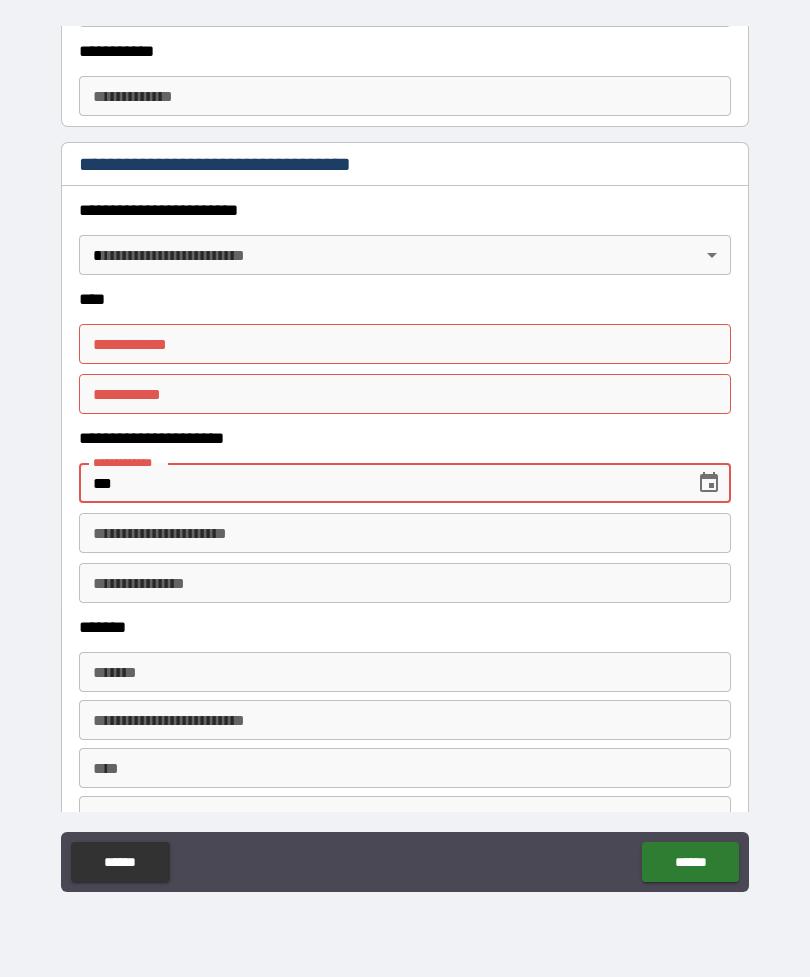 type on "*" 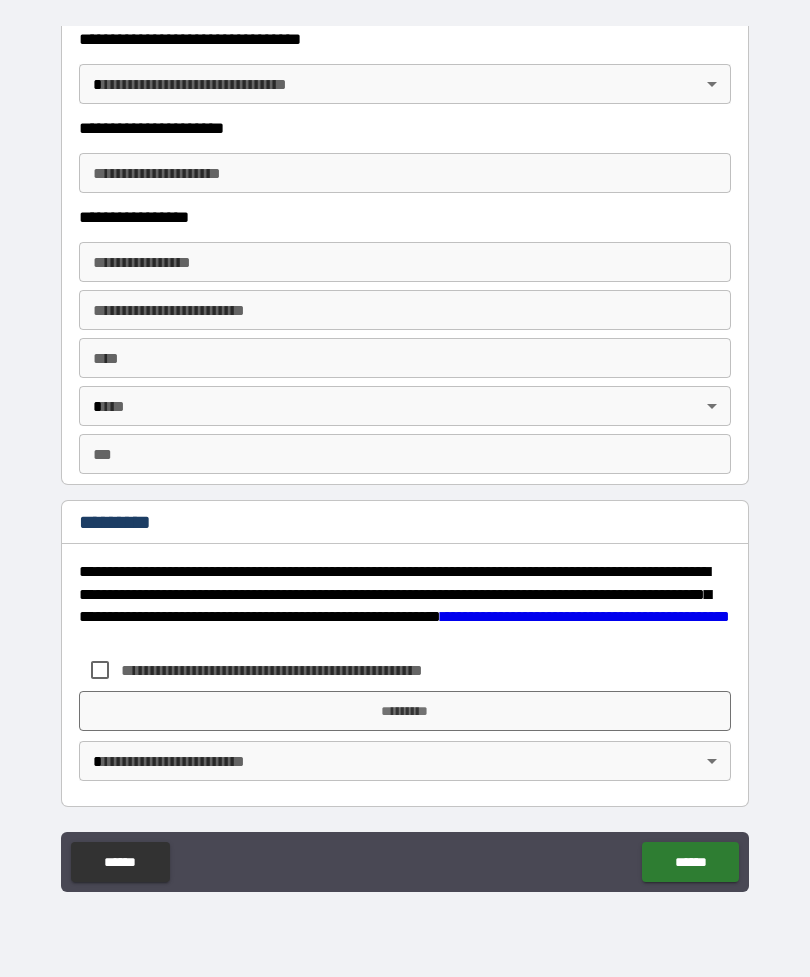 scroll, scrollTop: 3372, scrollLeft: 0, axis: vertical 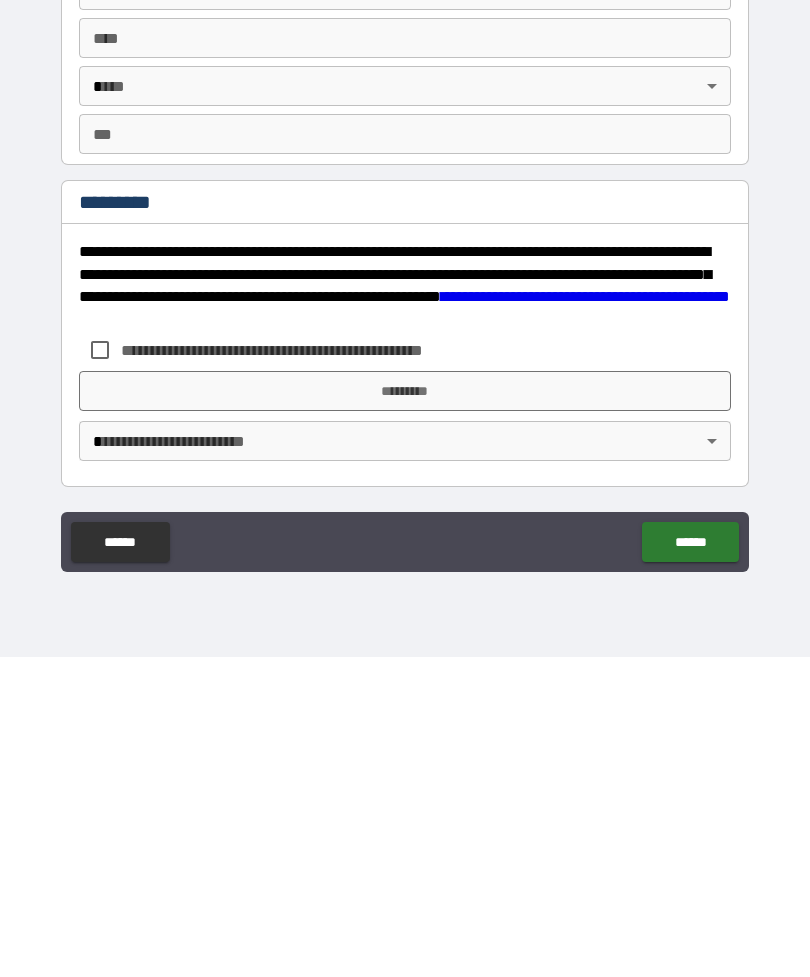 type 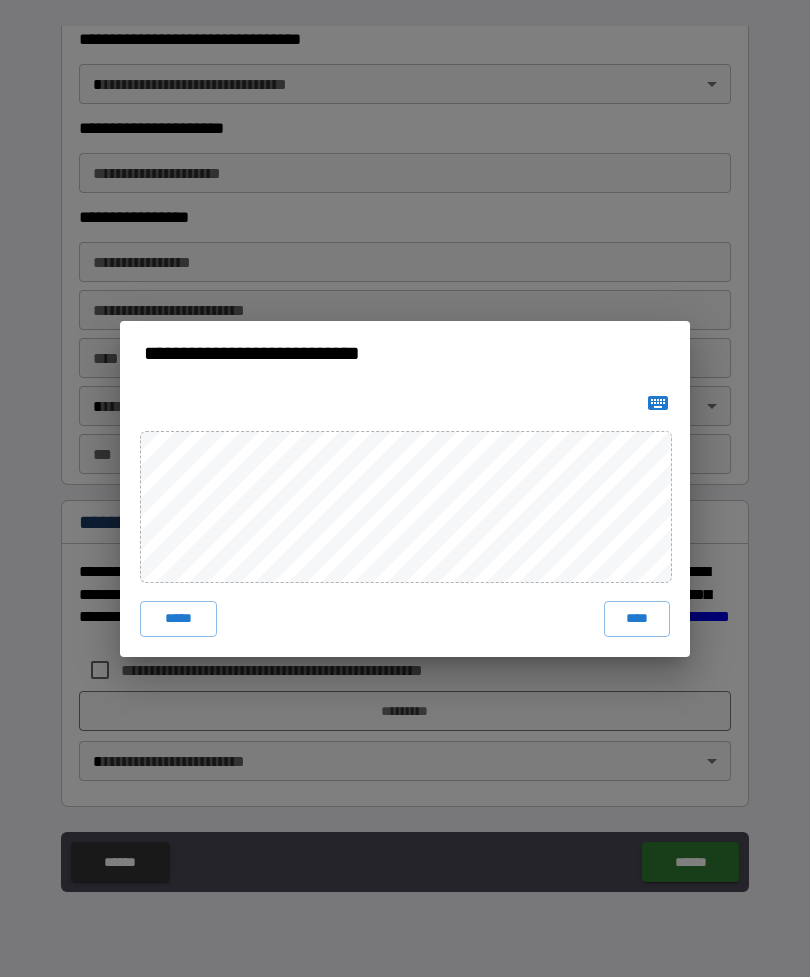 click on "****" at bounding box center (637, 619) 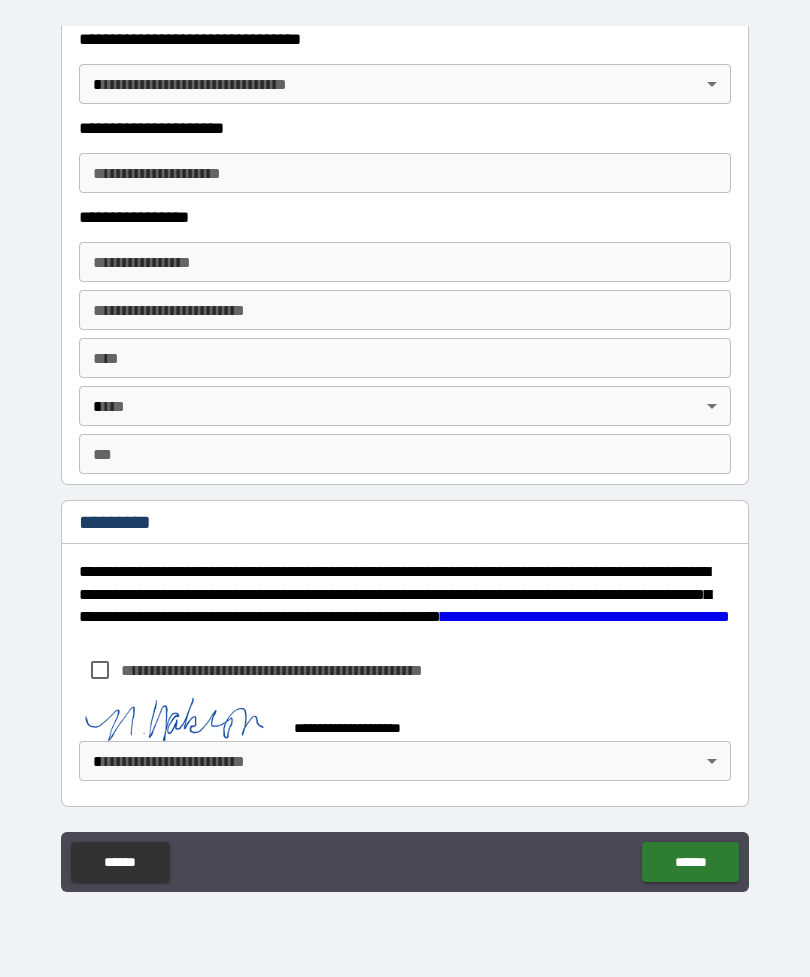 scroll, scrollTop: 3362, scrollLeft: 0, axis: vertical 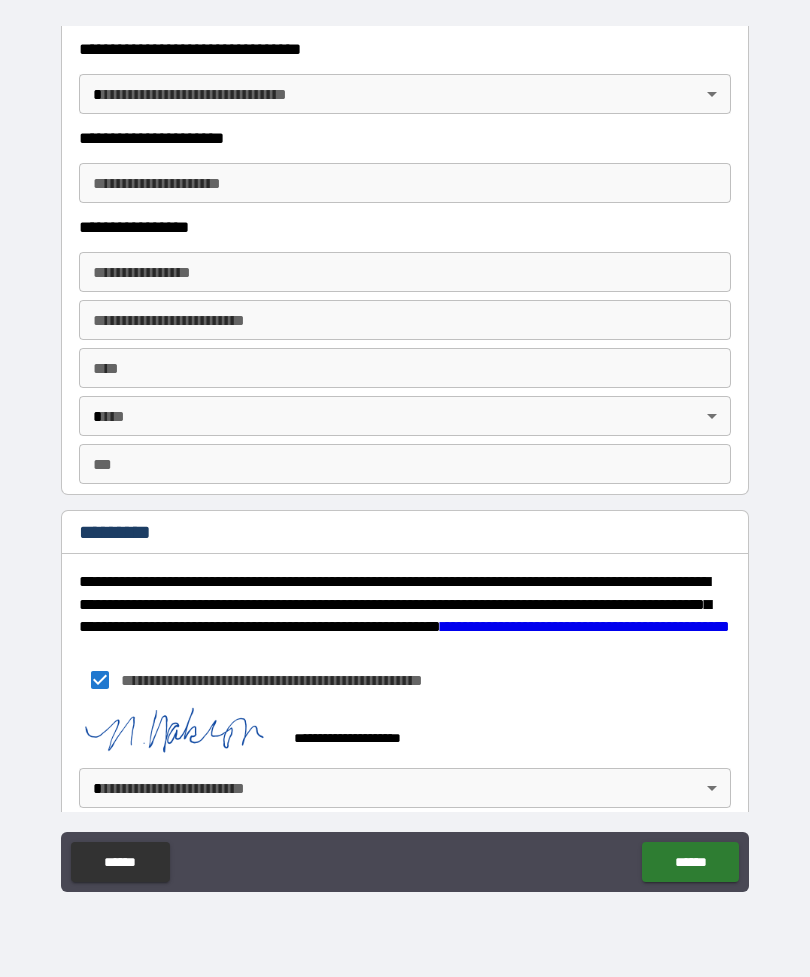 click on "**********" at bounding box center [405, 456] 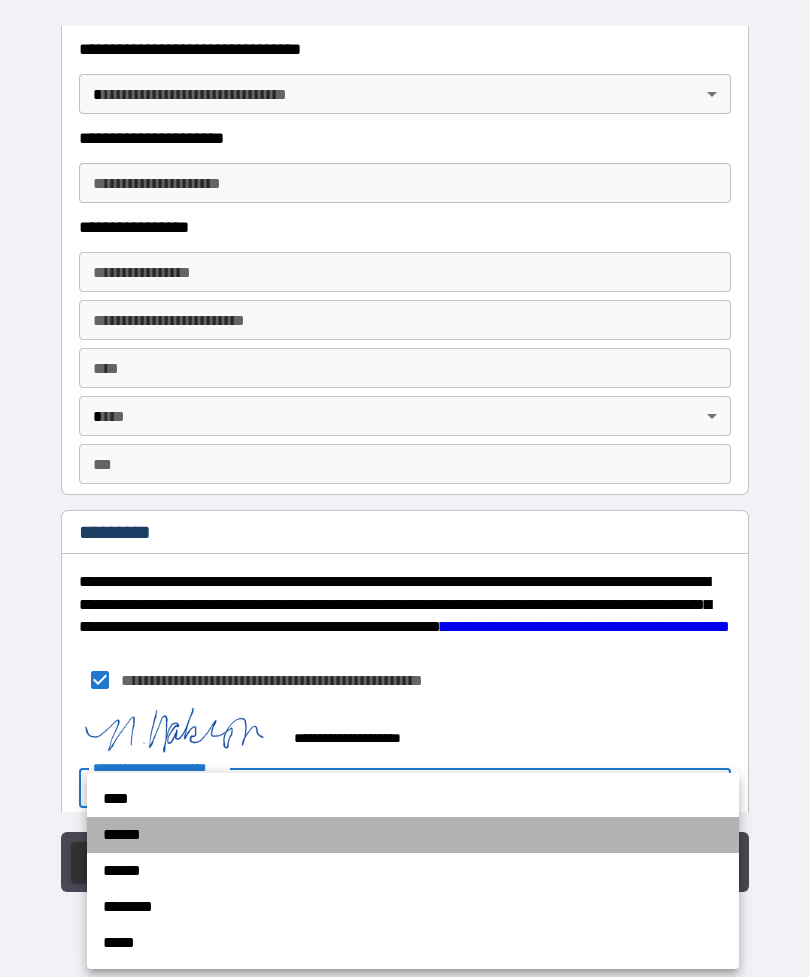 click on "******" at bounding box center [413, 835] 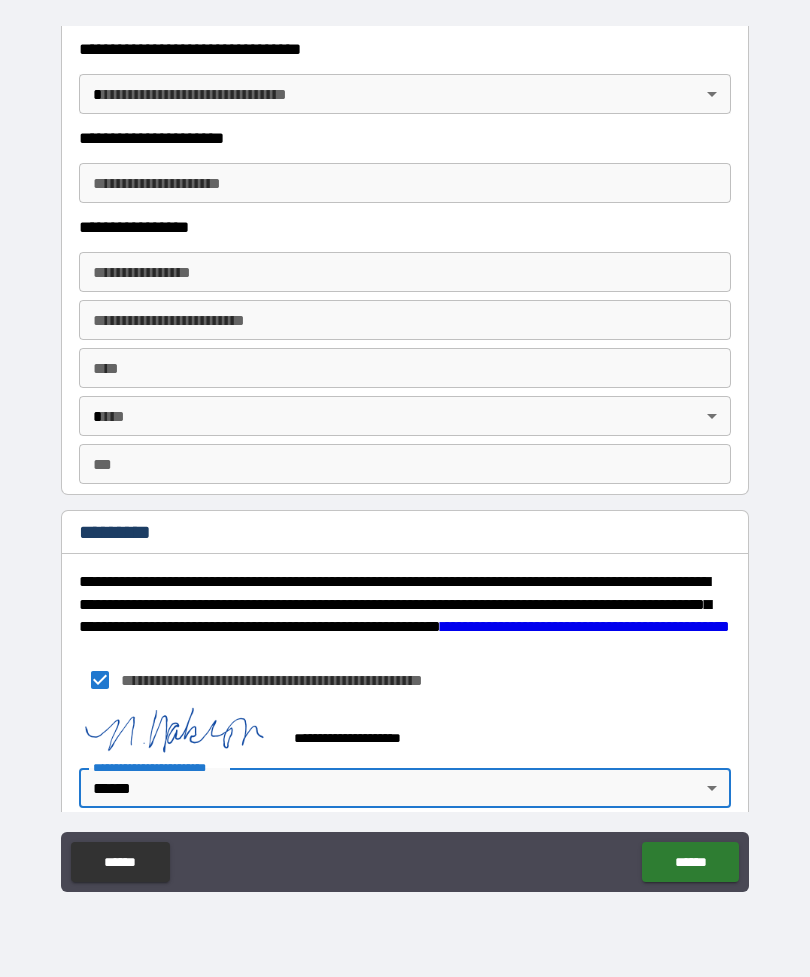type on "*" 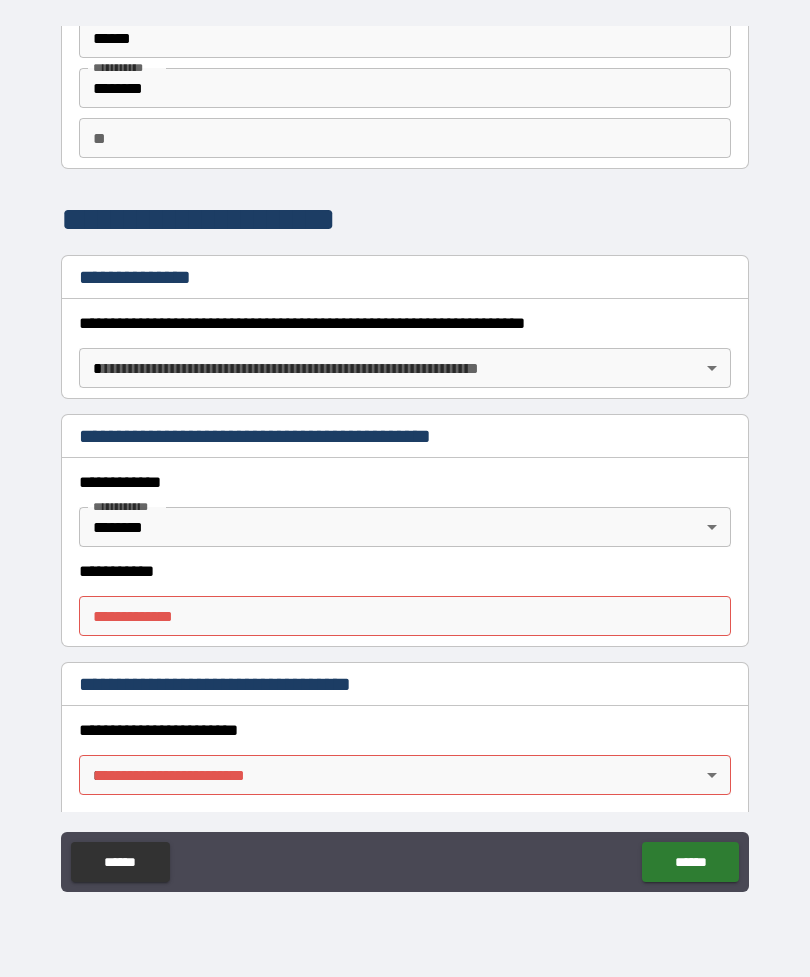 scroll, scrollTop: 110, scrollLeft: 0, axis: vertical 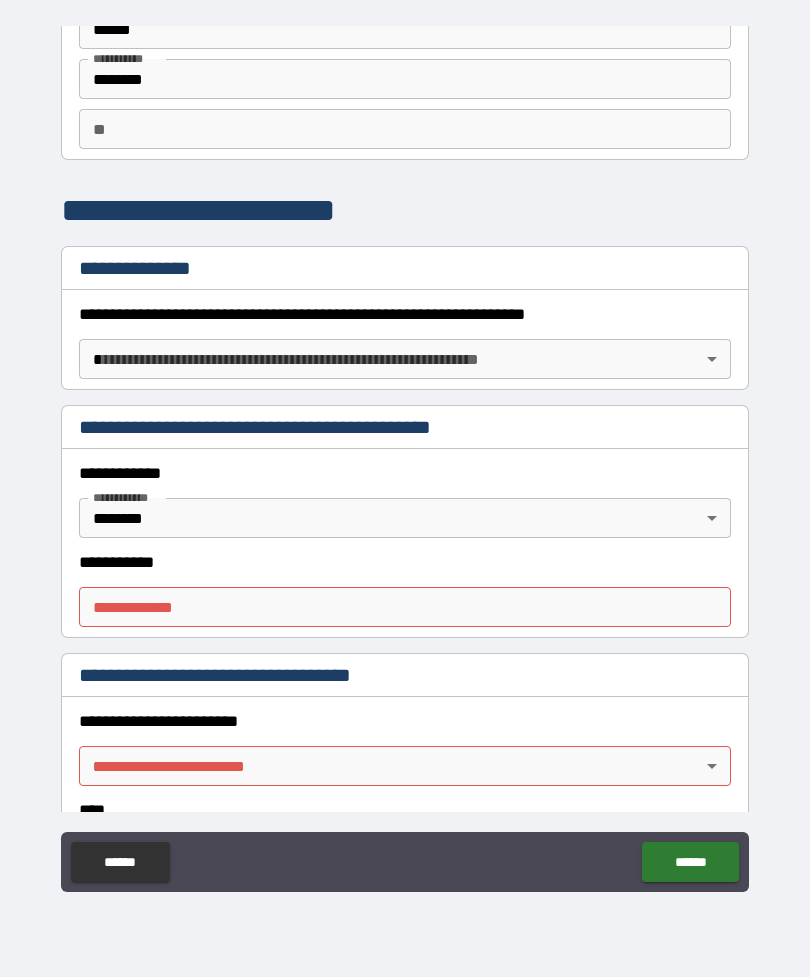 click on "**********" at bounding box center (405, 456) 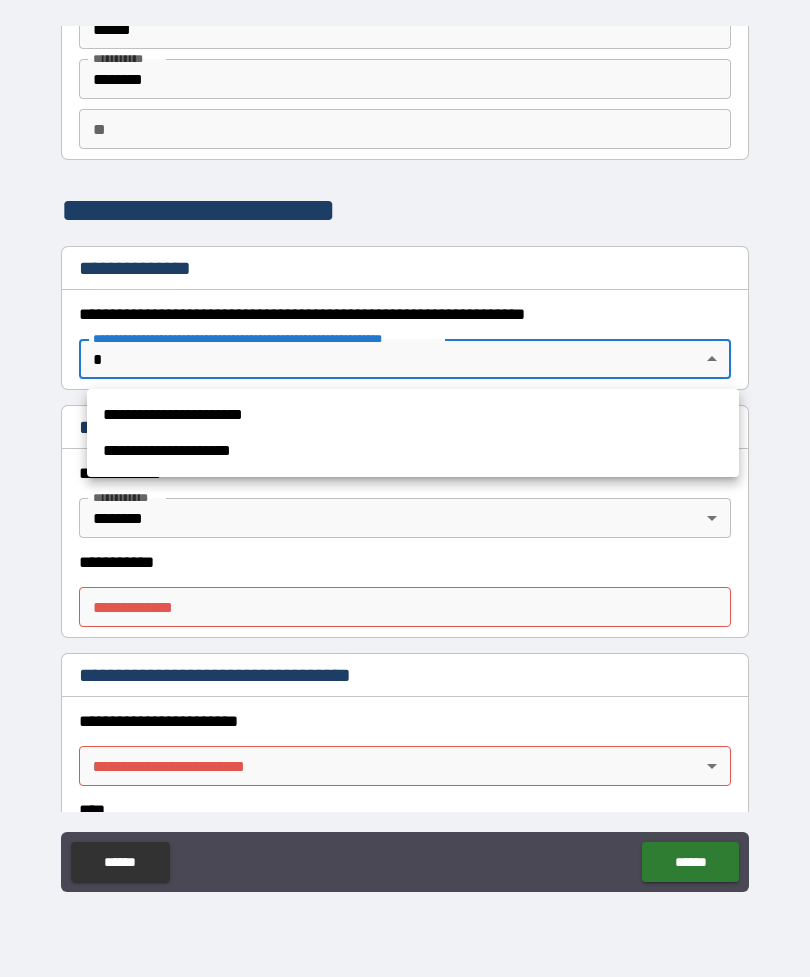 click on "**********" at bounding box center (413, 415) 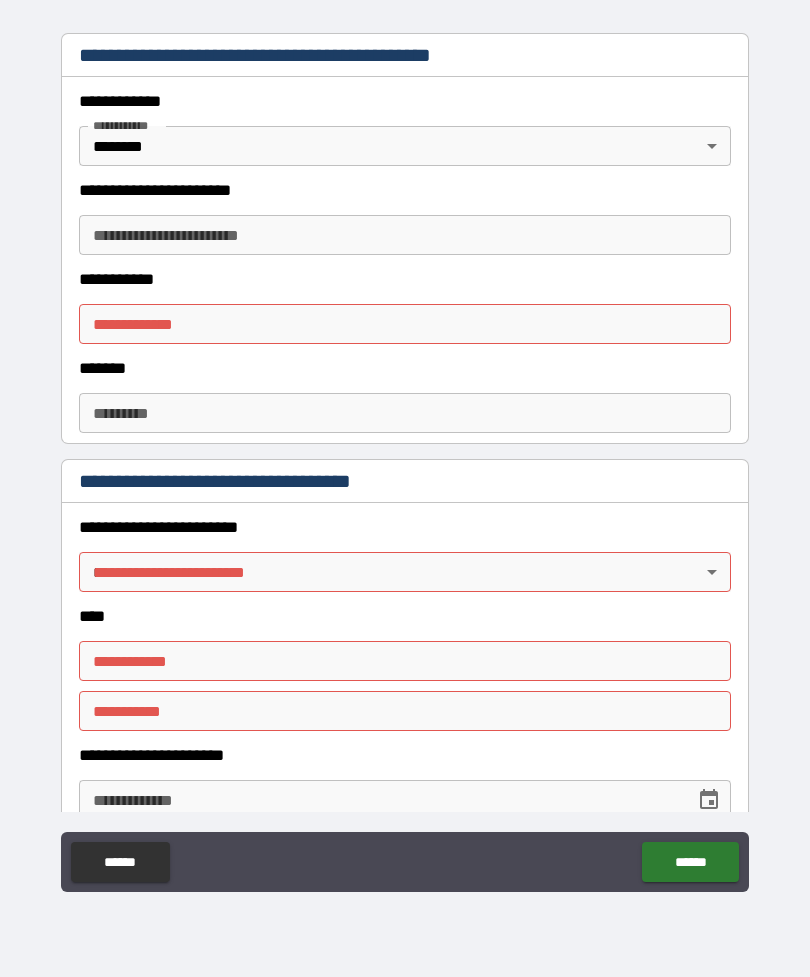 scroll, scrollTop: 483, scrollLeft: 0, axis: vertical 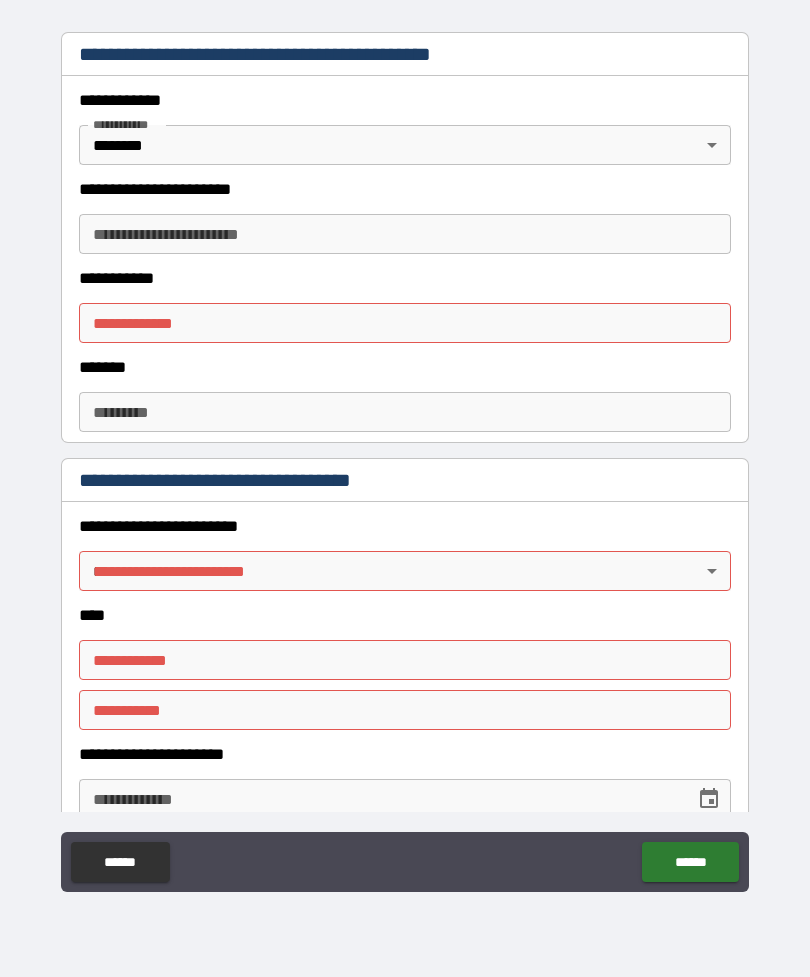 click on "**********" at bounding box center [405, 456] 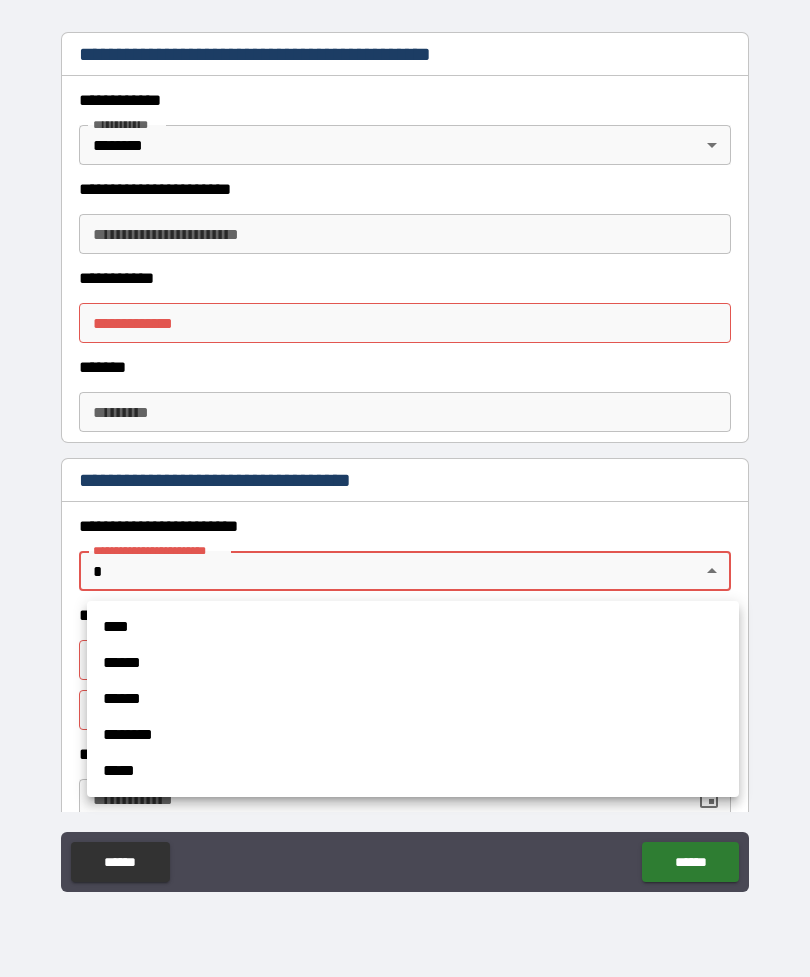 click at bounding box center (405, 488) 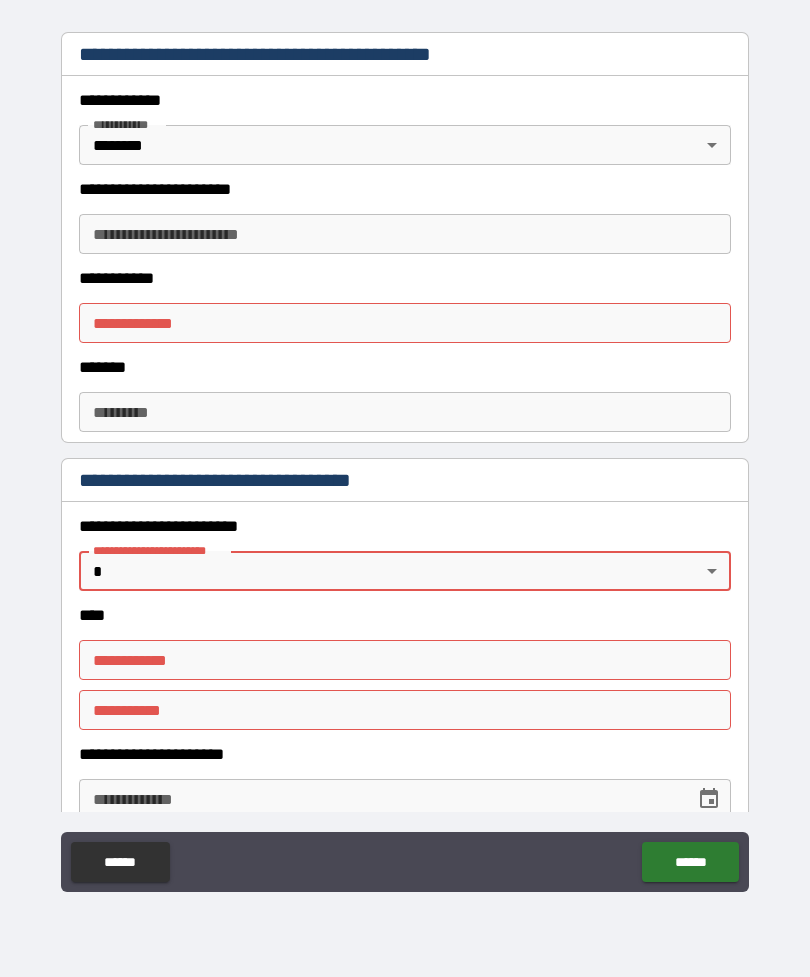 click on "******" at bounding box center [690, 862] 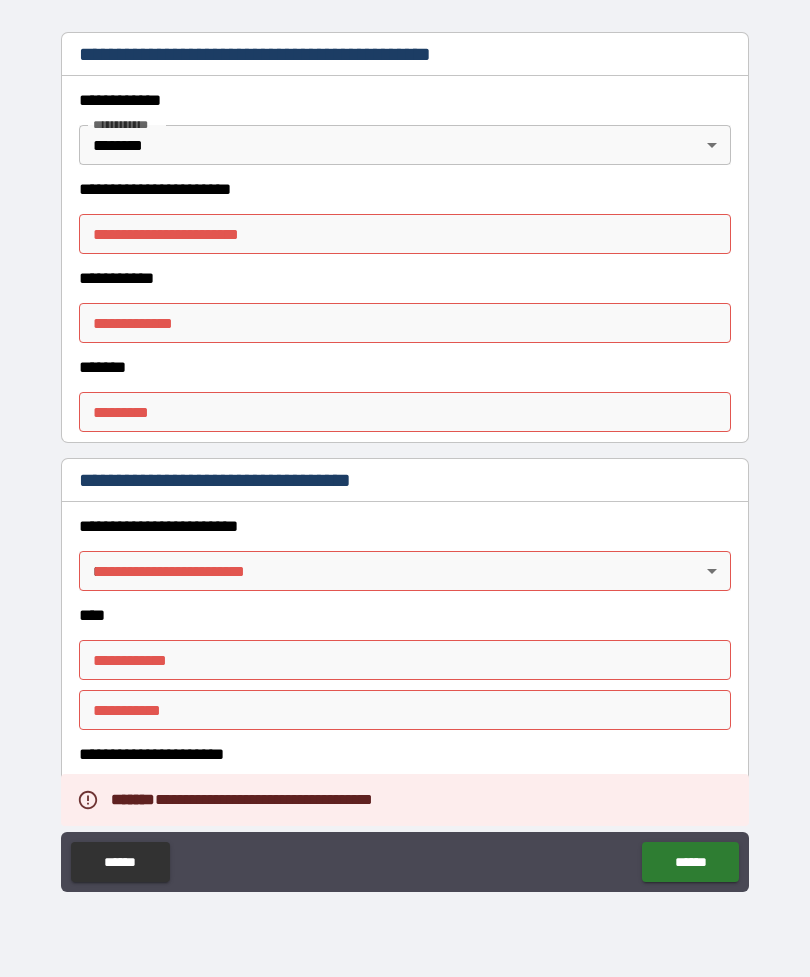 click on "**********" at bounding box center [405, 456] 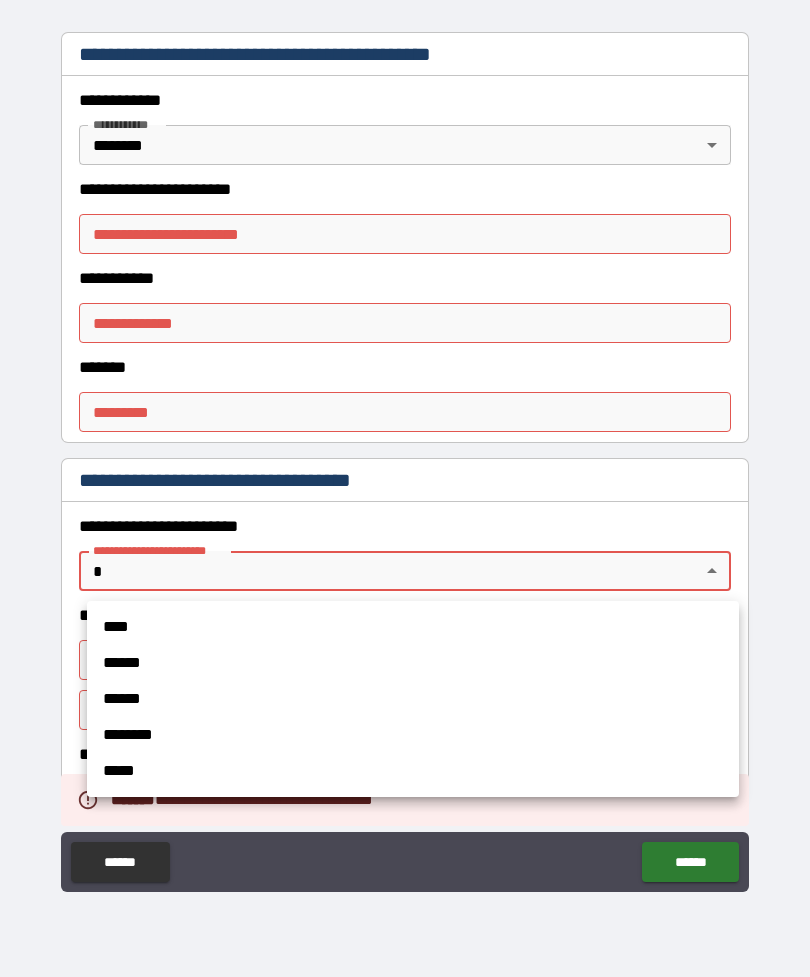 click on "******" at bounding box center (413, 663) 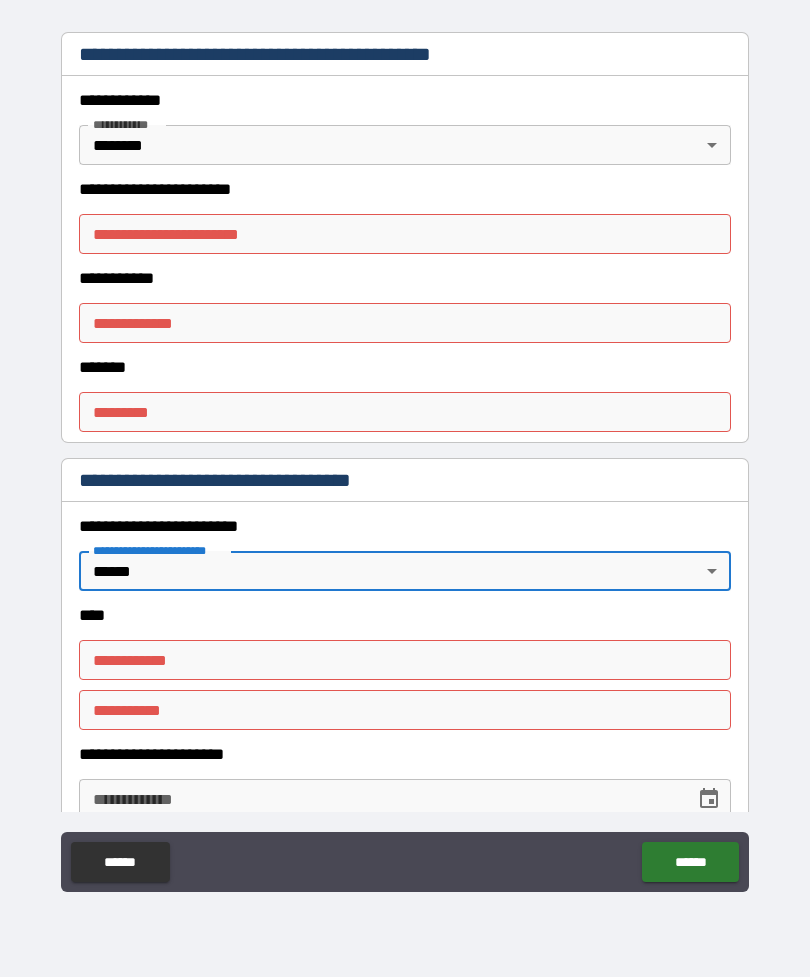 click on "**********" at bounding box center (405, 234) 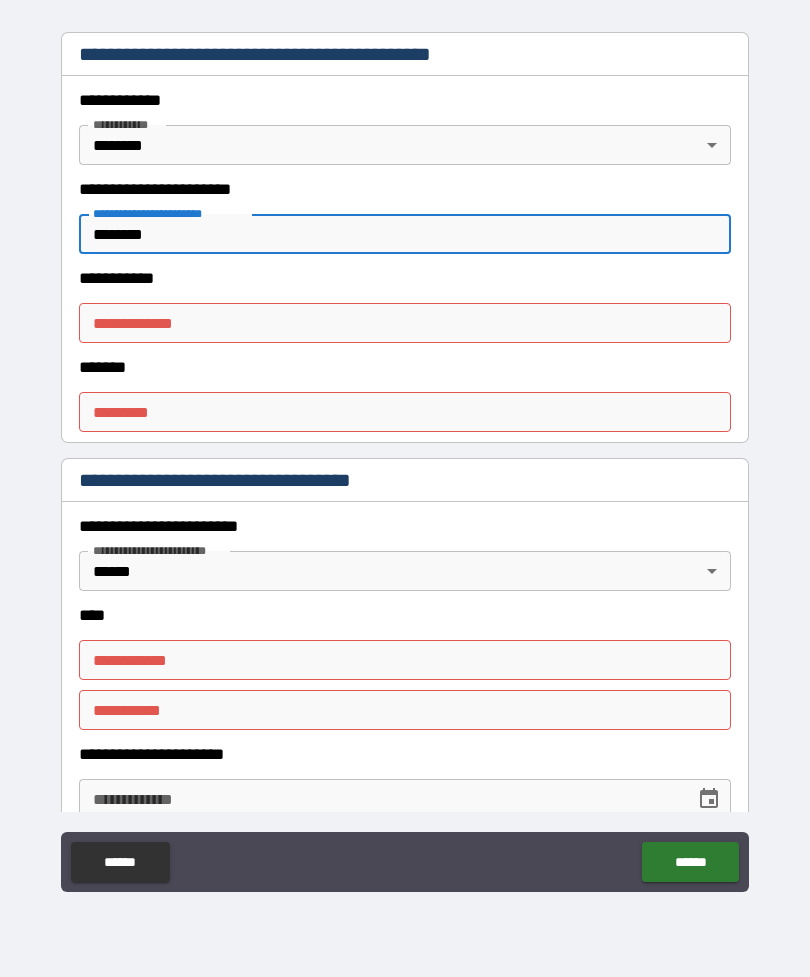 type on "********" 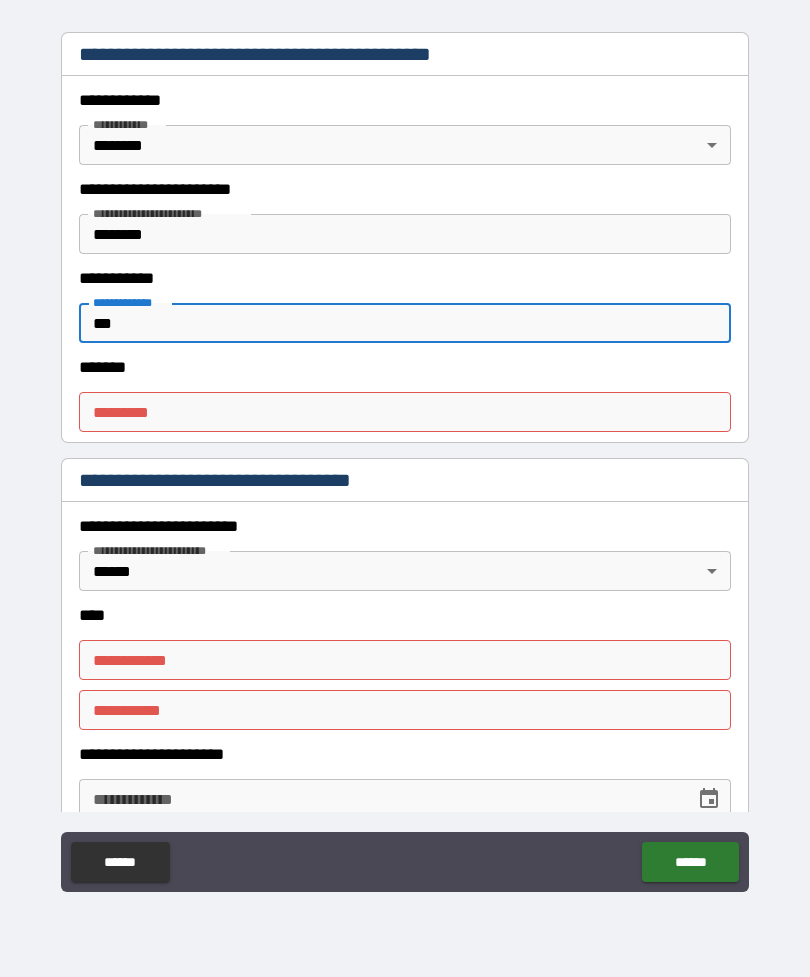 type on "***" 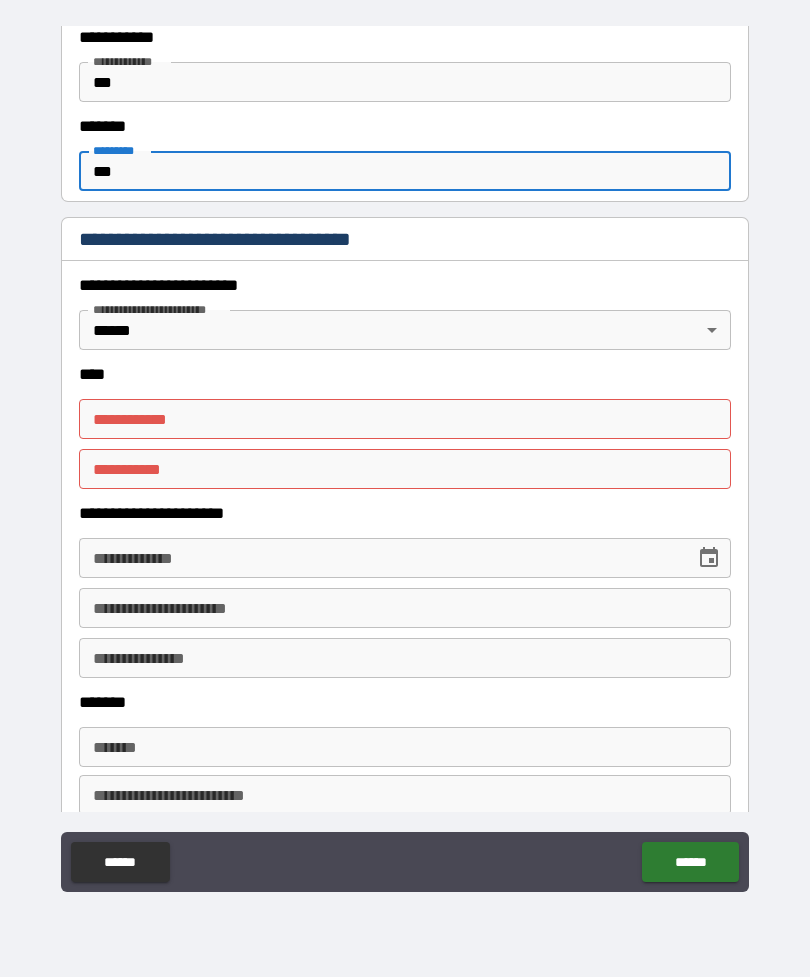scroll, scrollTop: 726, scrollLeft: 0, axis: vertical 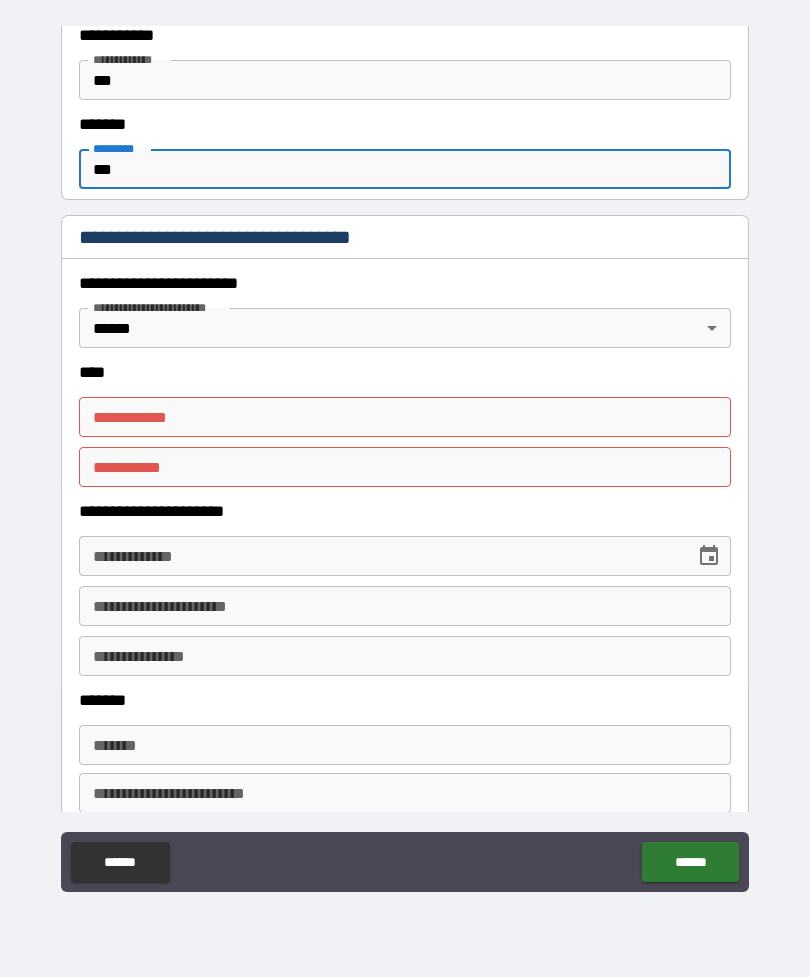 type on "***" 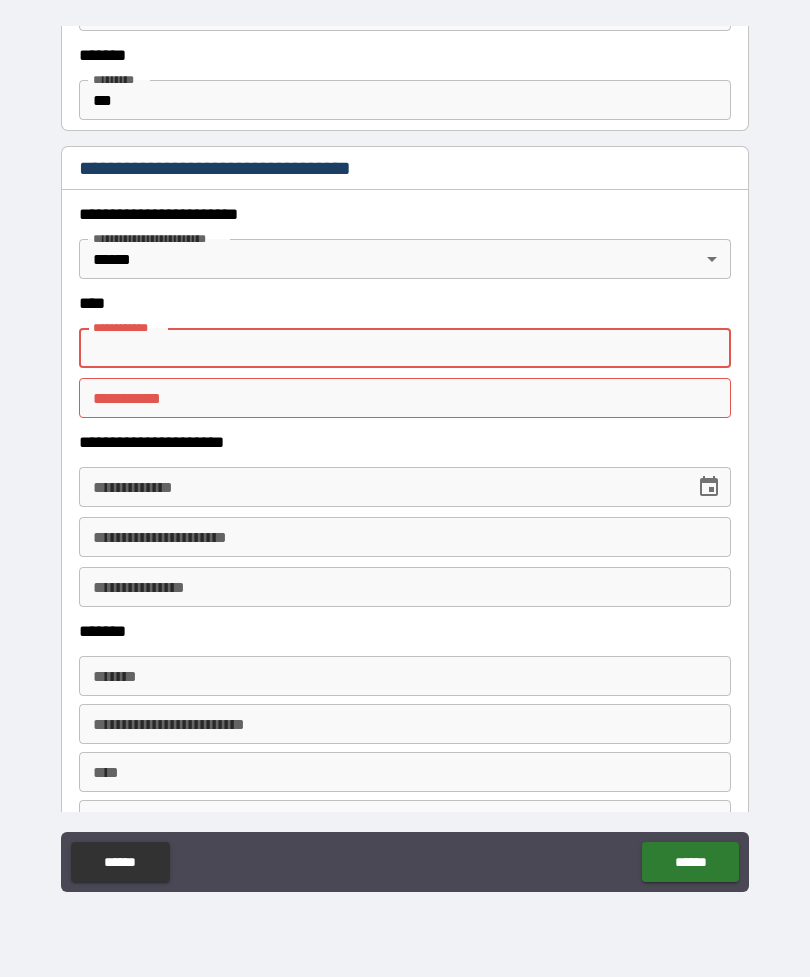 scroll, scrollTop: 796, scrollLeft: 0, axis: vertical 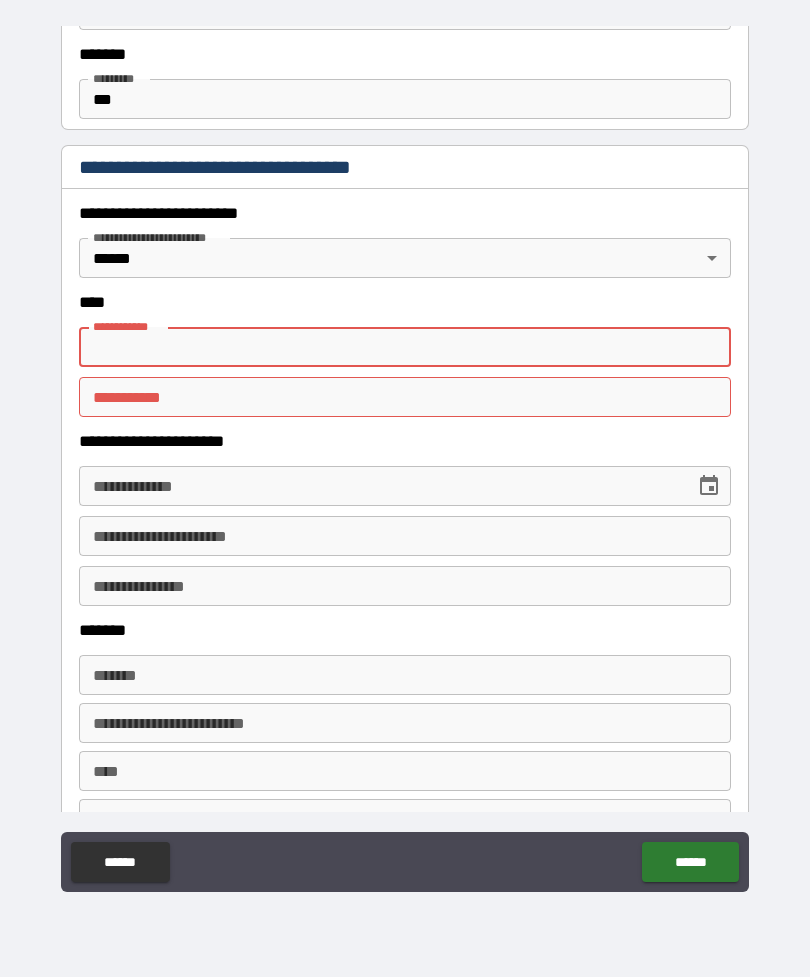 click on "**********" at bounding box center [405, 347] 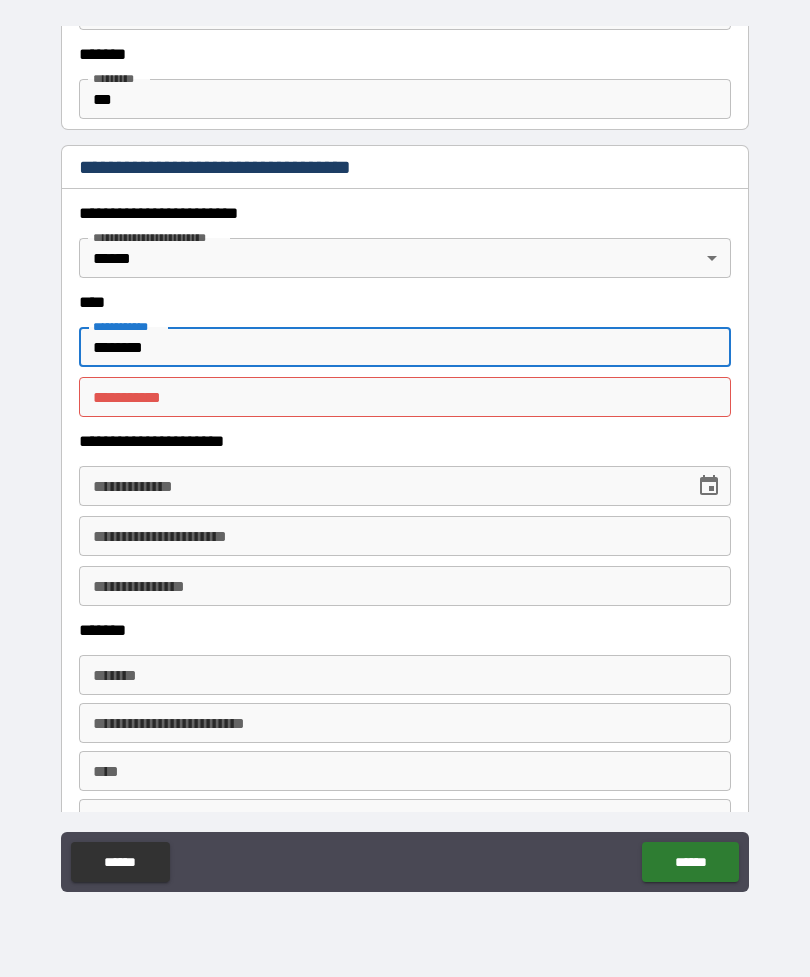 type on "********" 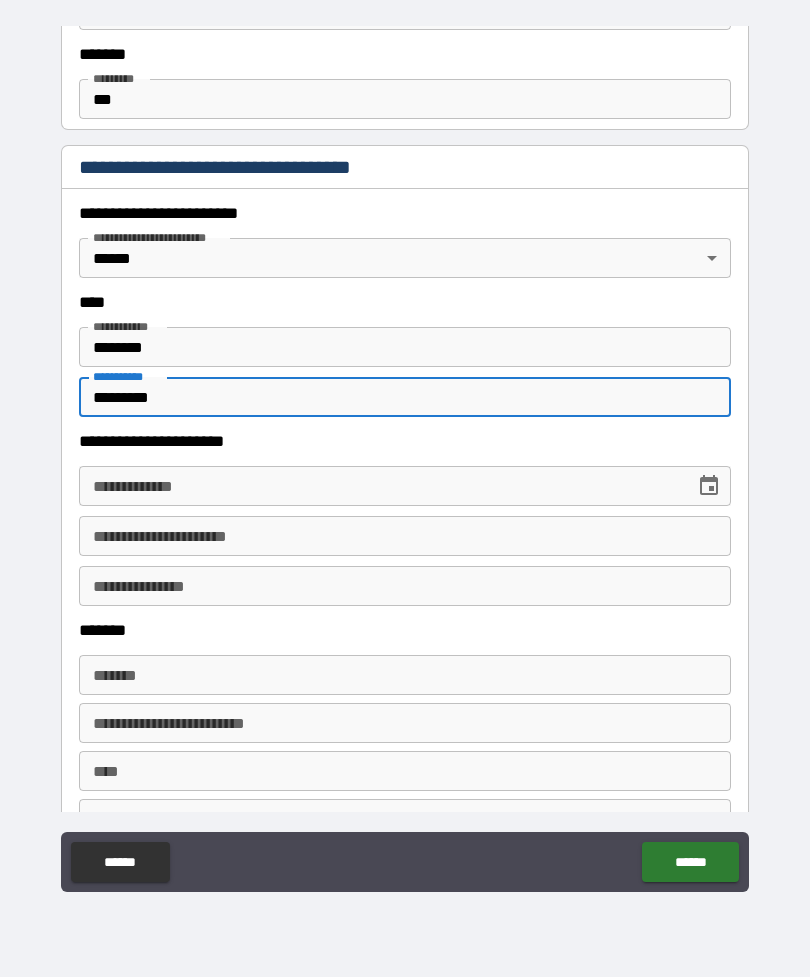 type on "*********" 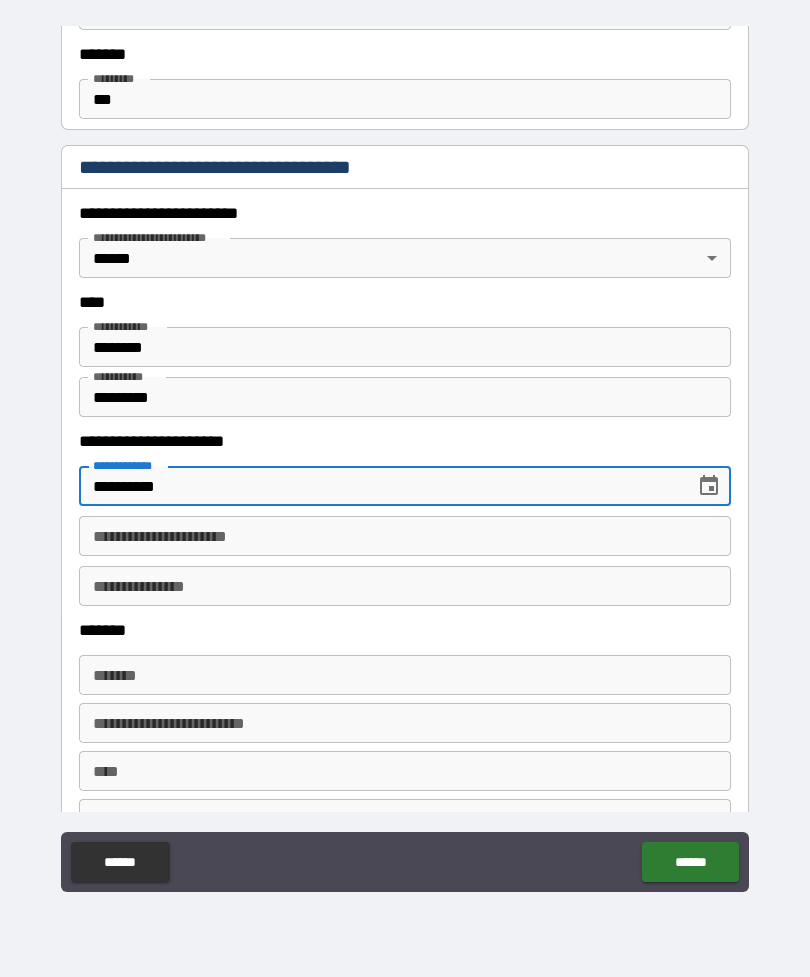 type on "**********" 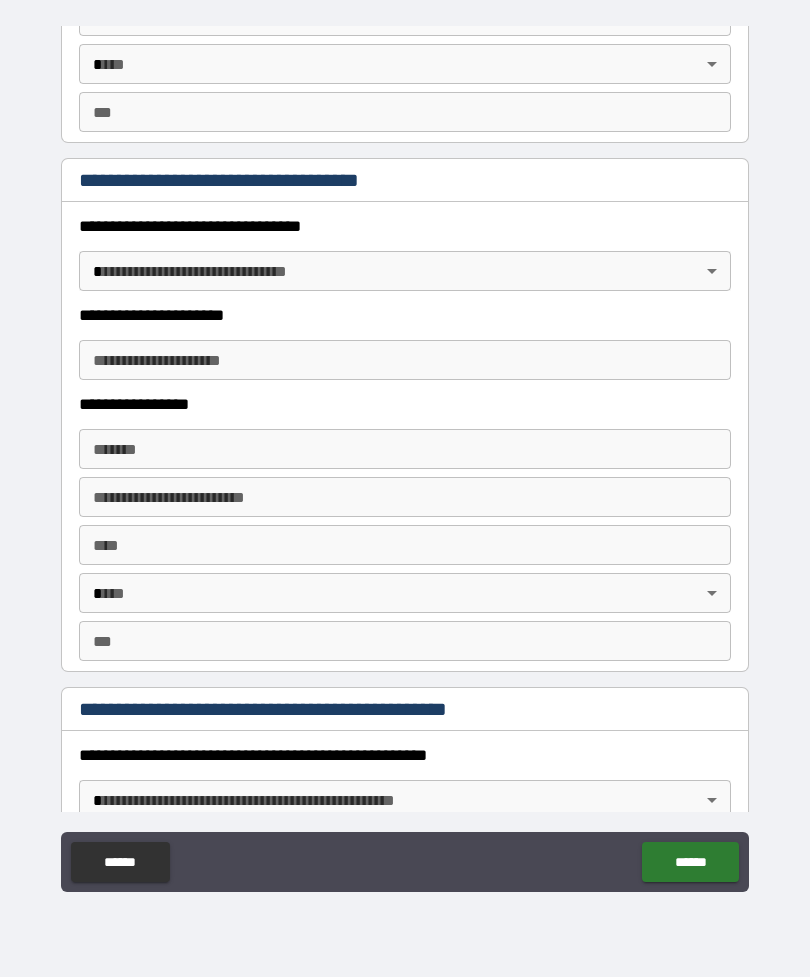 scroll, scrollTop: 1552, scrollLeft: 0, axis: vertical 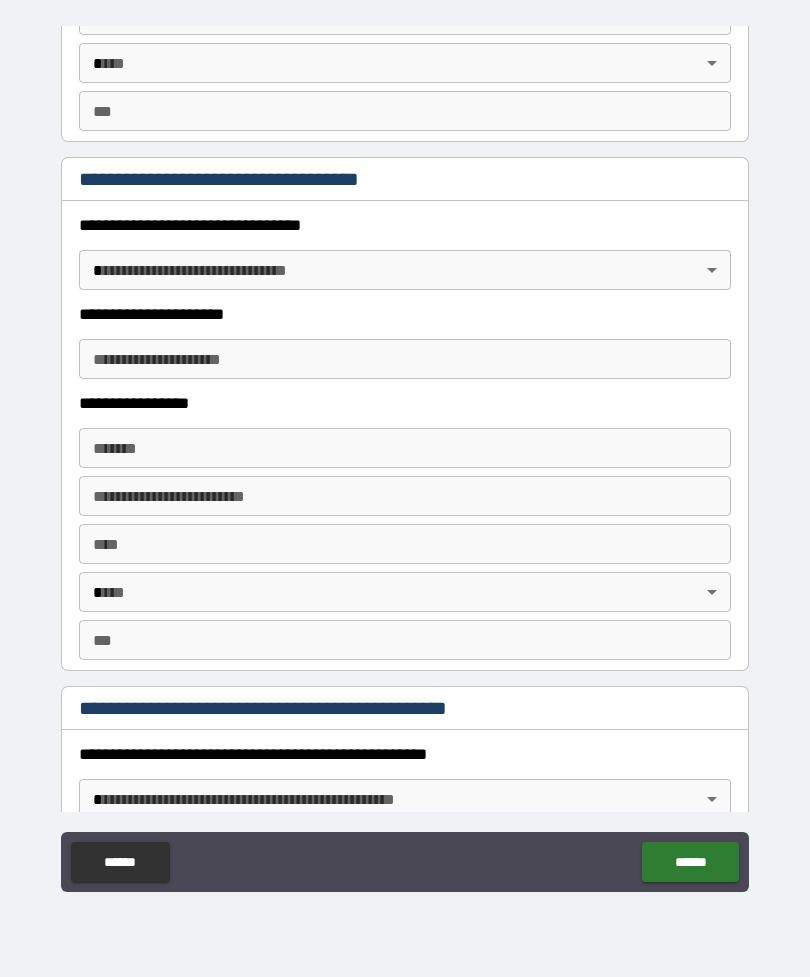 type on "**********" 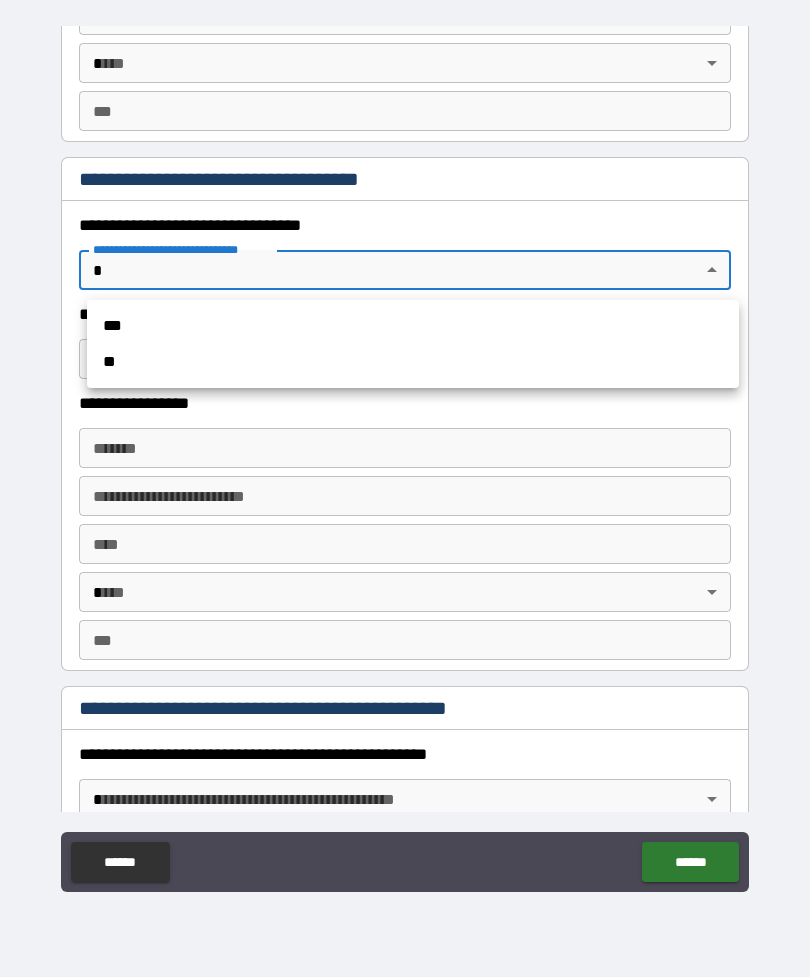 click on "**" at bounding box center (413, 362) 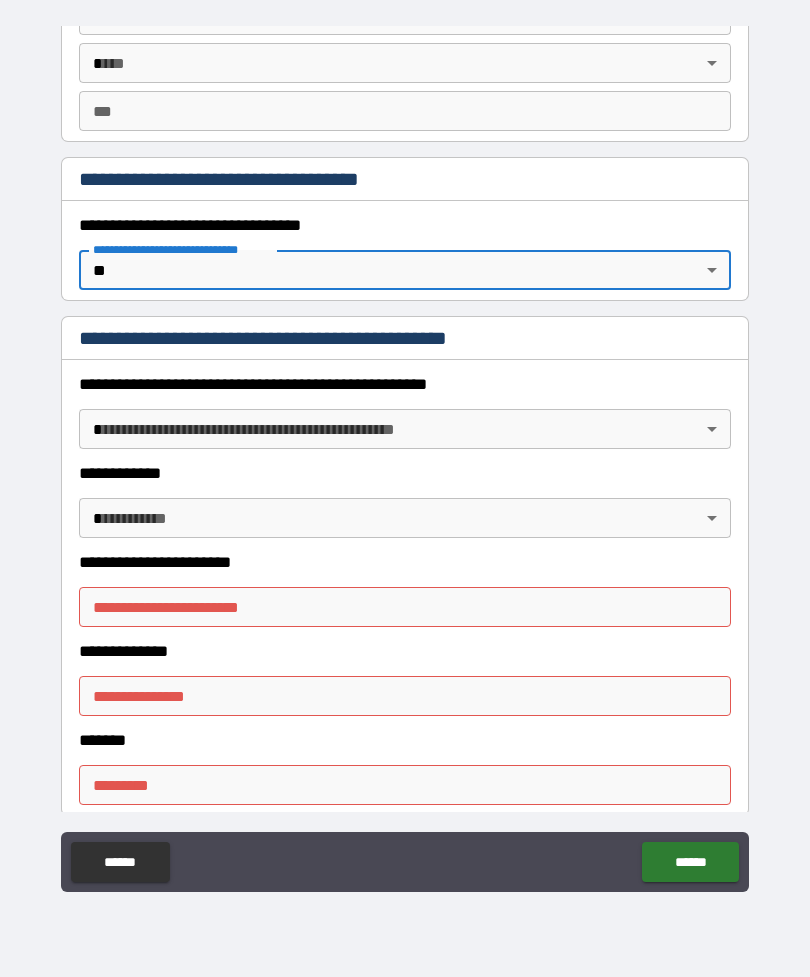 click on "**********" at bounding box center [405, 456] 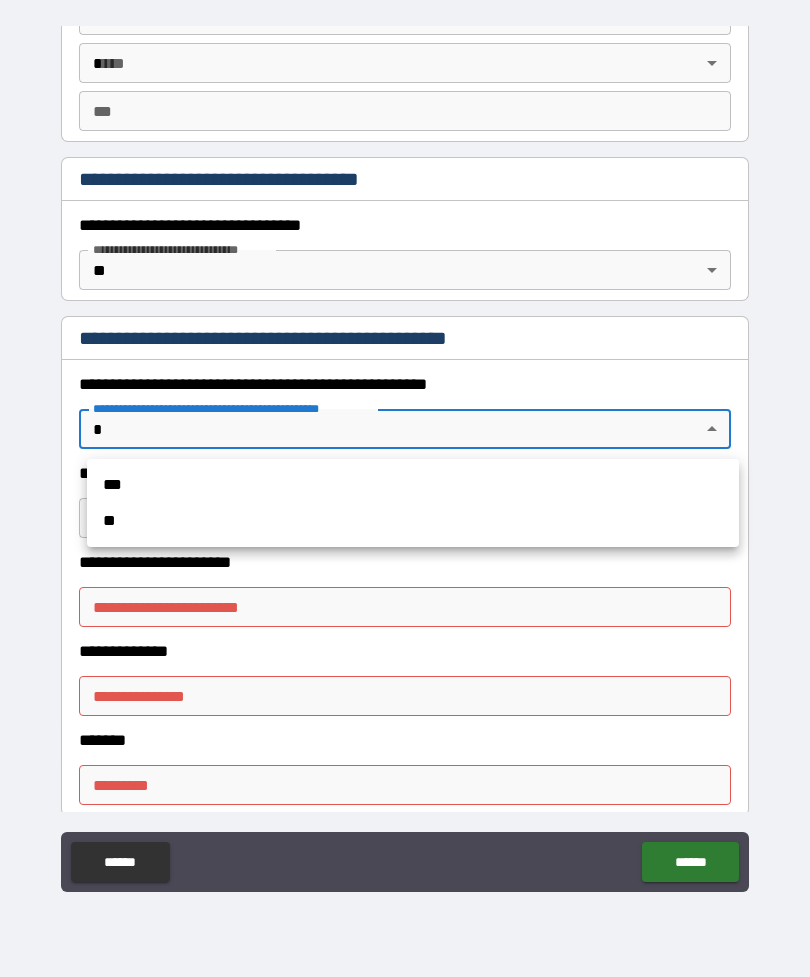 click at bounding box center (405, 488) 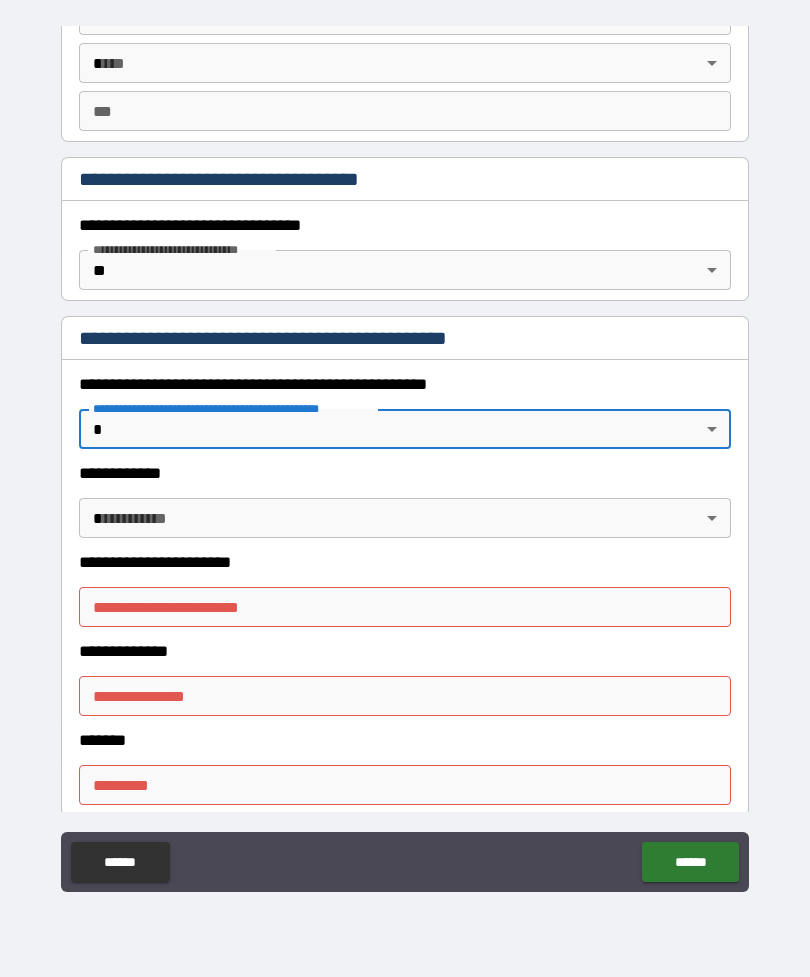 click on "**********" at bounding box center (405, 456) 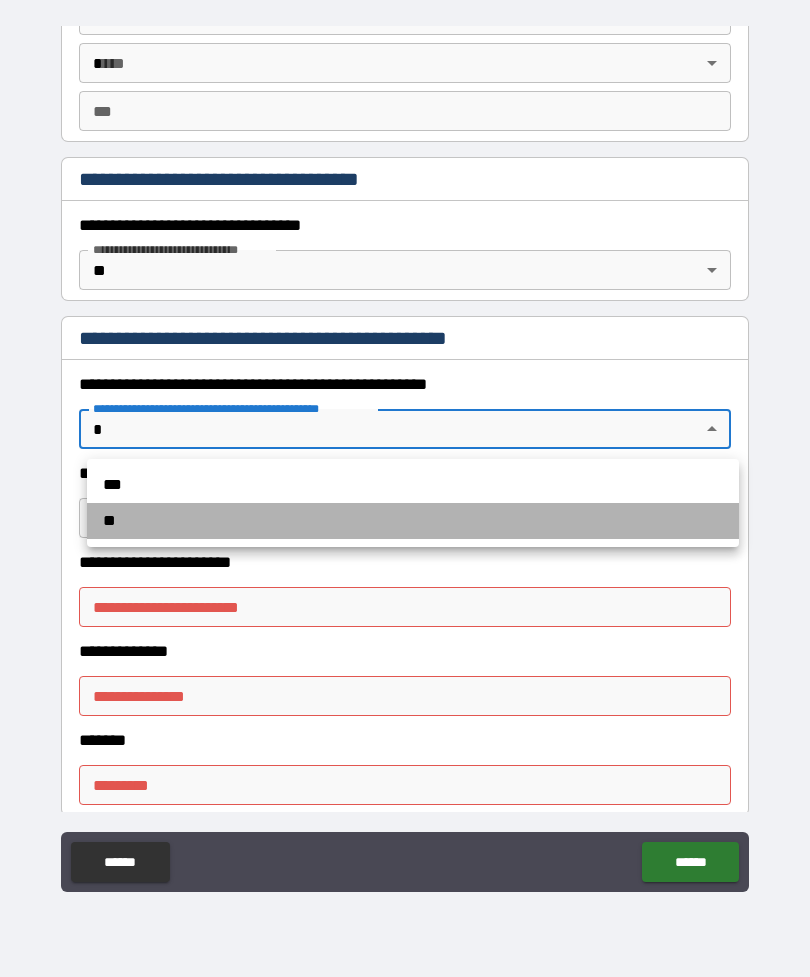 click on "**" at bounding box center (413, 521) 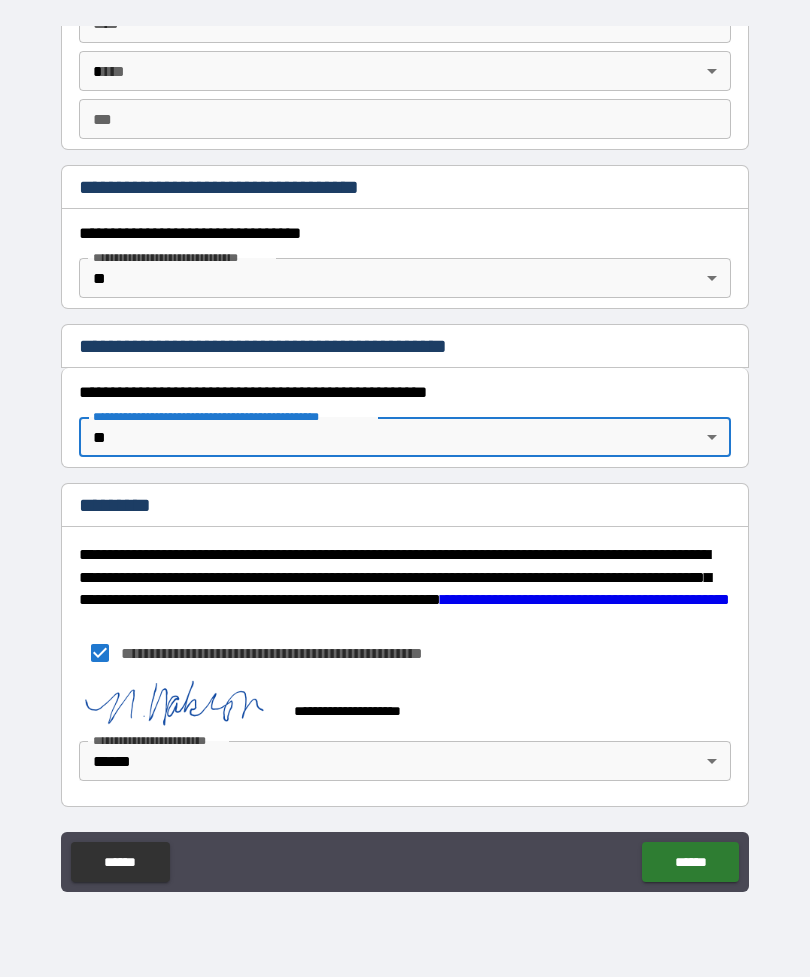 type on "*" 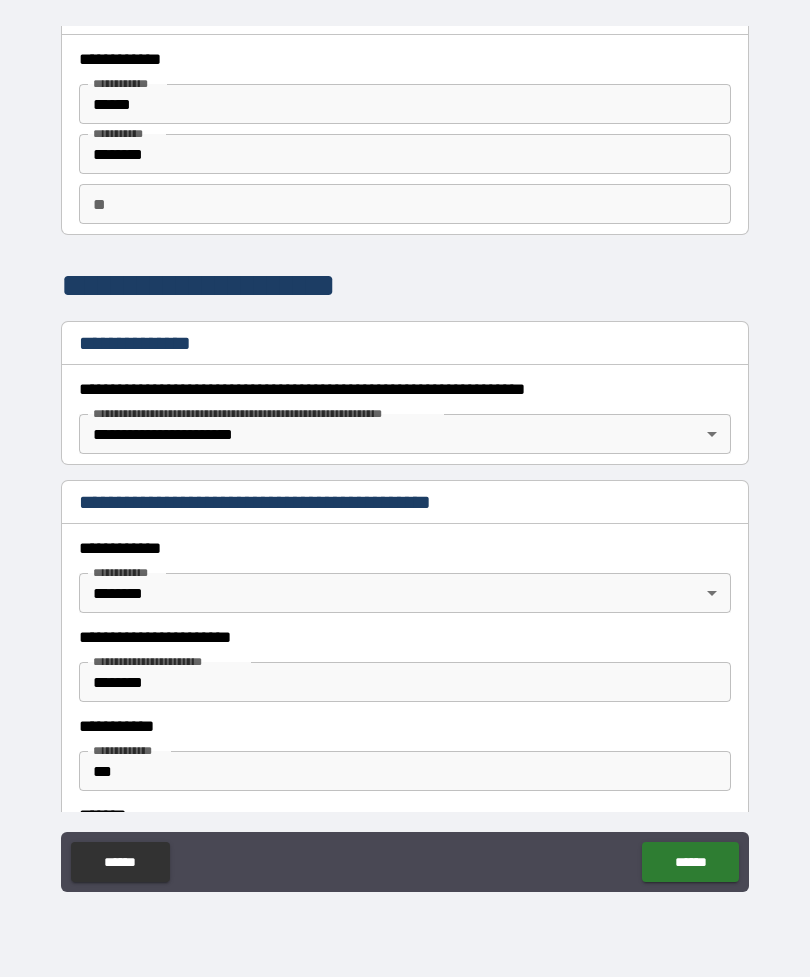 scroll, scrollTop: 17, scrollLeft: 0, axis: vertical 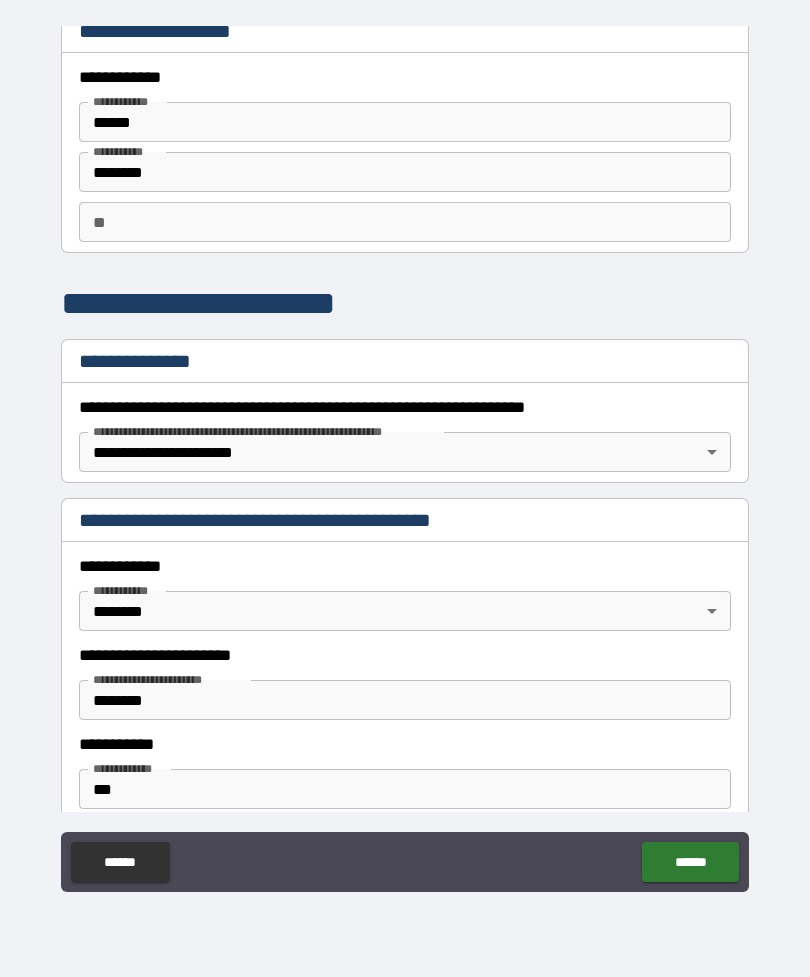 click on "**********" at bounding box center [405, 456] 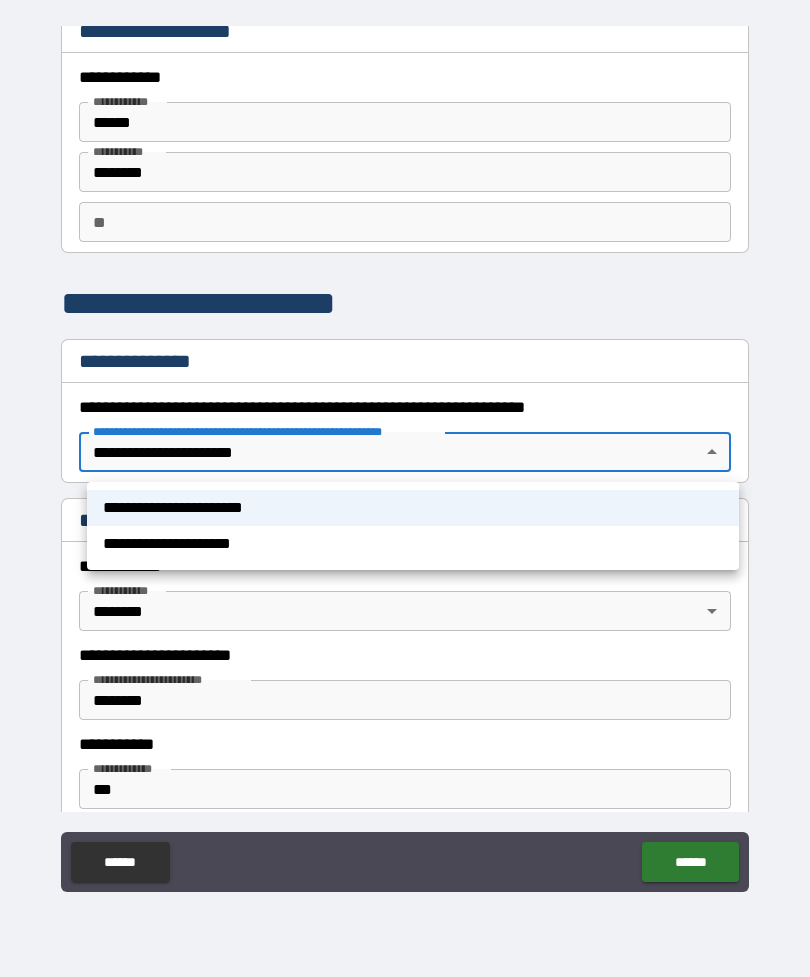 click at bounding box center (405, 488) 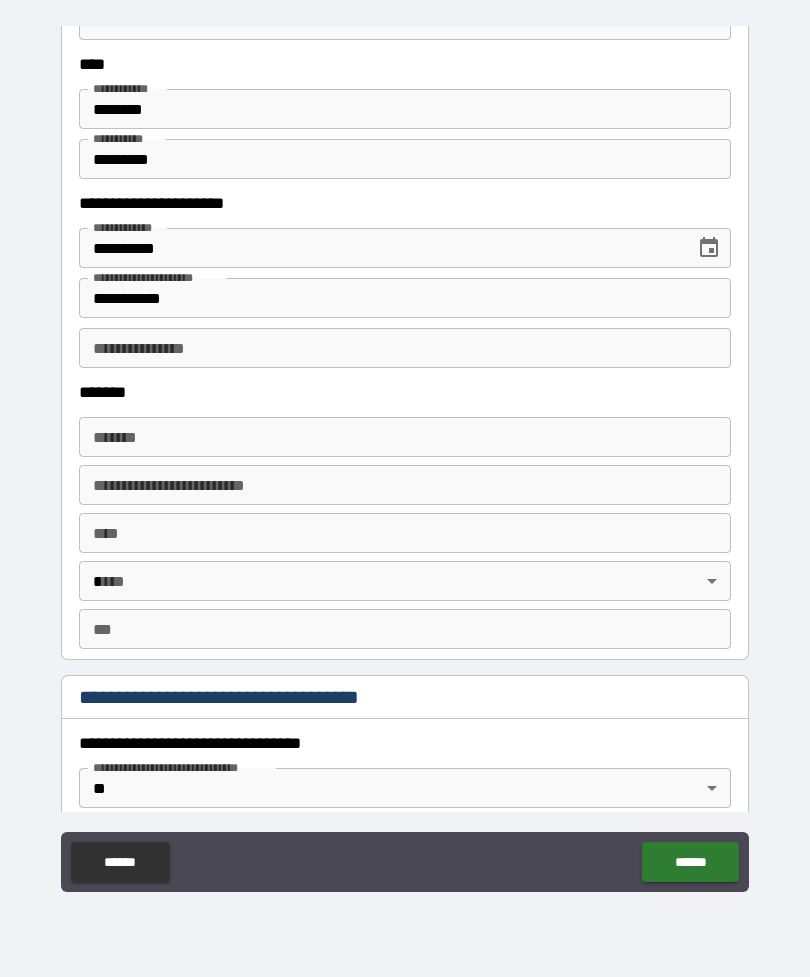 scroll, scrollTop: 1036, scrollLeft: 0, axis: vertical 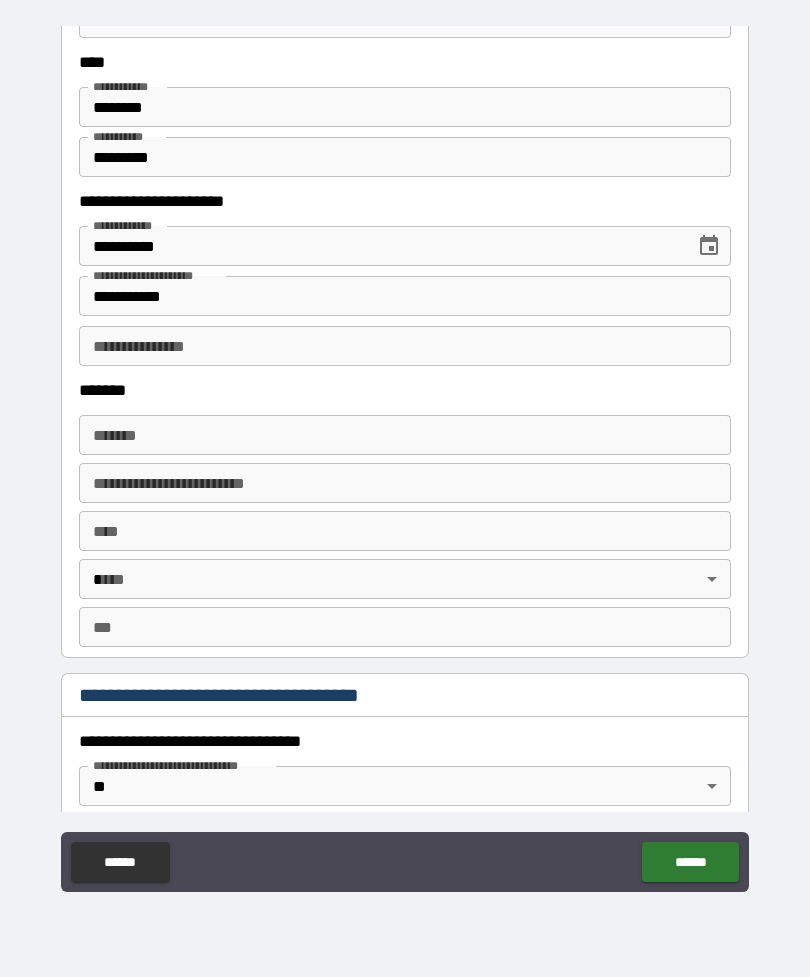 click on "*******" at bounding box center [405, 435] 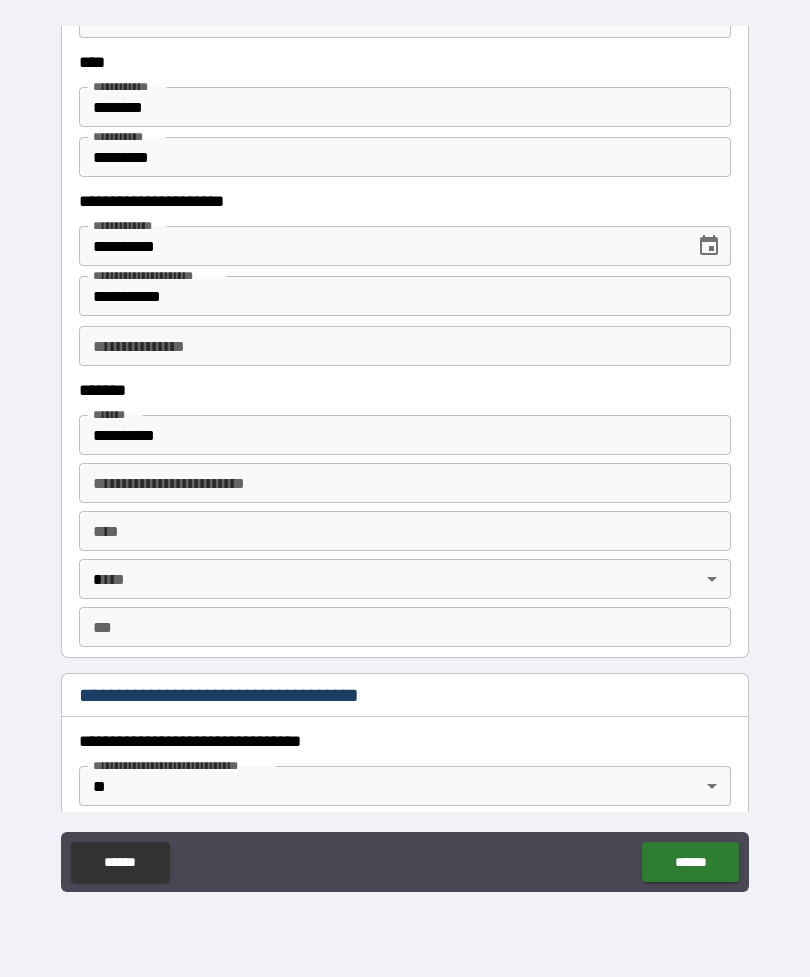 type on "**********" 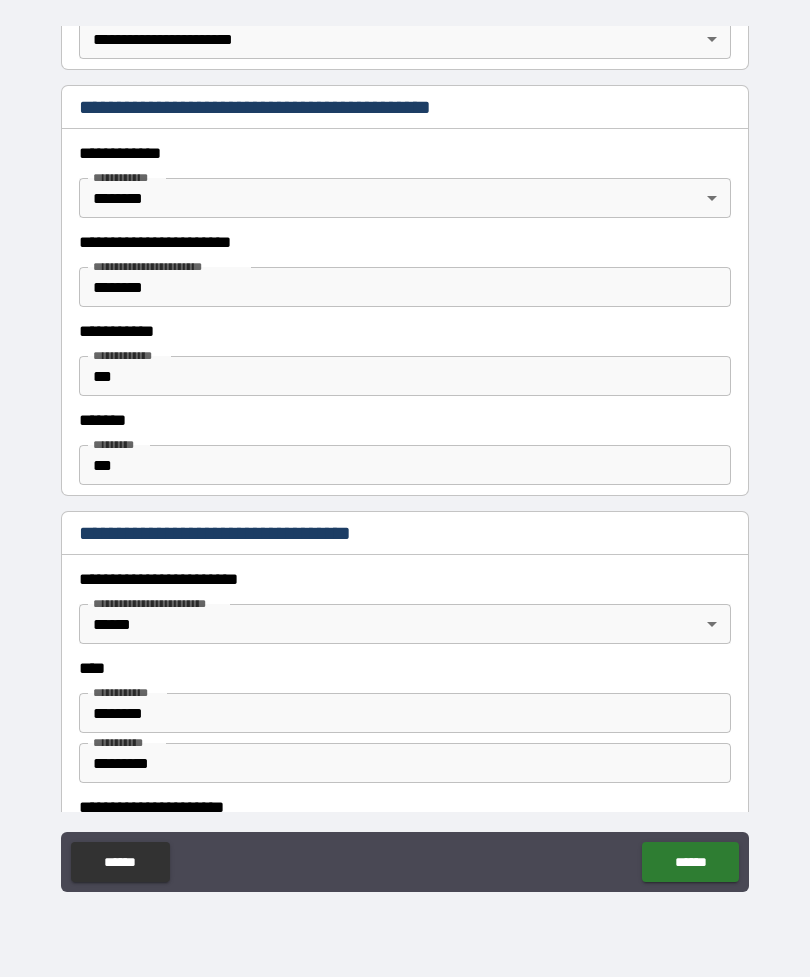 scroll, scrollTop: 435, scrollLeft: 0, axis: vertical 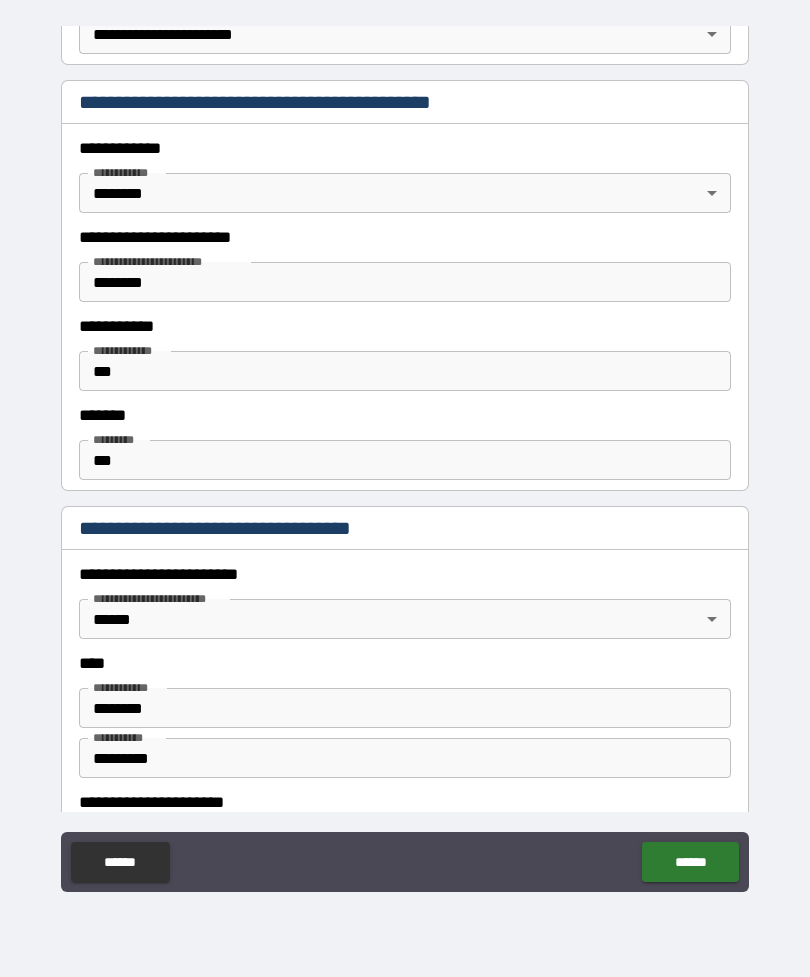 click on "******" at bounding box center [690, 862] 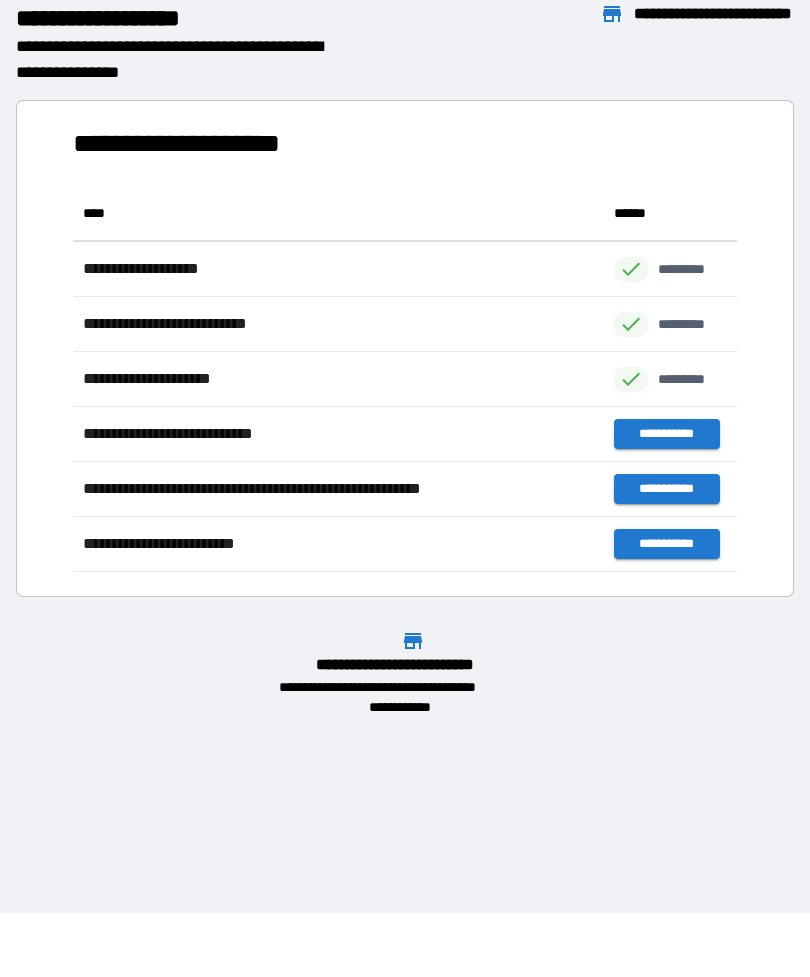 scroll, scrollTop: 1, scrollLeft: 1, axis: both 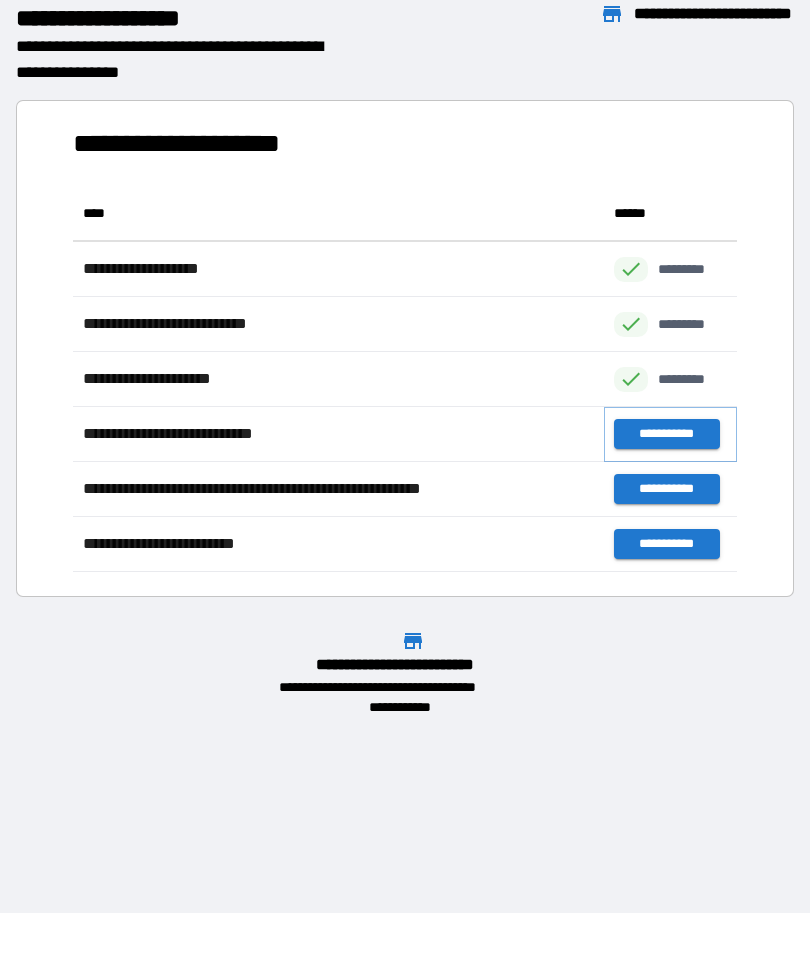 click on "**********" at bounding box center (666, 434) 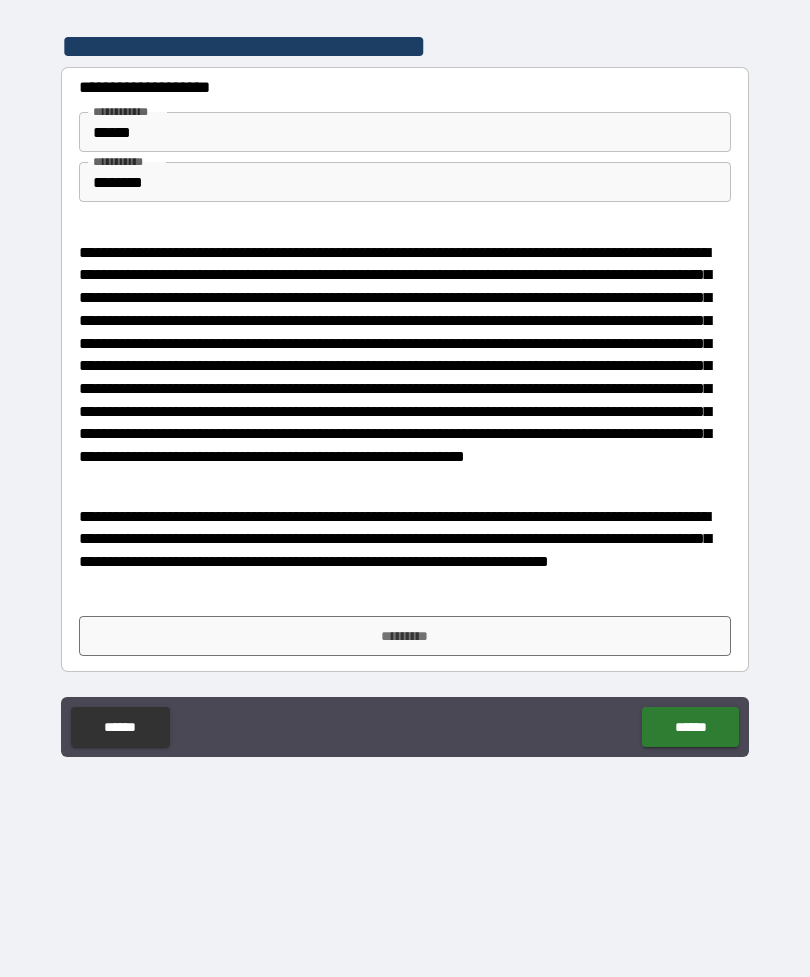 click on "******" at bounding box center (405, 132) 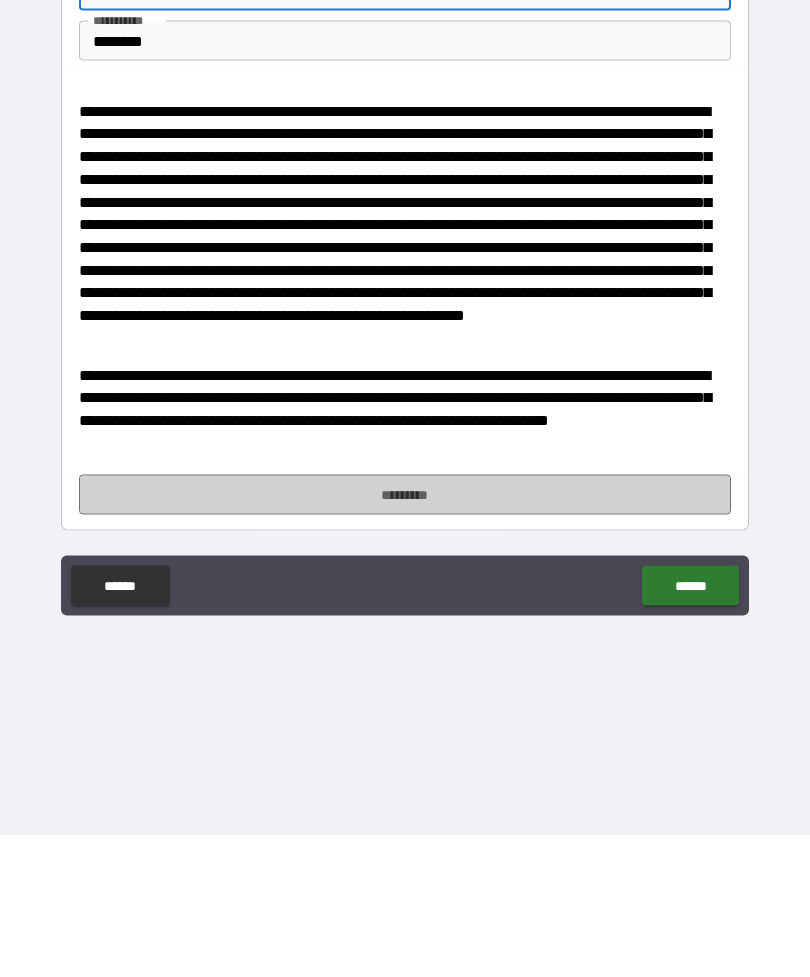 type on "******" 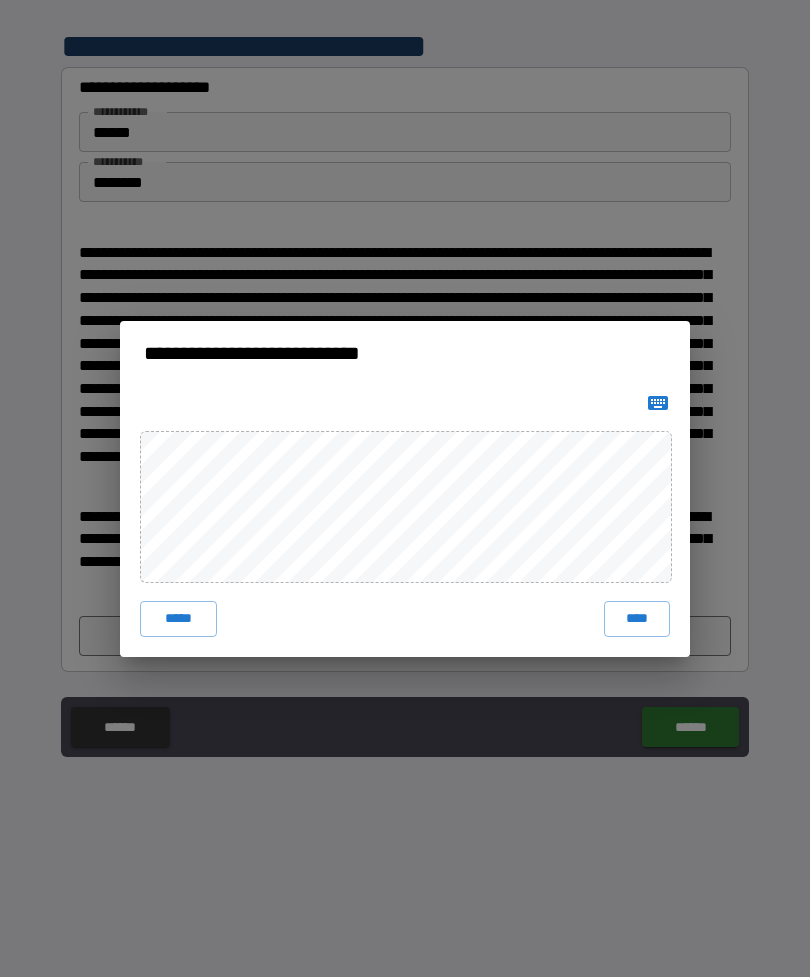 click on "****" at bounding box center (637, 619) 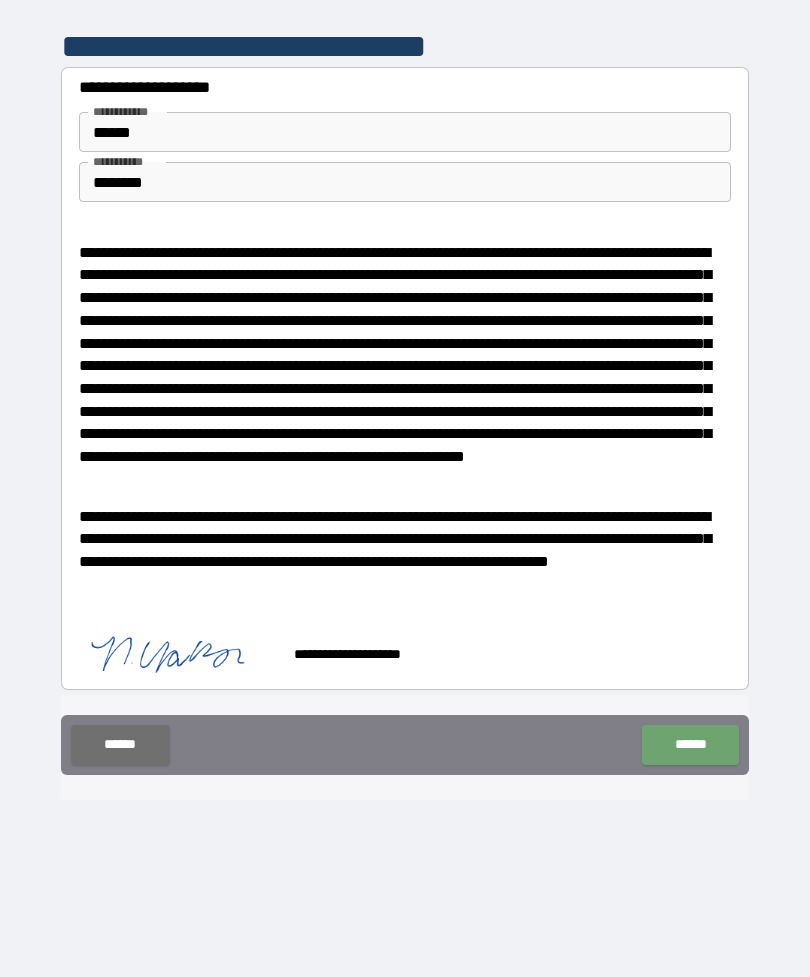 click on "******" at bounding box center (690, 745) 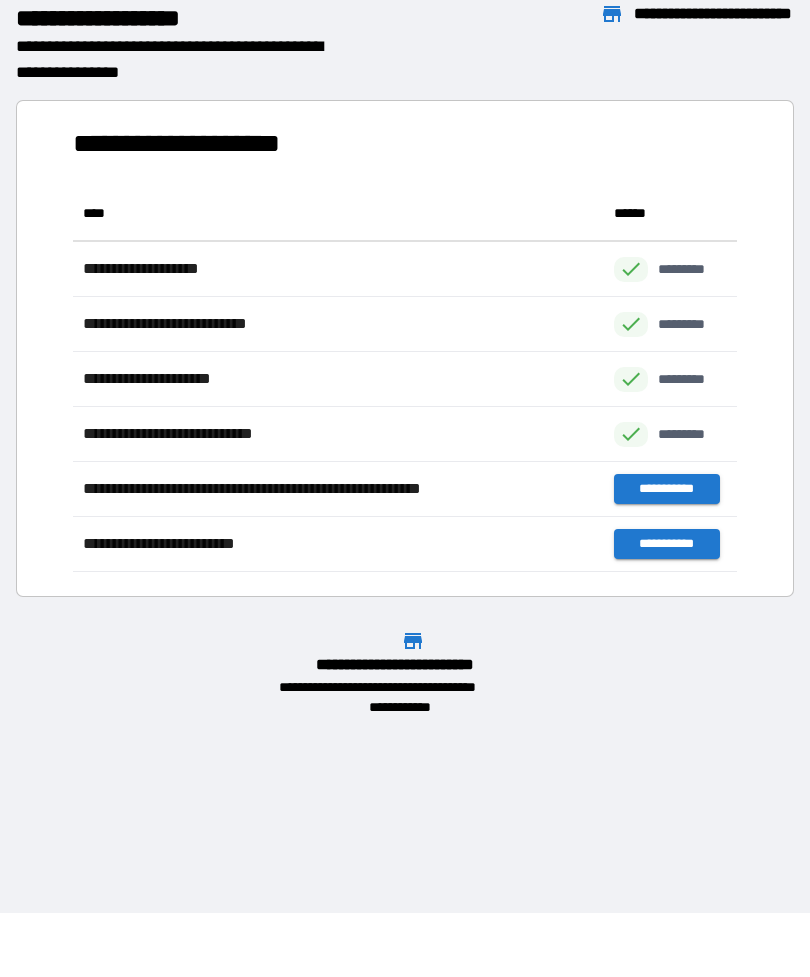 scroll, scrollTop: 386, scrollLeft: 664, axis: both 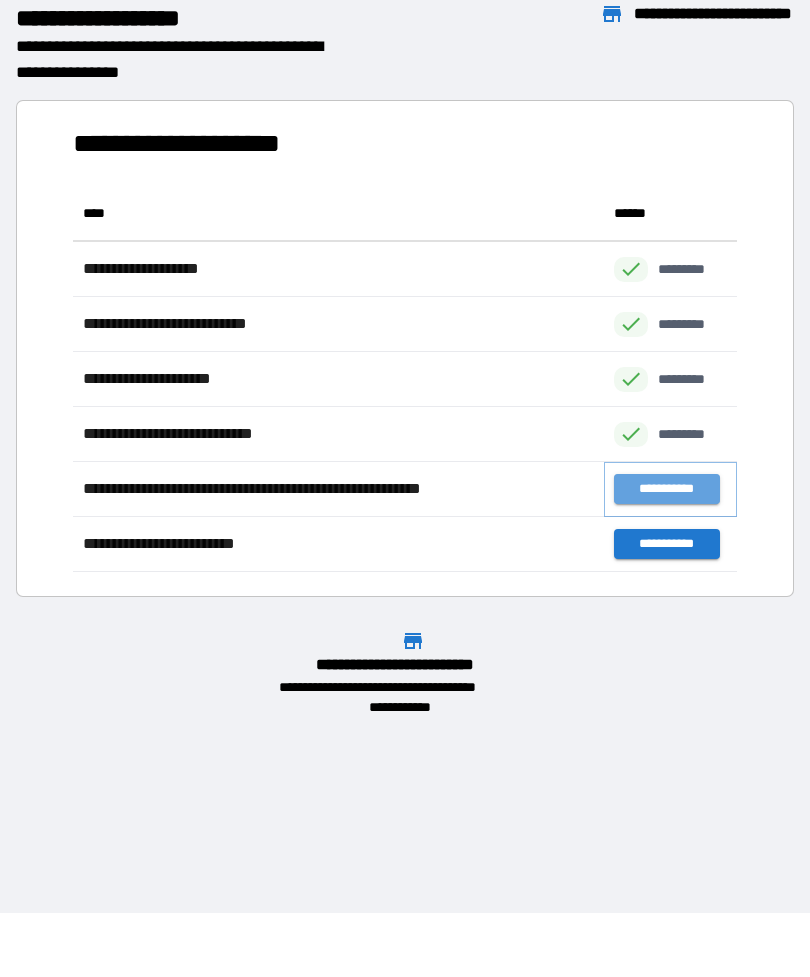 click on "**********" at bounding box center [666, 489] 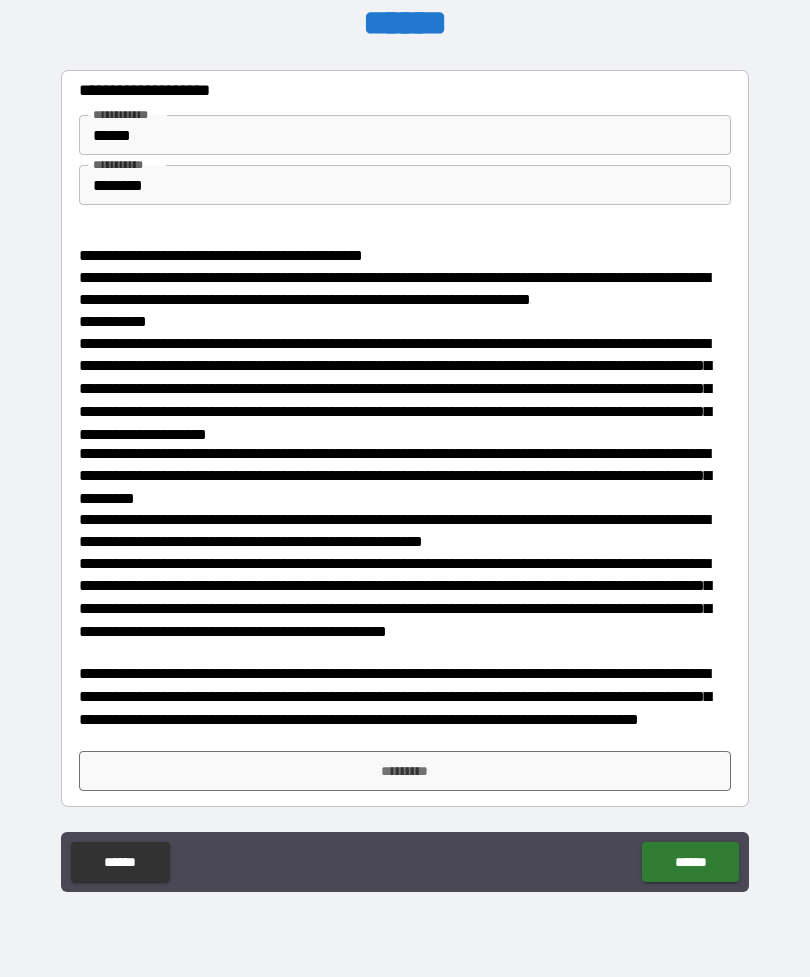 scroll, scrollTop: 80, scrollLeft: 0, axis: vertical 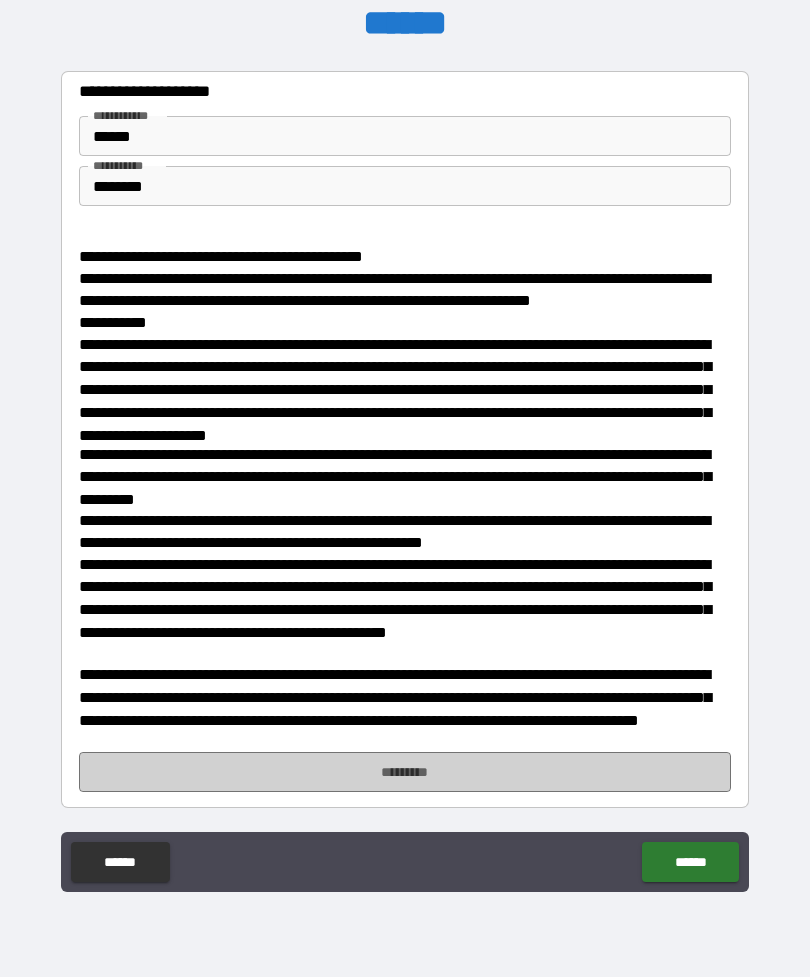 click on "*********" at bounding box center [405, 772] 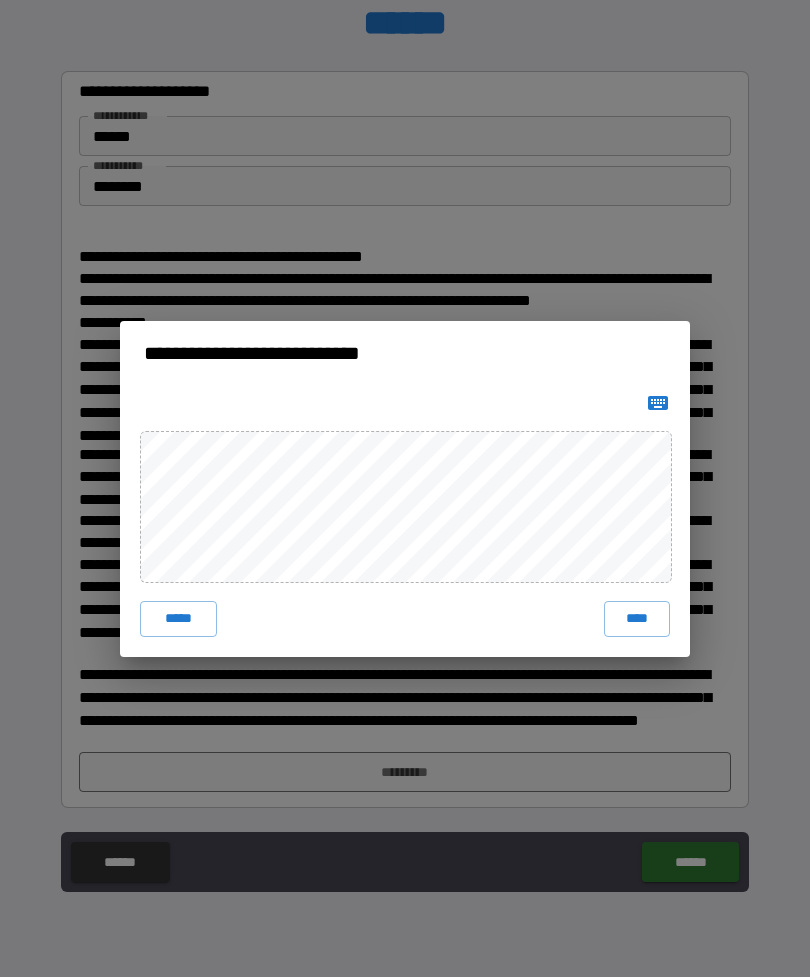 click on "**********" at bounding box center (405, 488) 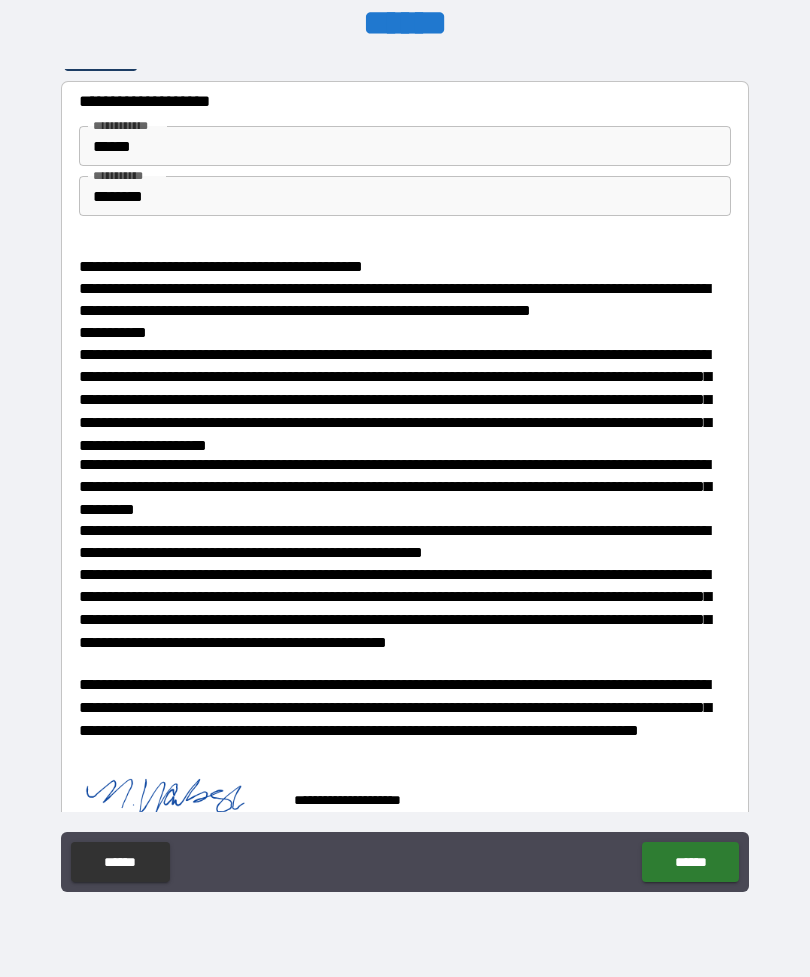 click on "******" at bounding box center [690, 862] 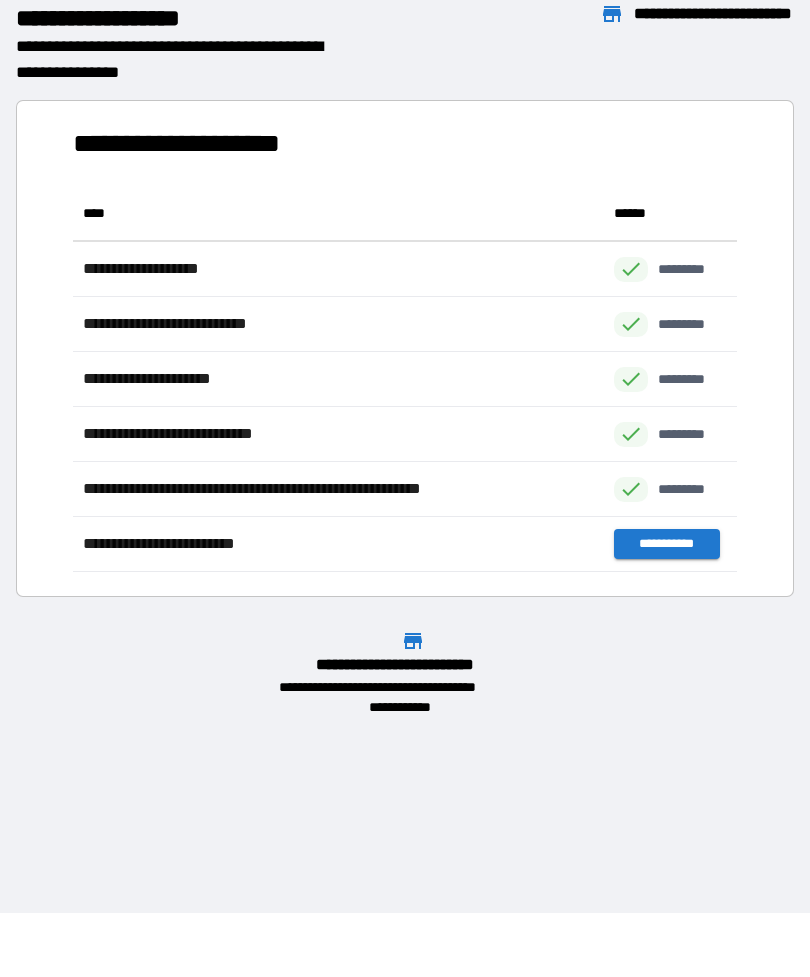 scroll, scrollTop: 1, scrollLeft: 1, axis: both 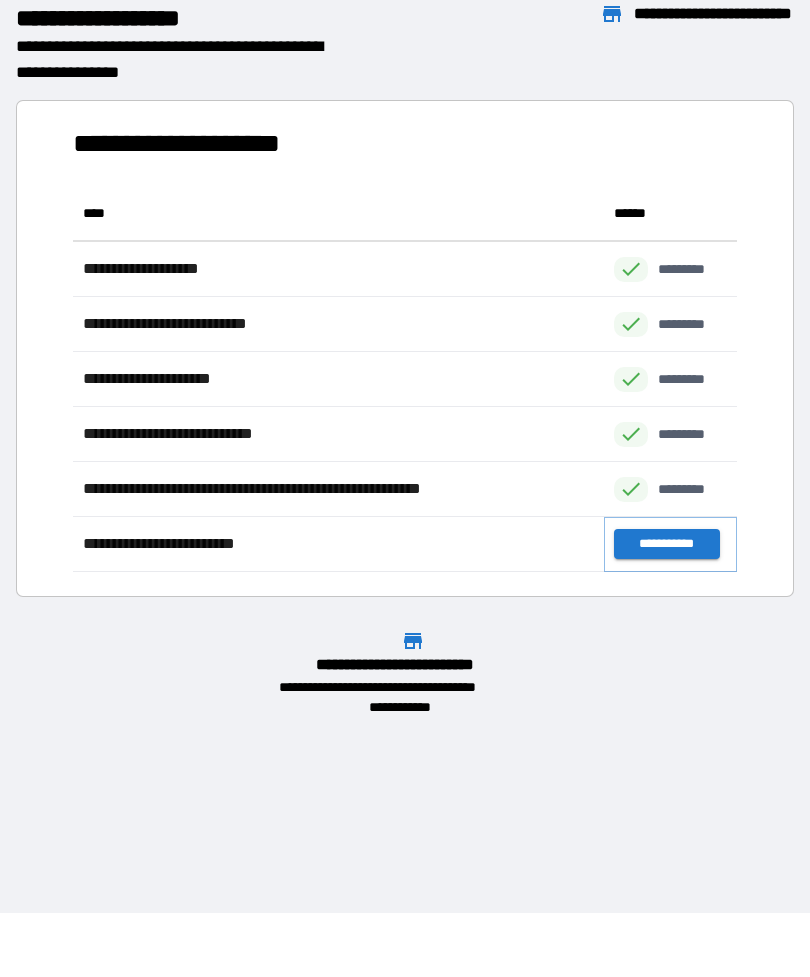 click on "**********" at bounding box center [666, 544] 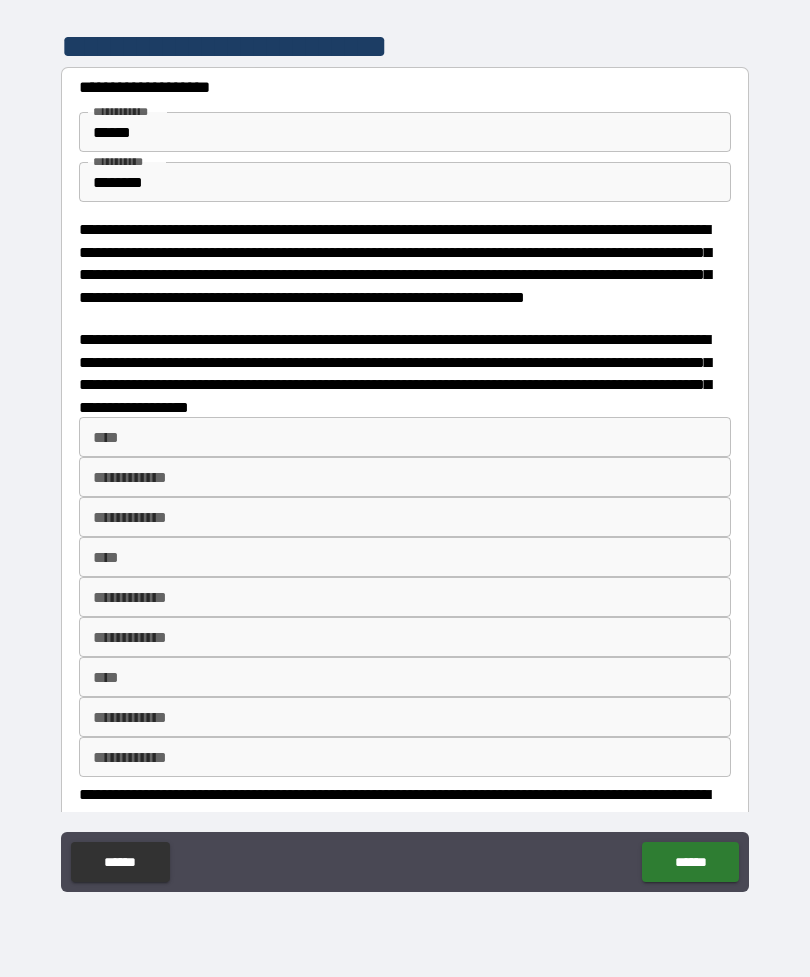 click on "******" at bounding box center (405, 132) 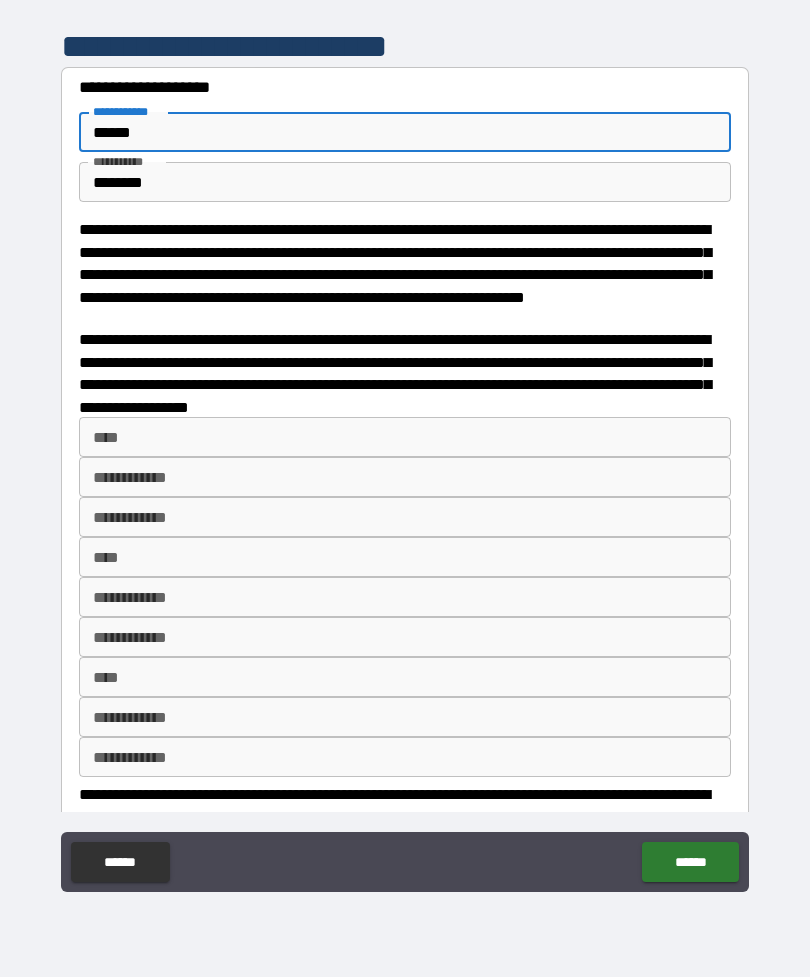 type on "******" 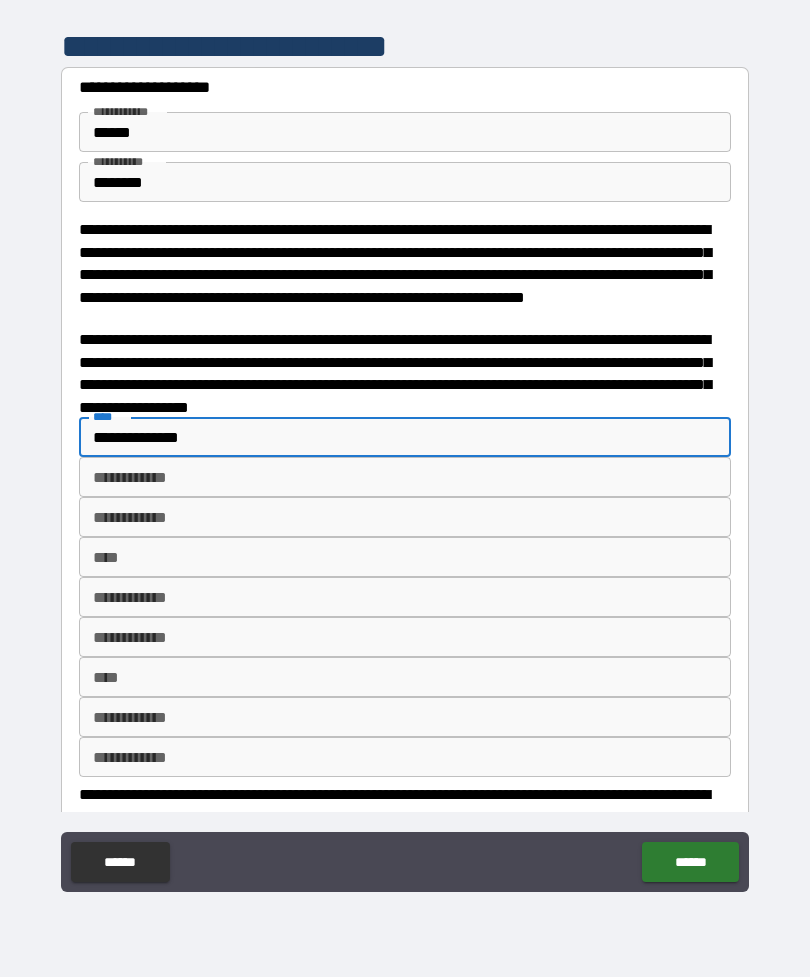 type on "**********" 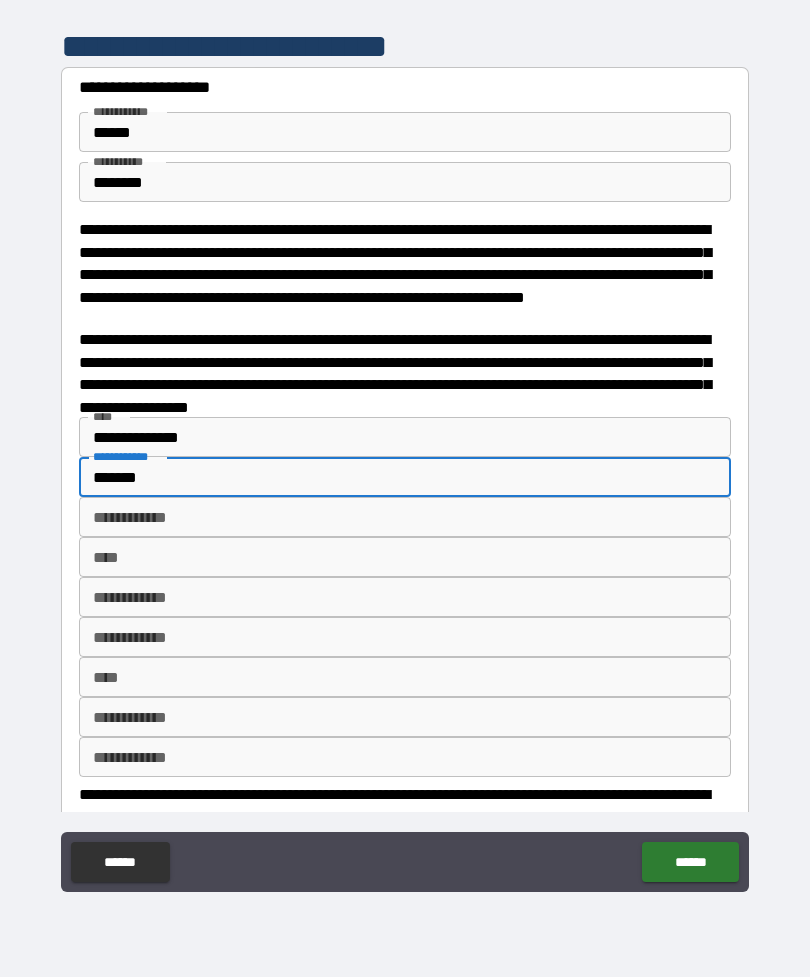 type on "*******" 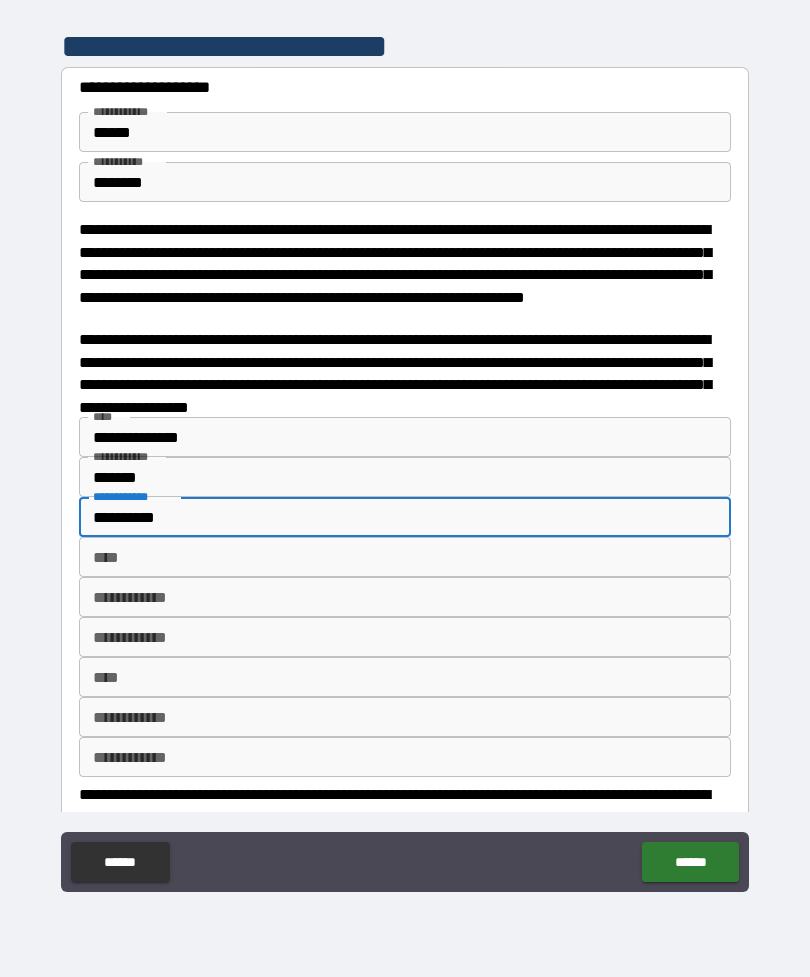 type on "**********" 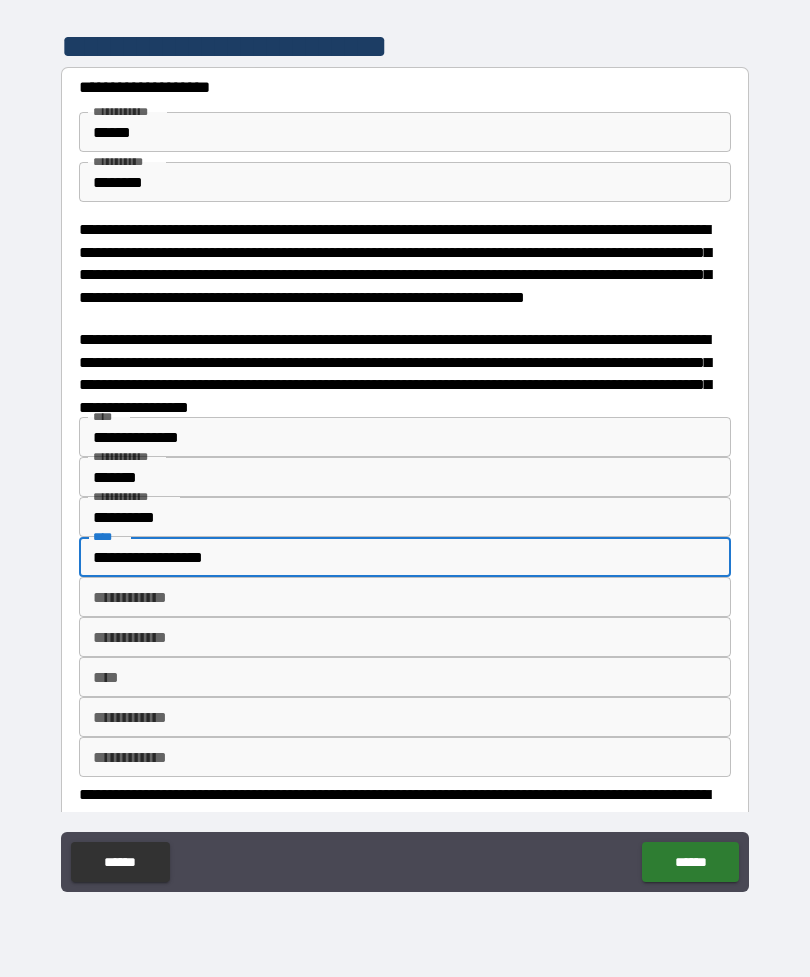 type on "**********" 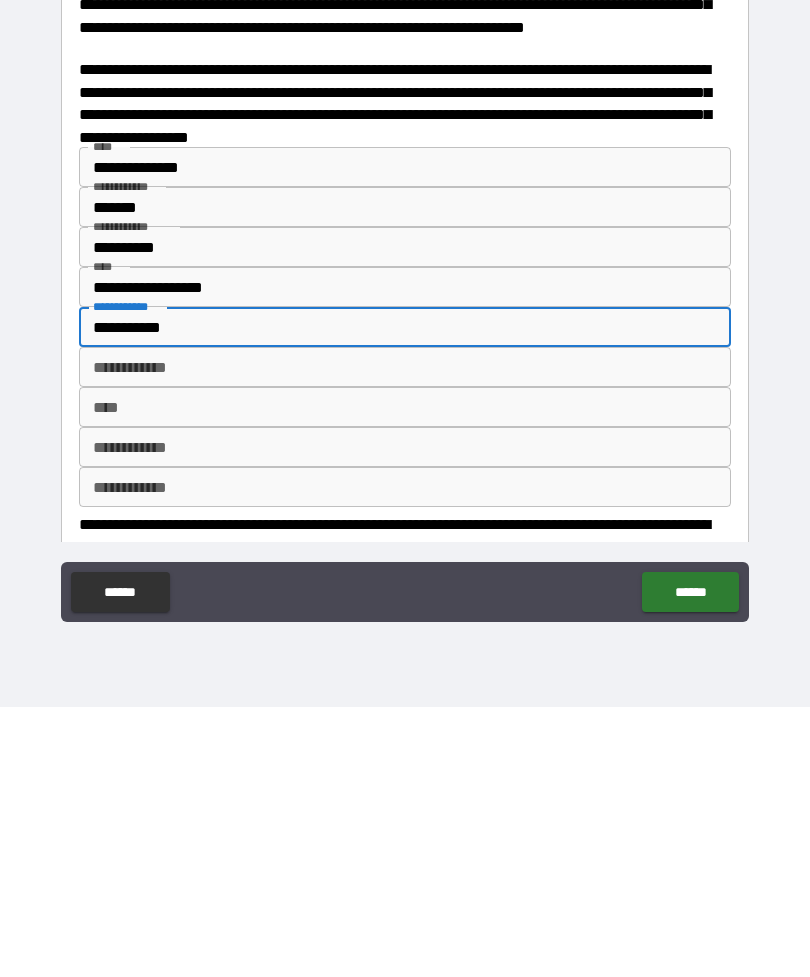 type on "**********" 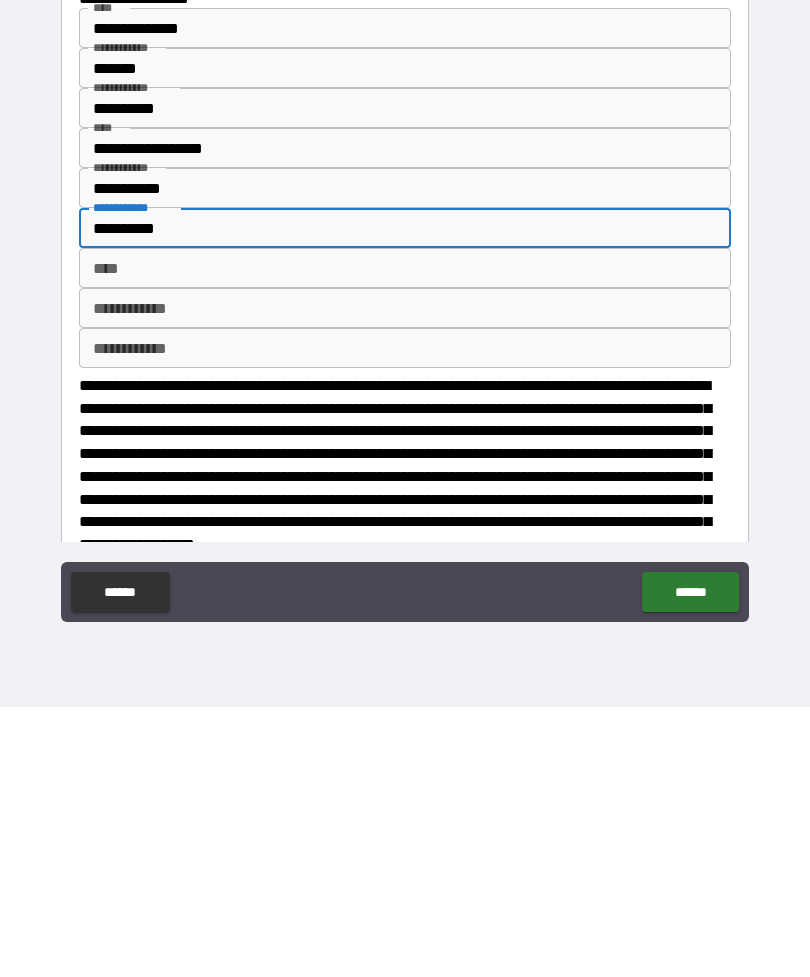 scroll, scrollTop: 143, scrollLeft: 0, axis: vertical 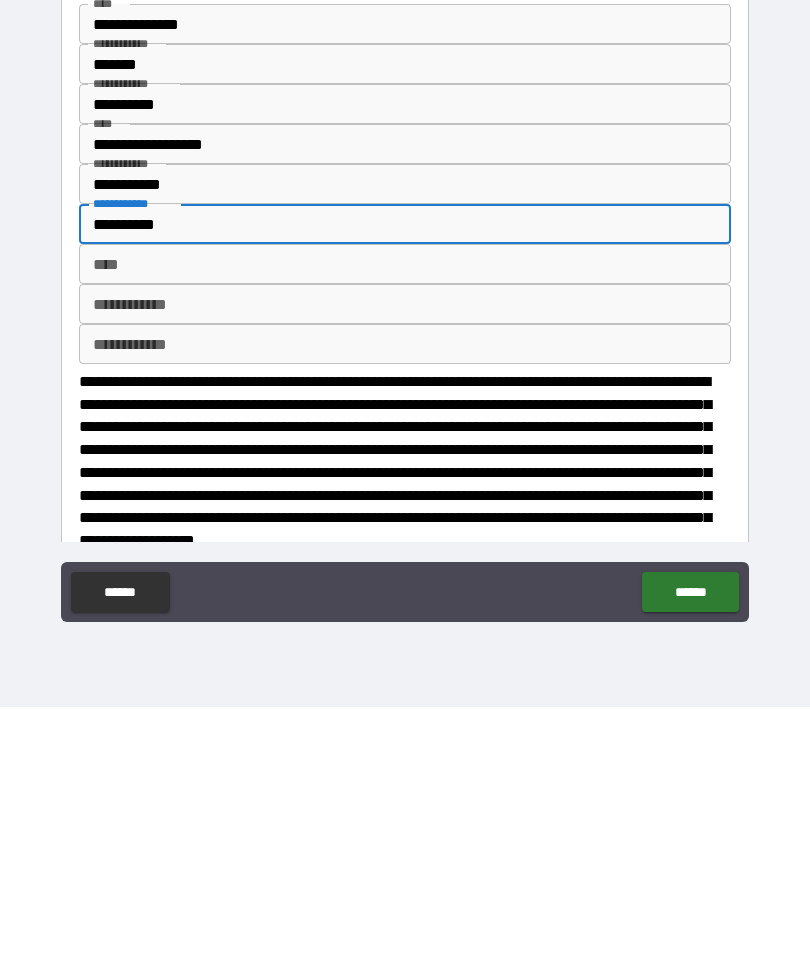 type on "**********" 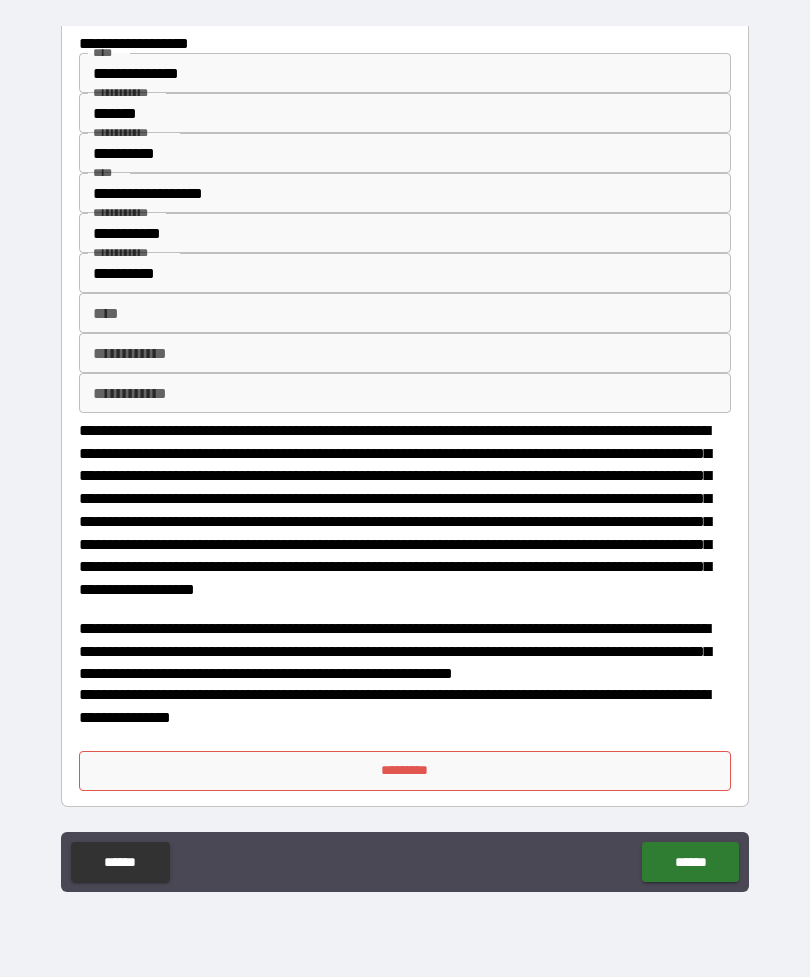 scroll, scrollTop: 363, scrollLeft: 0, axis: vertical 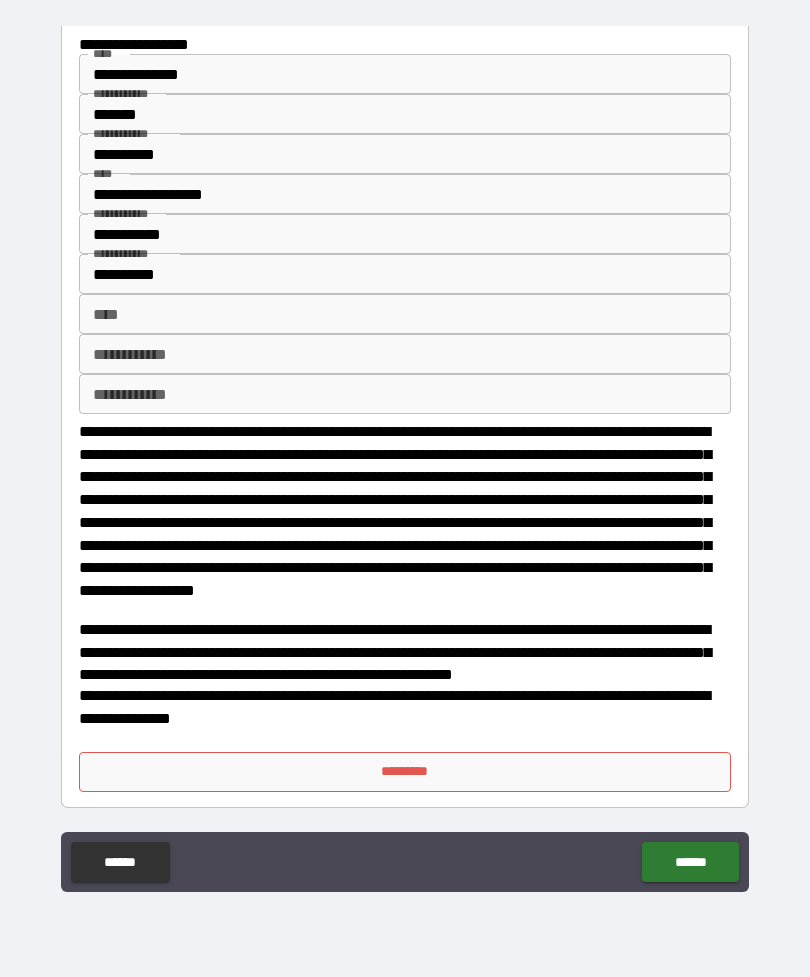 click on "*********" at bounding box center (405, 772) 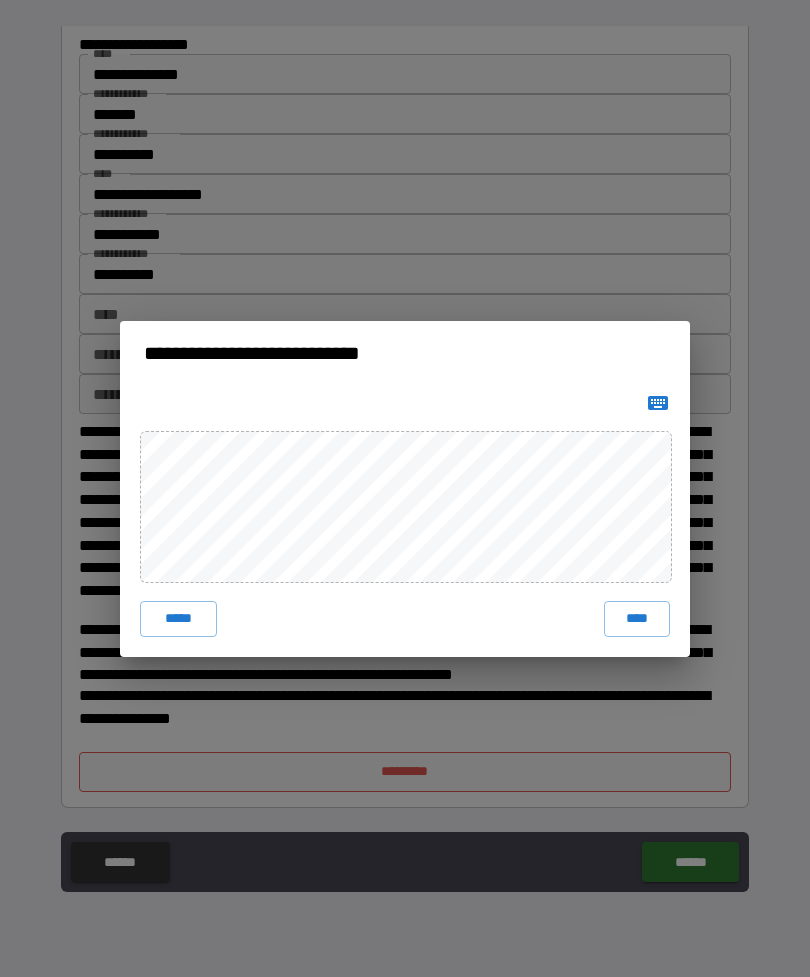 click on "****" at bounding box center (637, 619) 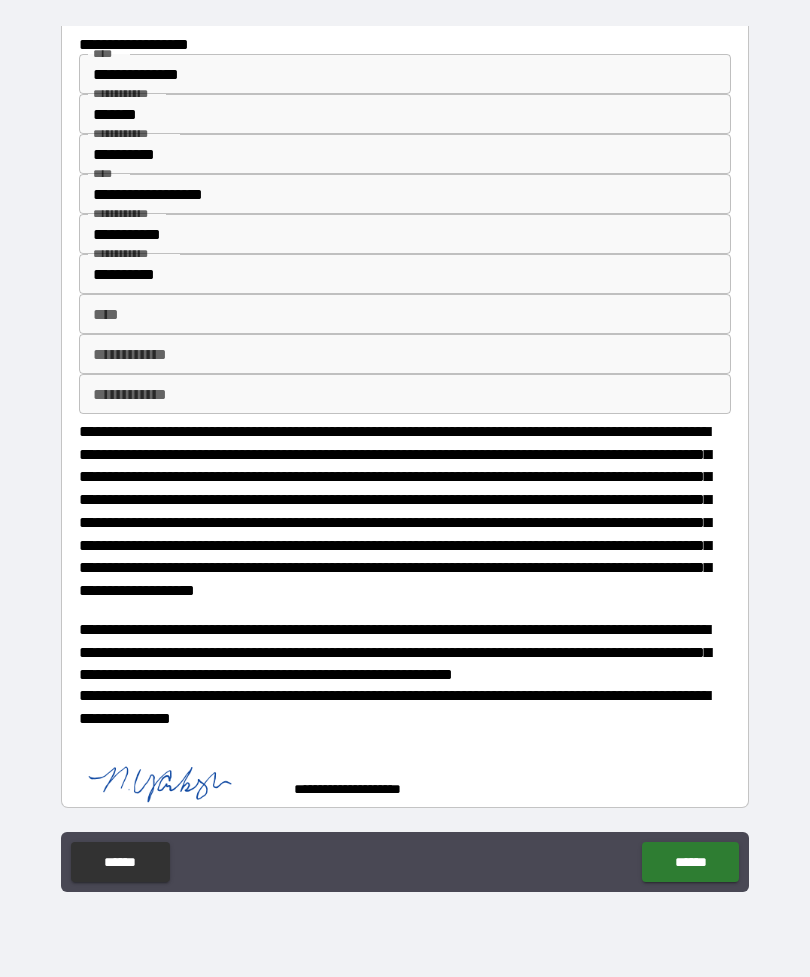scroll, scrollTop: 353, scrollLeft: 0, axis: vertical 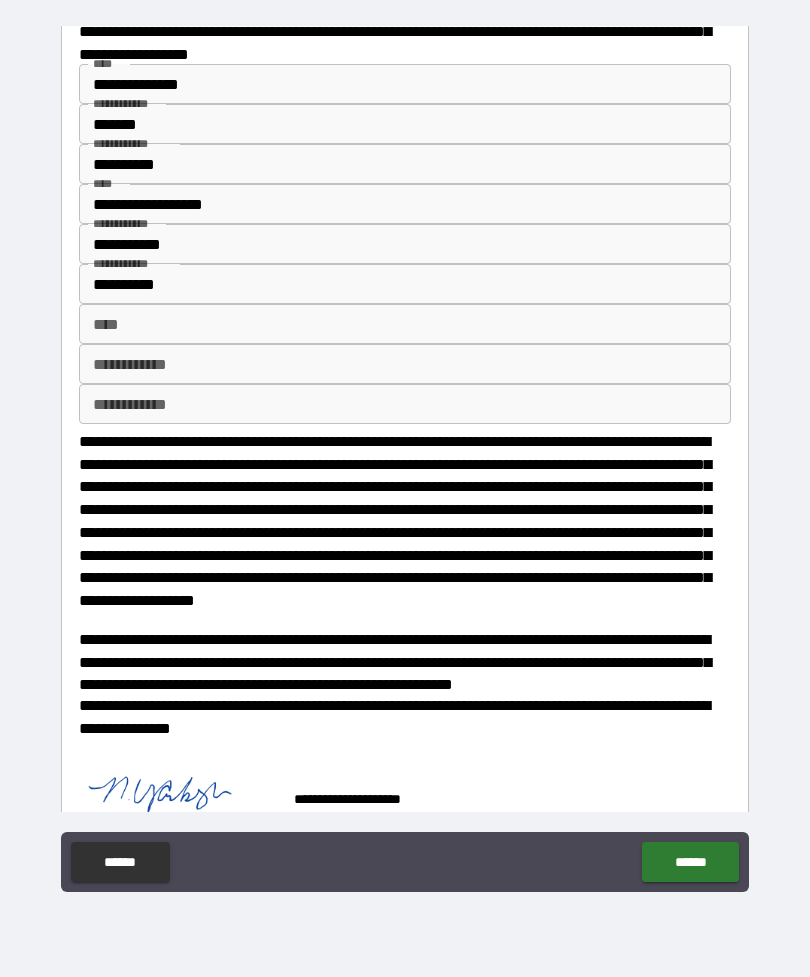 click on "******" at bounding box center [690, 862] 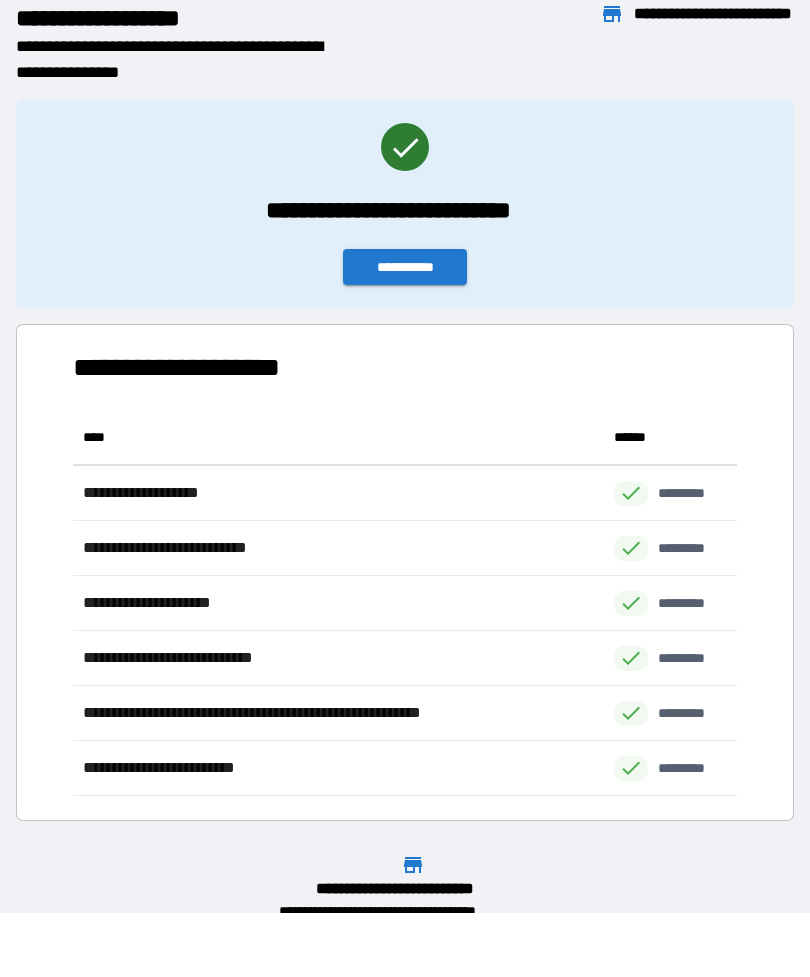 scroll, scrollTop: 386, scrollLeft: 664, axis: both 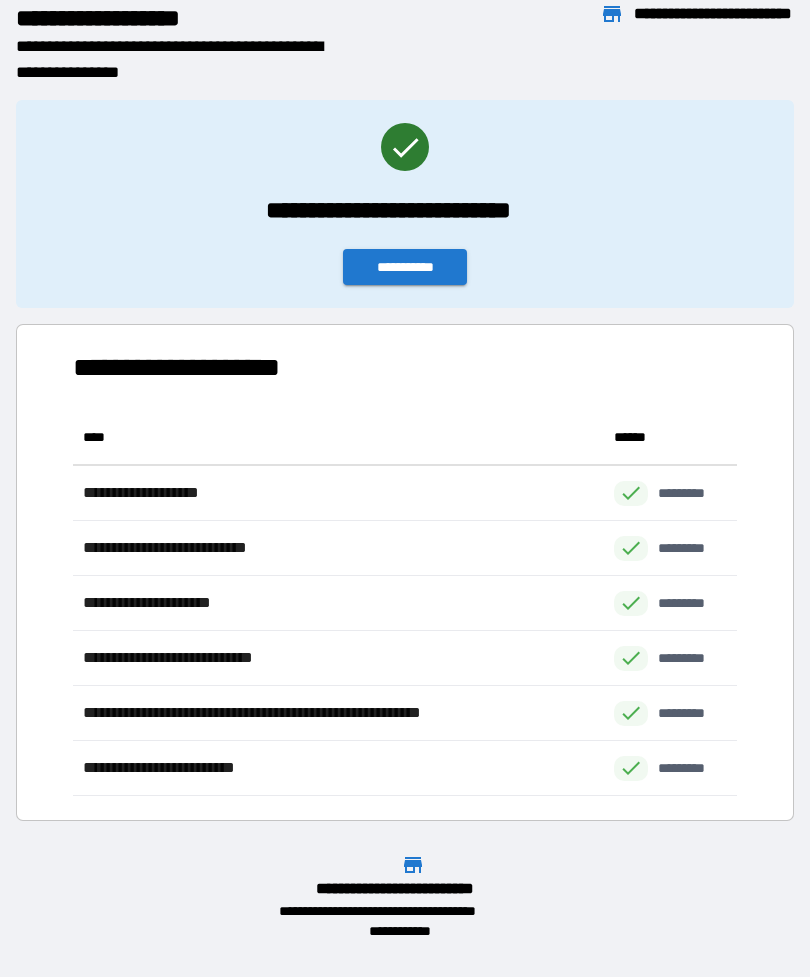 click on "**********" at bounding box center [178, 59] 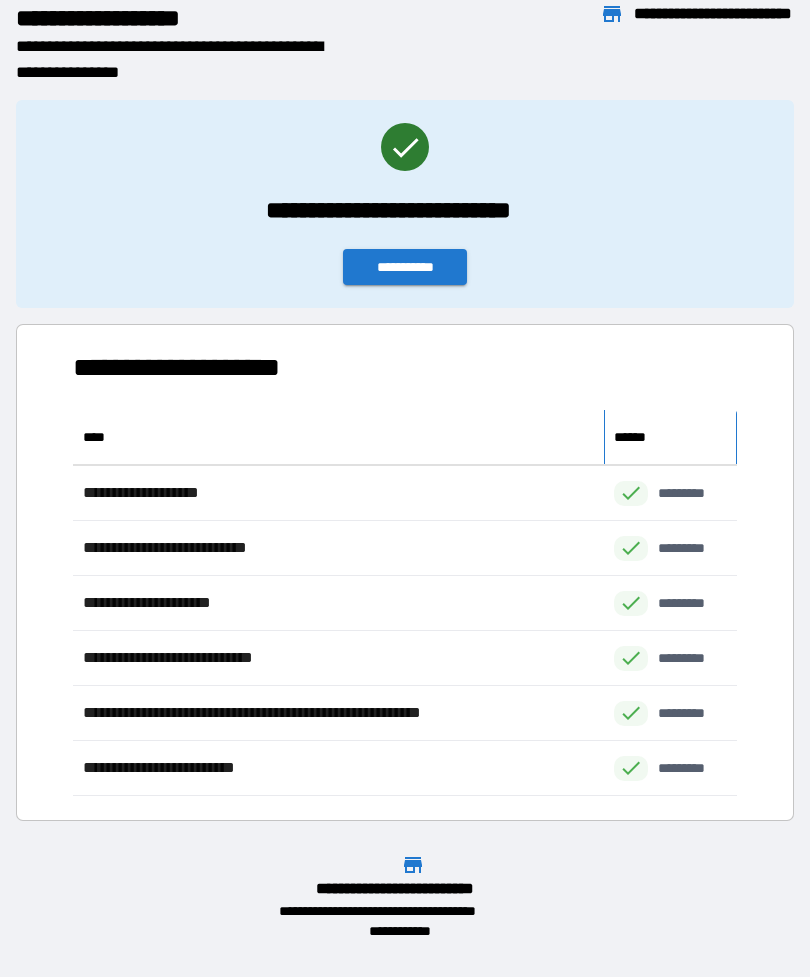click on "******" at bounding box center [634, 437] 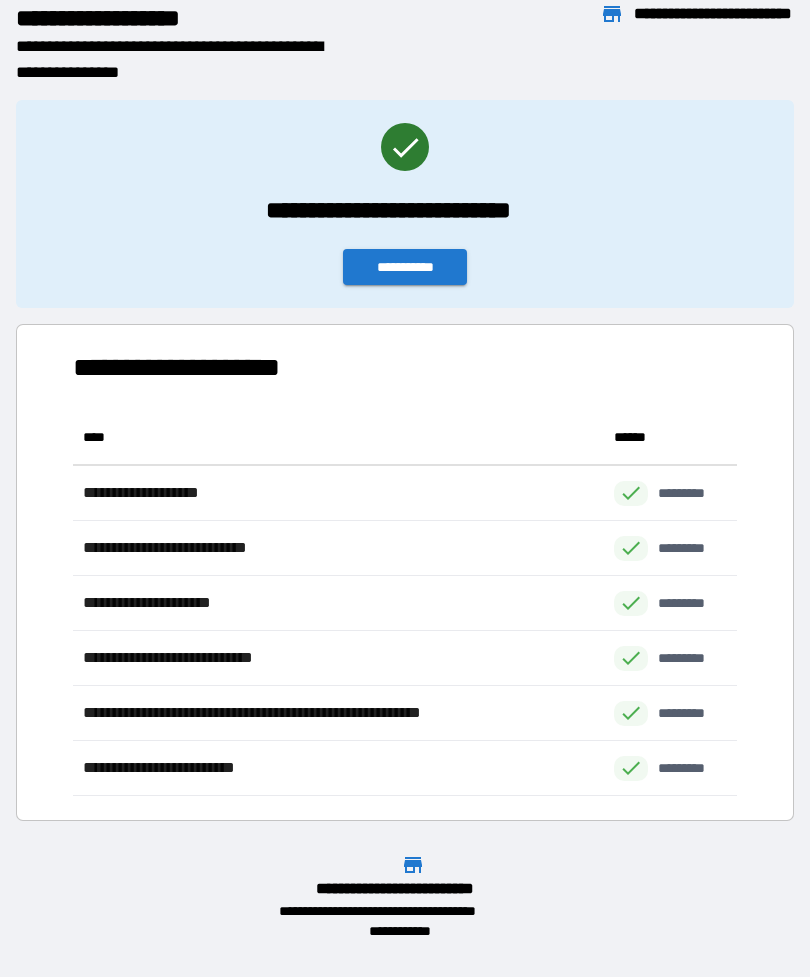 click on "**********" at bounding box center [714, 26] 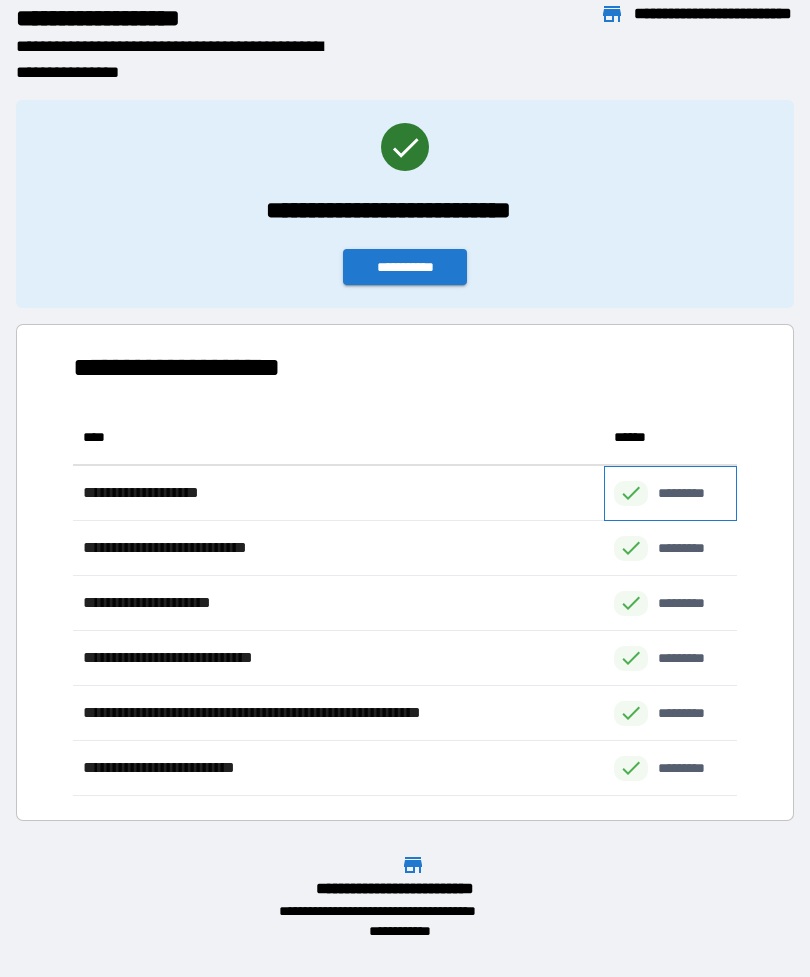 click on "*********" at bounding box center (692, 493) 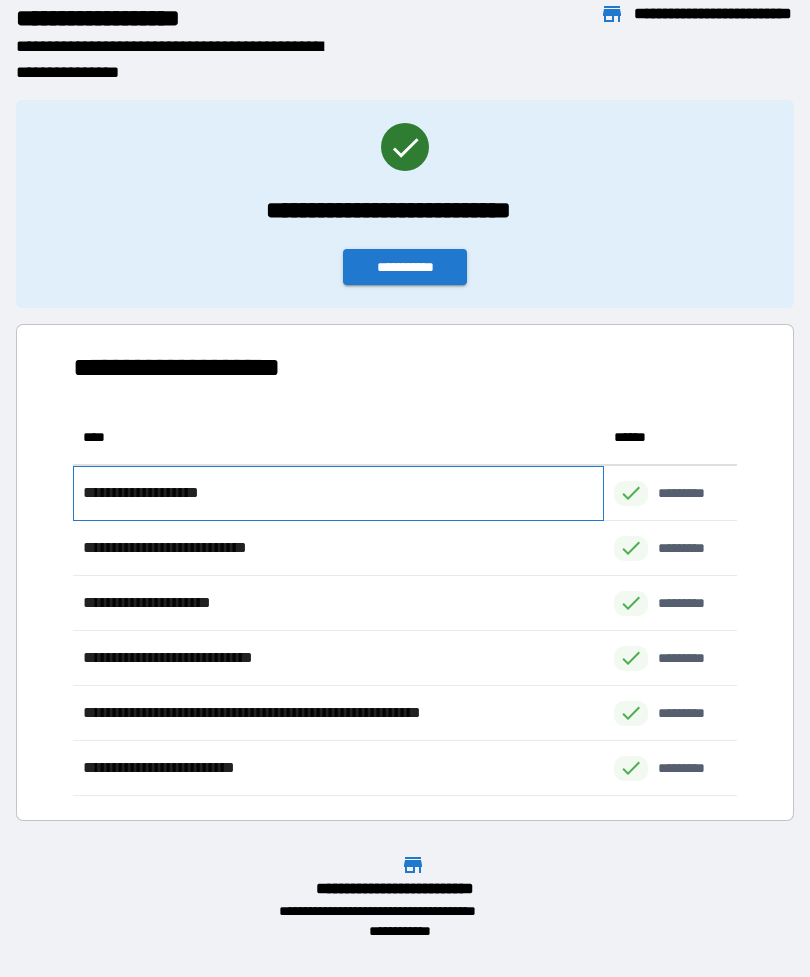 click on "**********" at bounding box center [338, 493] 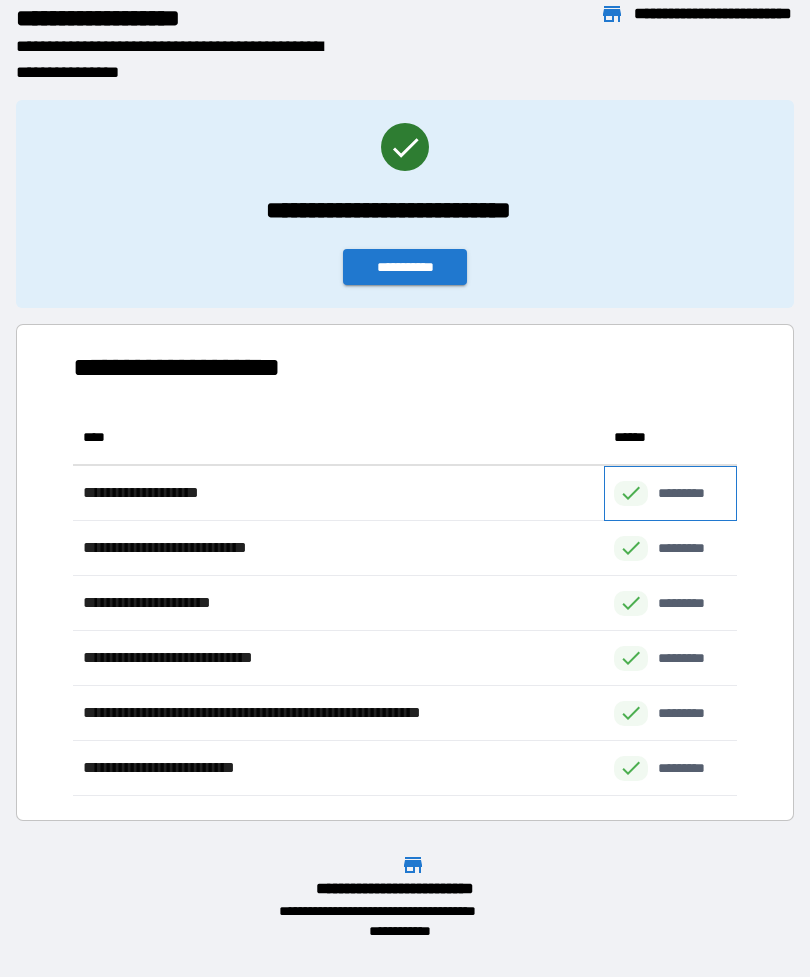 click on "*********" at bounding box center (692, 493) 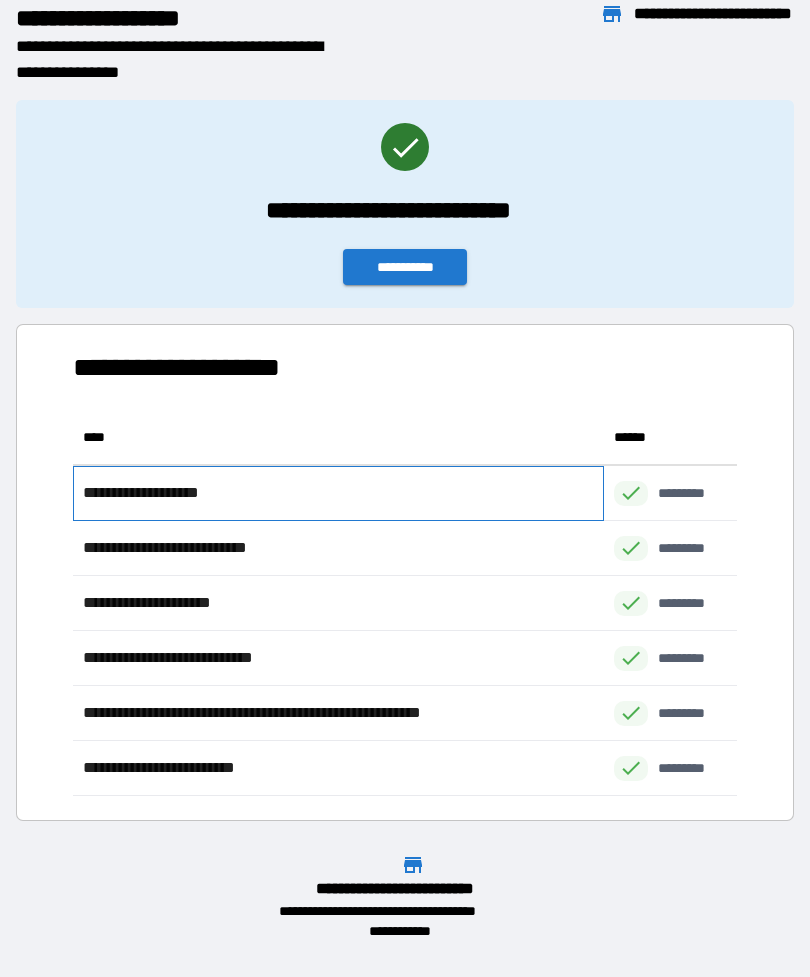 click on "**********" at bounding box center [338, 493] 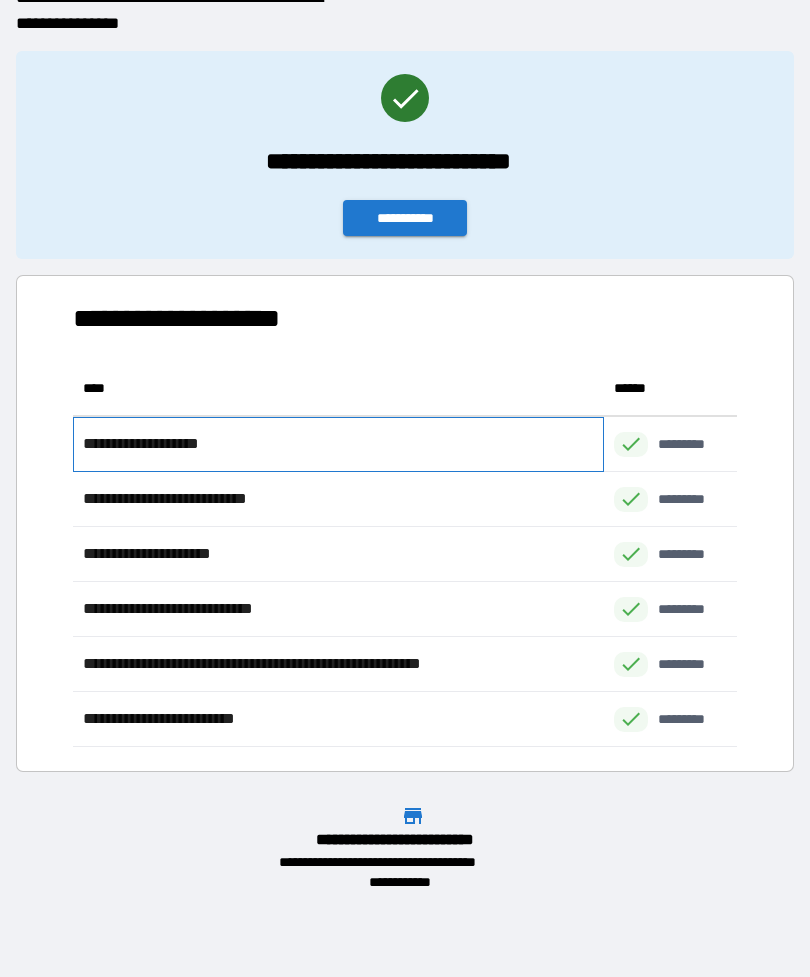 scroll, scrollTop: 49, scrollLeft: 0, axis: vertical 